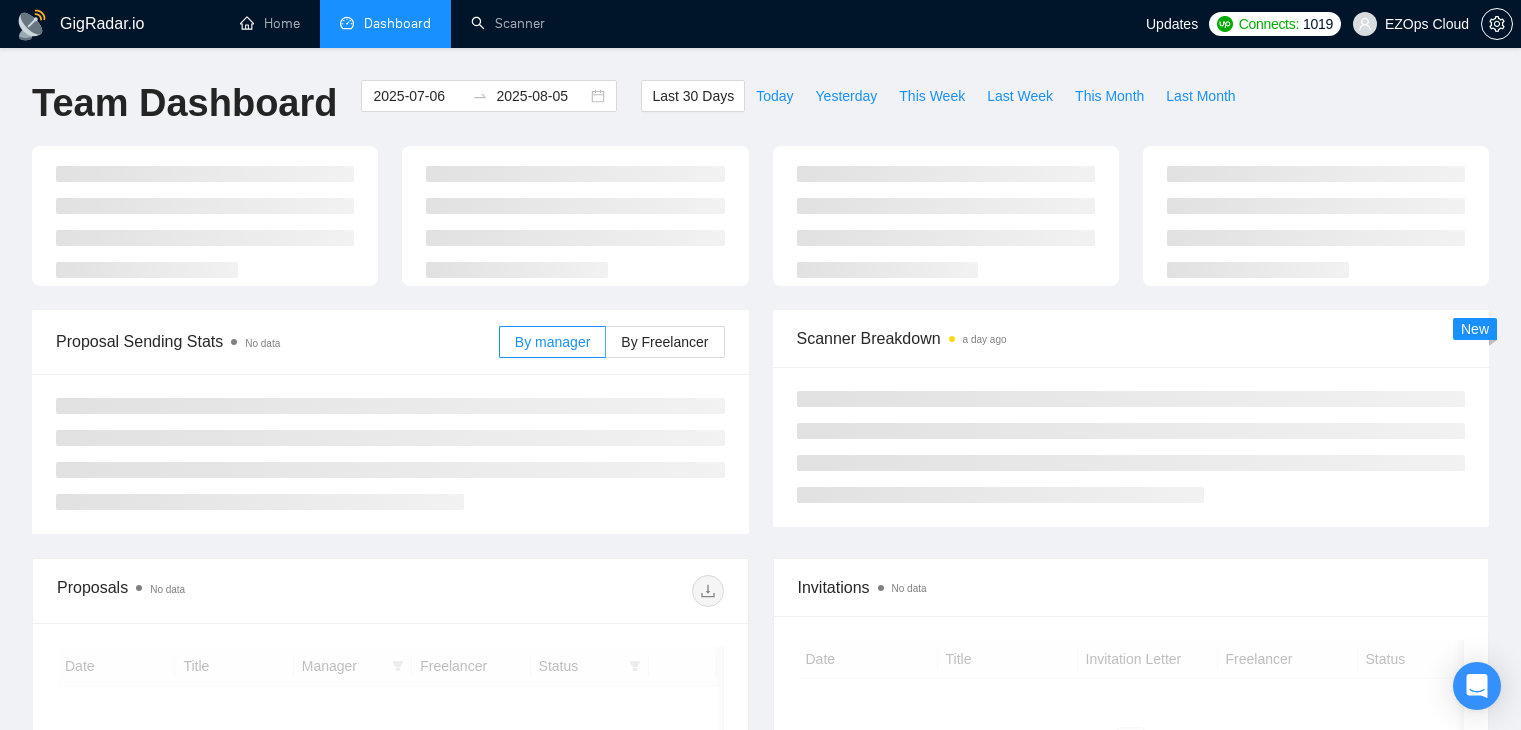 scroll, scrollTop: 0, scrollLeft: 0, axis: both 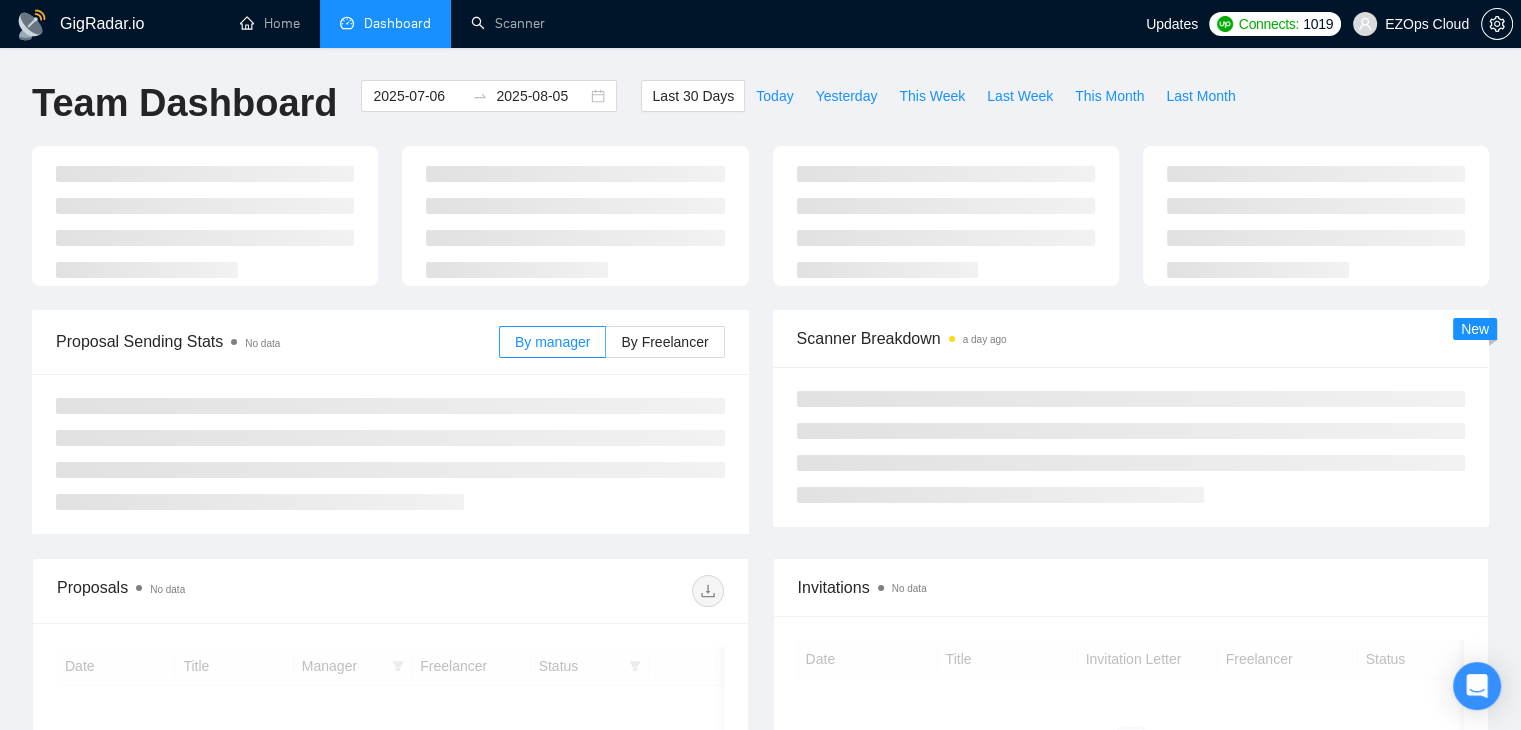 click on "This Week" at bounding box center [932, 96] 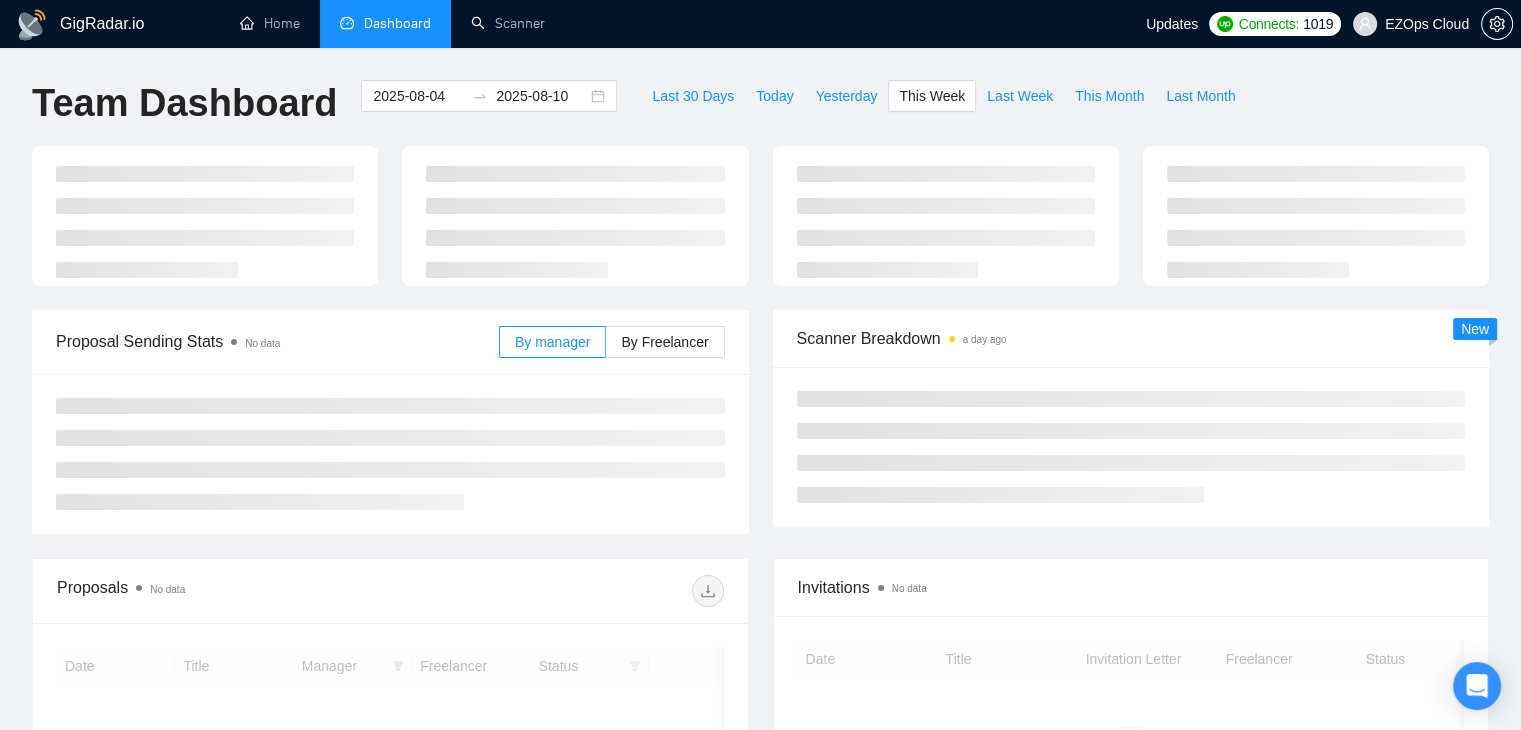 type on "2025-08-04" 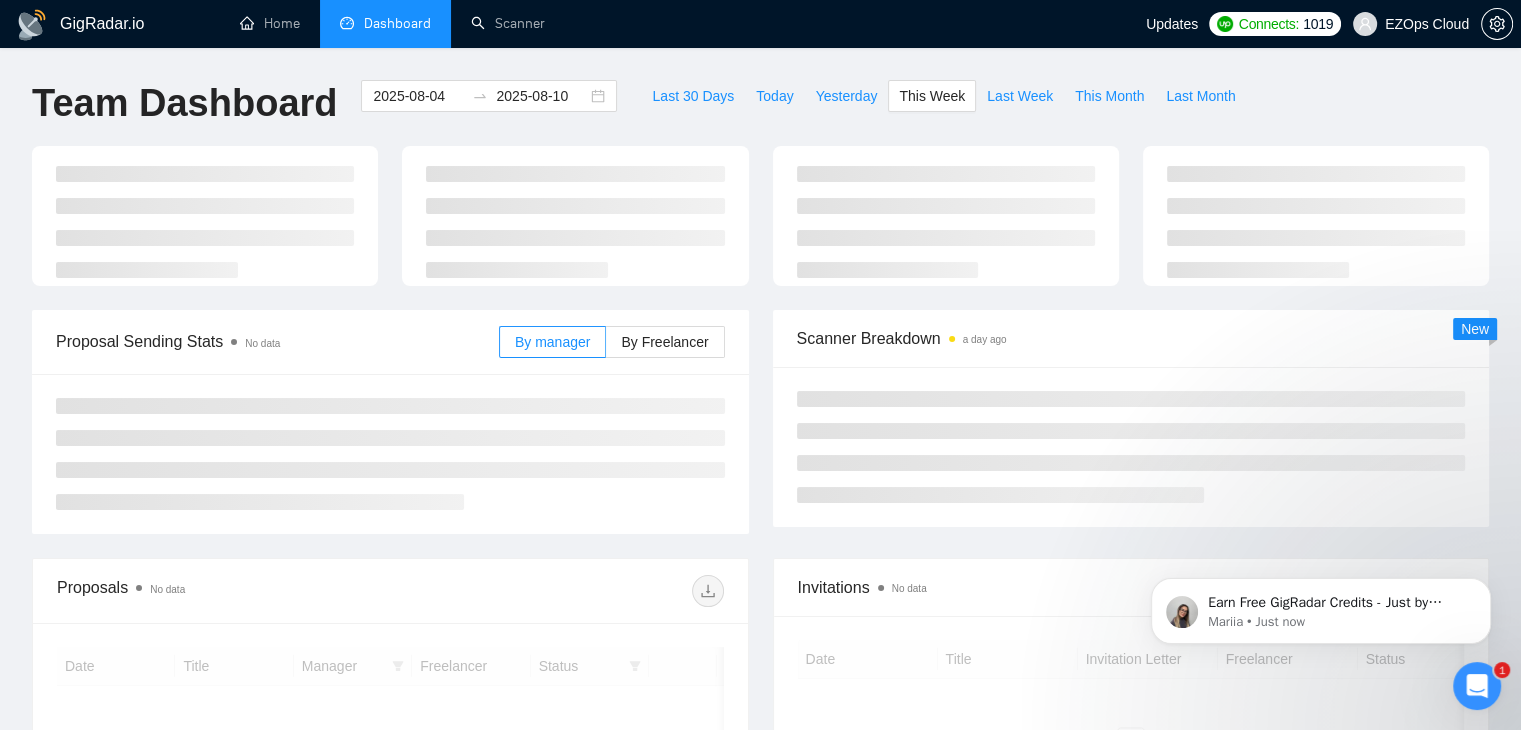 scroll, scrollTop: 0, scrollLeft: 0, axis: both 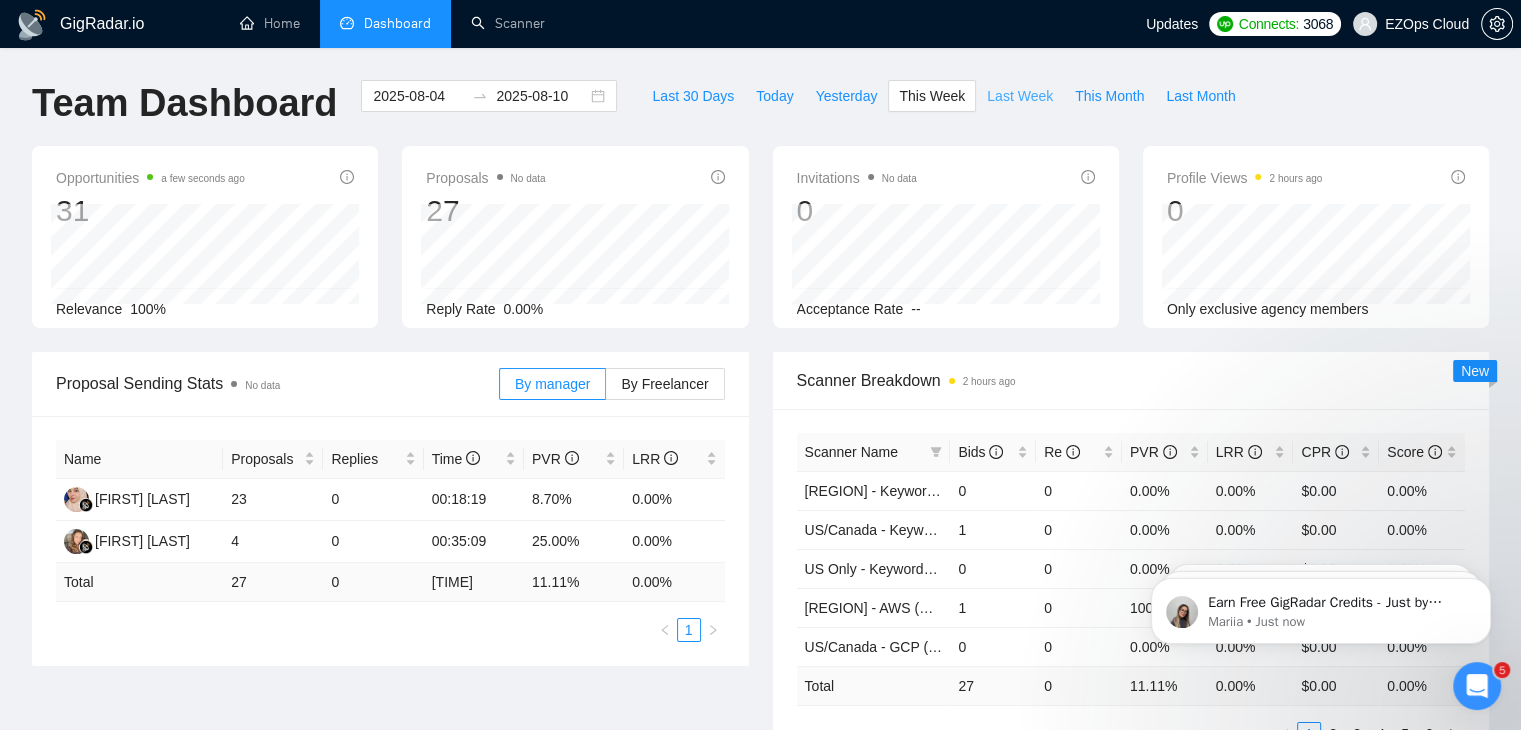 click on "Last Week" at bounding box center (1020, 96) 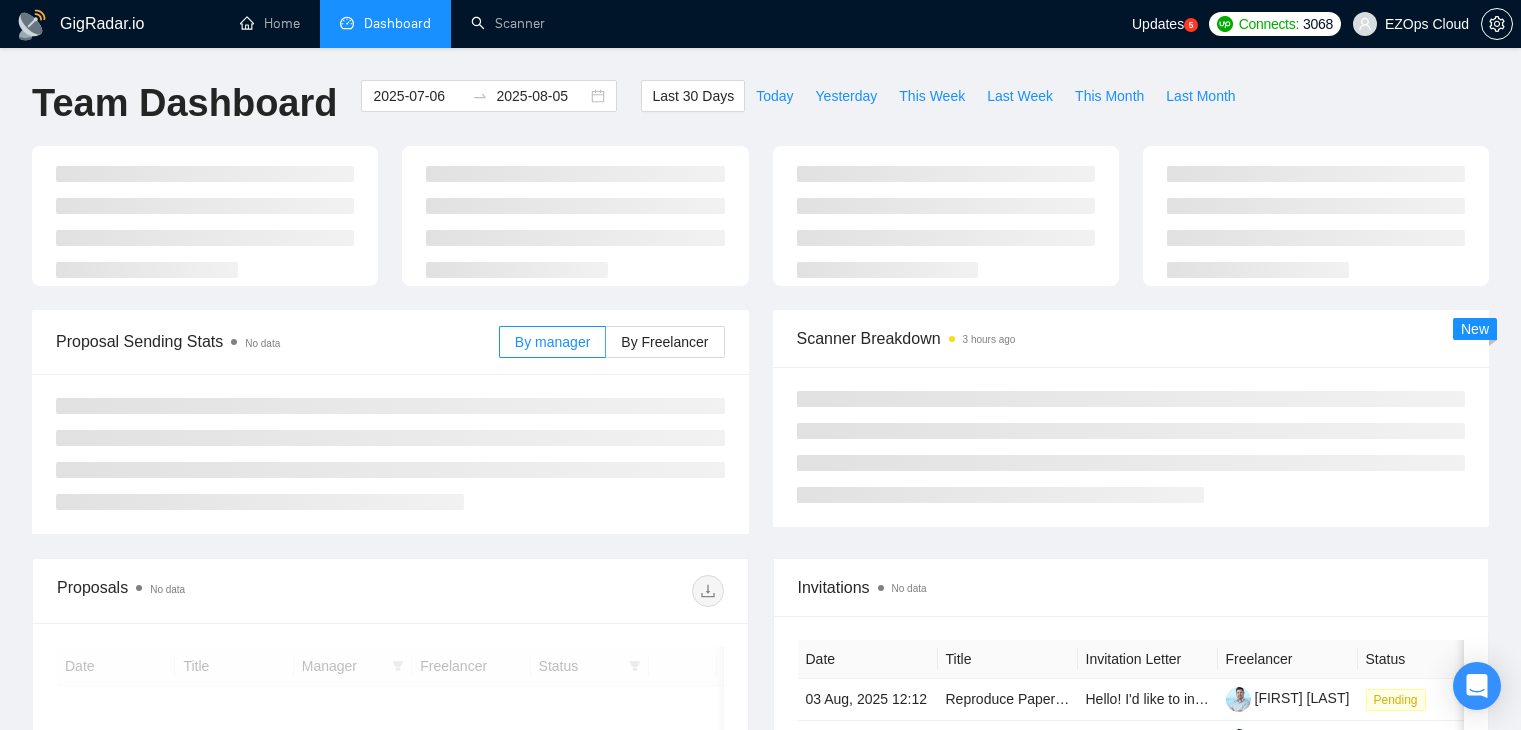 scroll, scrollTop: 0, scrollLeft: 0, axis: both 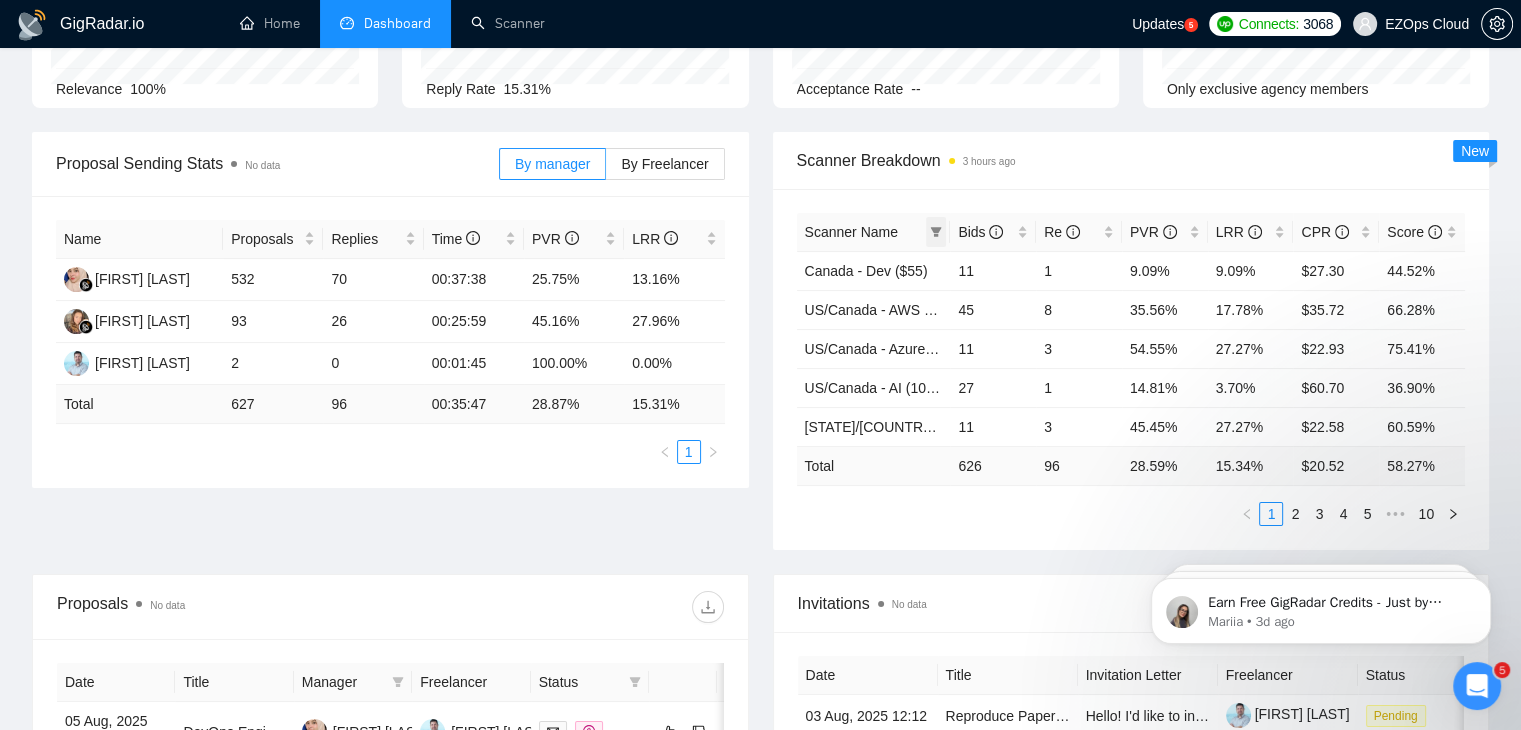 click at bounding box center [936, 232] 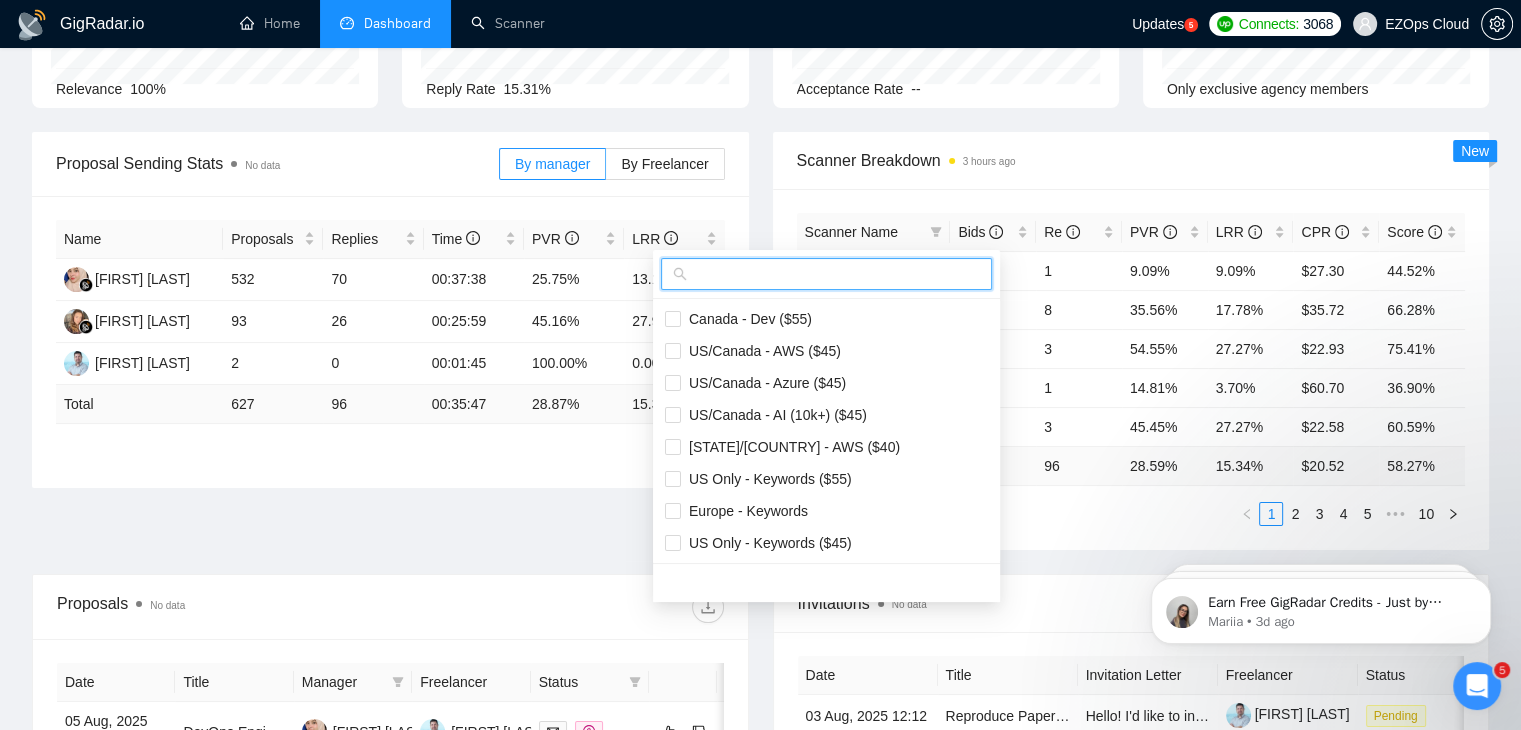click at bounding box center (835, 274) 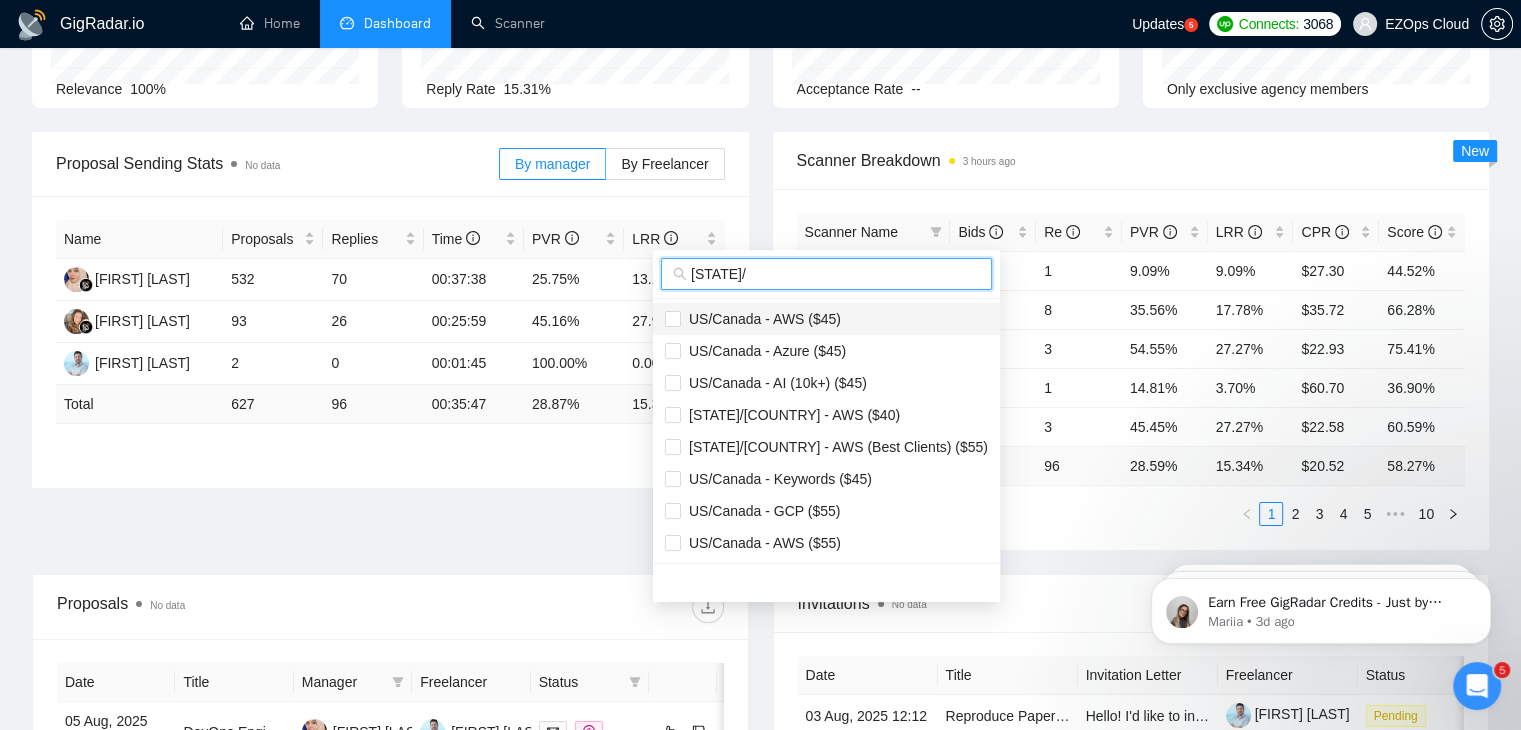 type on "[STATE]/" 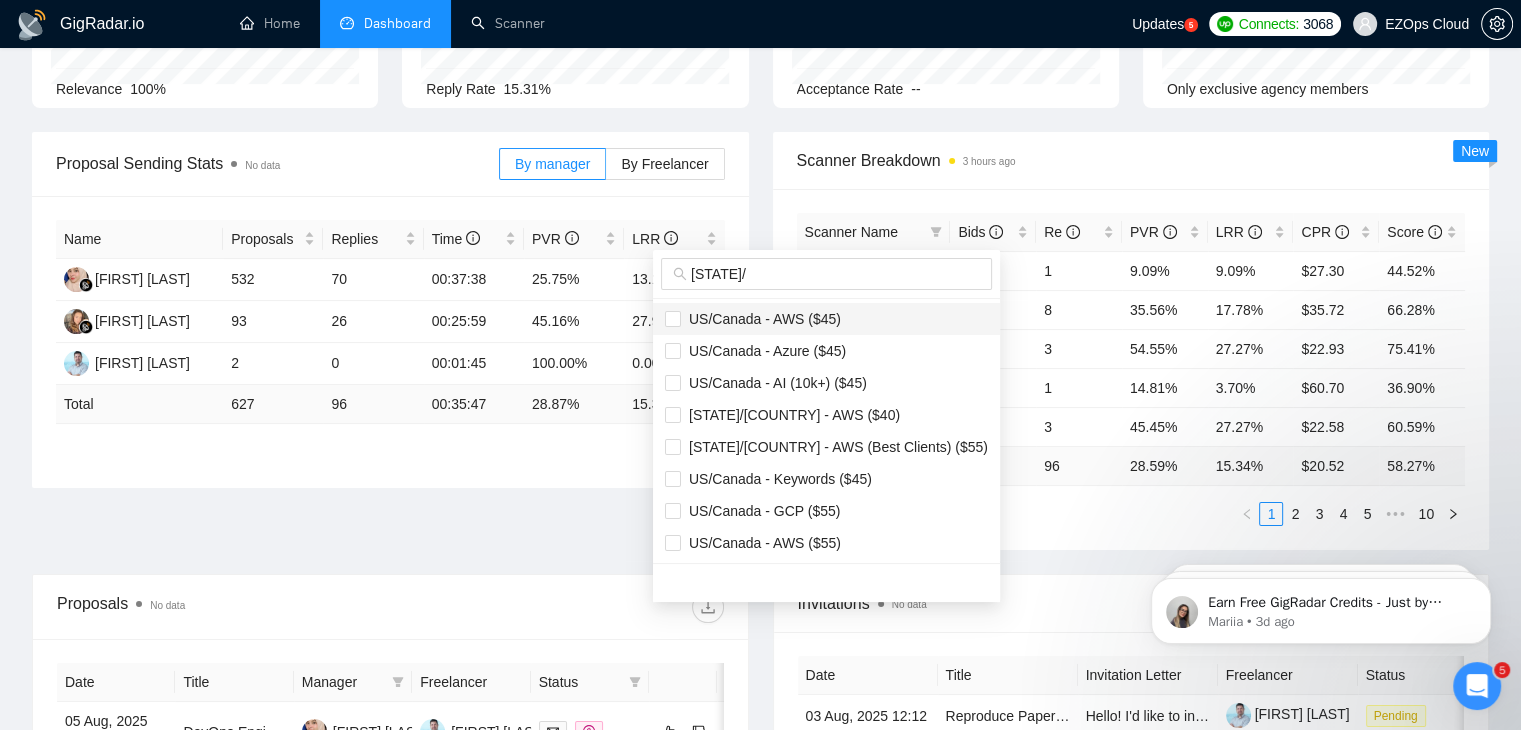 click on "US/Canada - AWS ($45)" at bounding box center [826, 319] 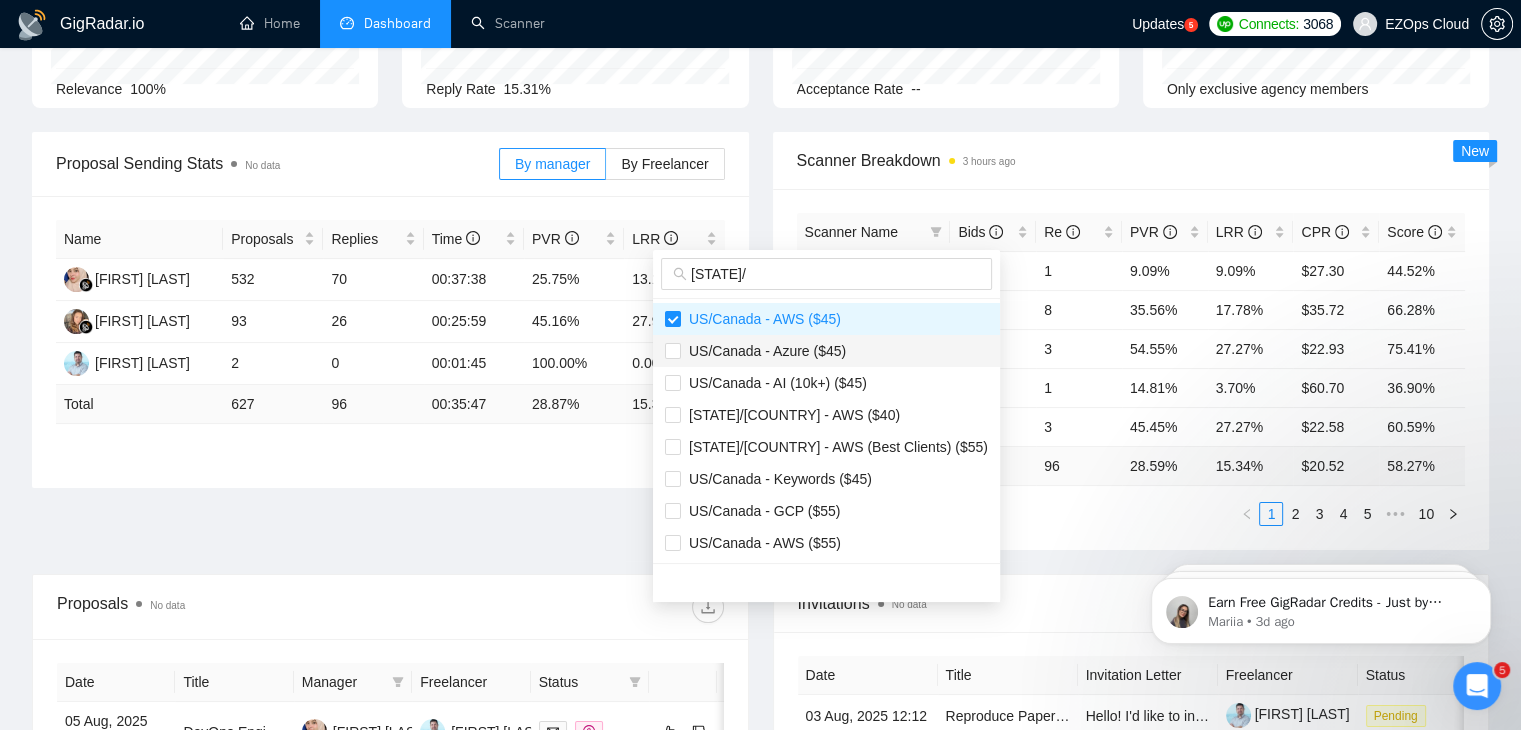 click on "US/Canada - Azure ($45)" at bounding box center (826, 351) 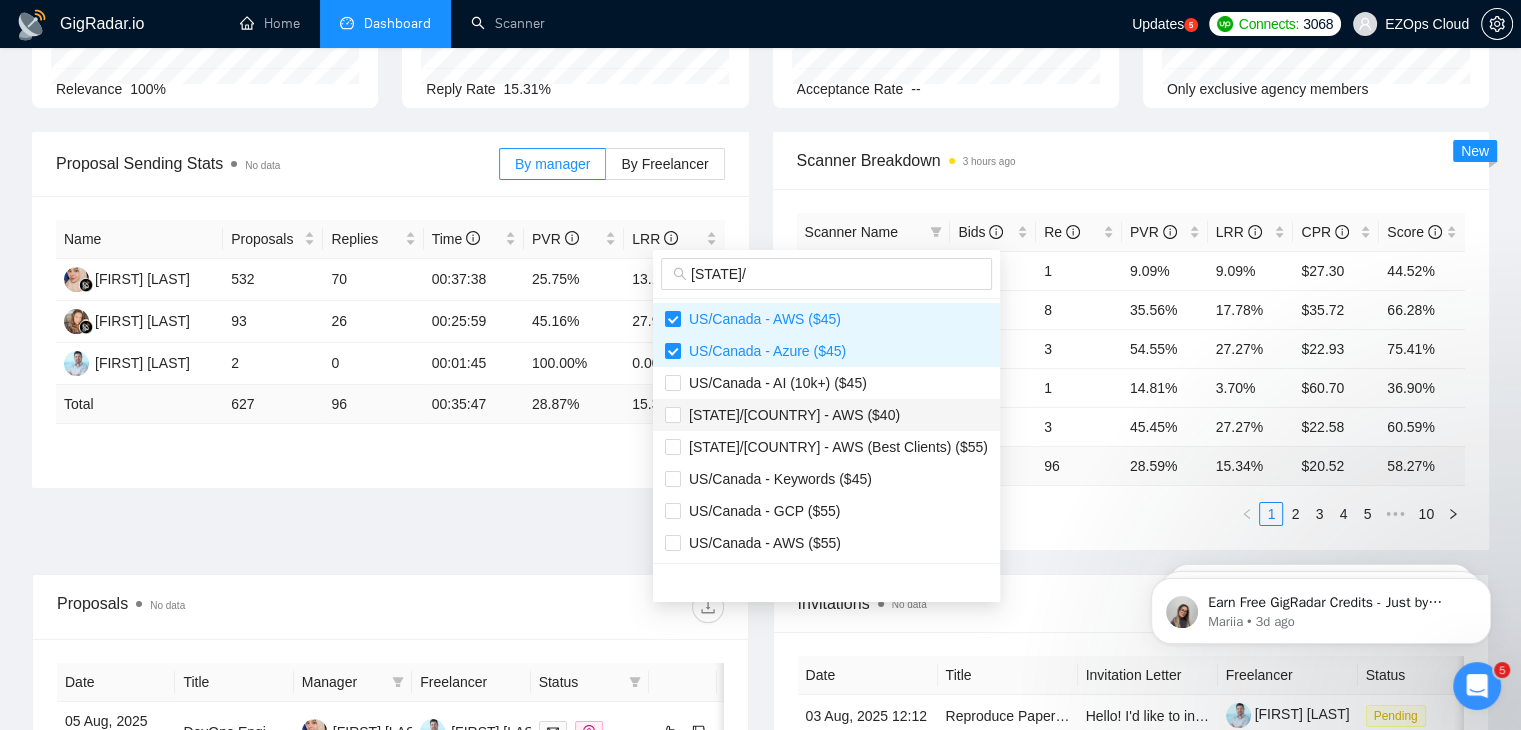 click on "[STATE]/[COUNTRY] - AWS ($40)" at bounding box center (826, 415) 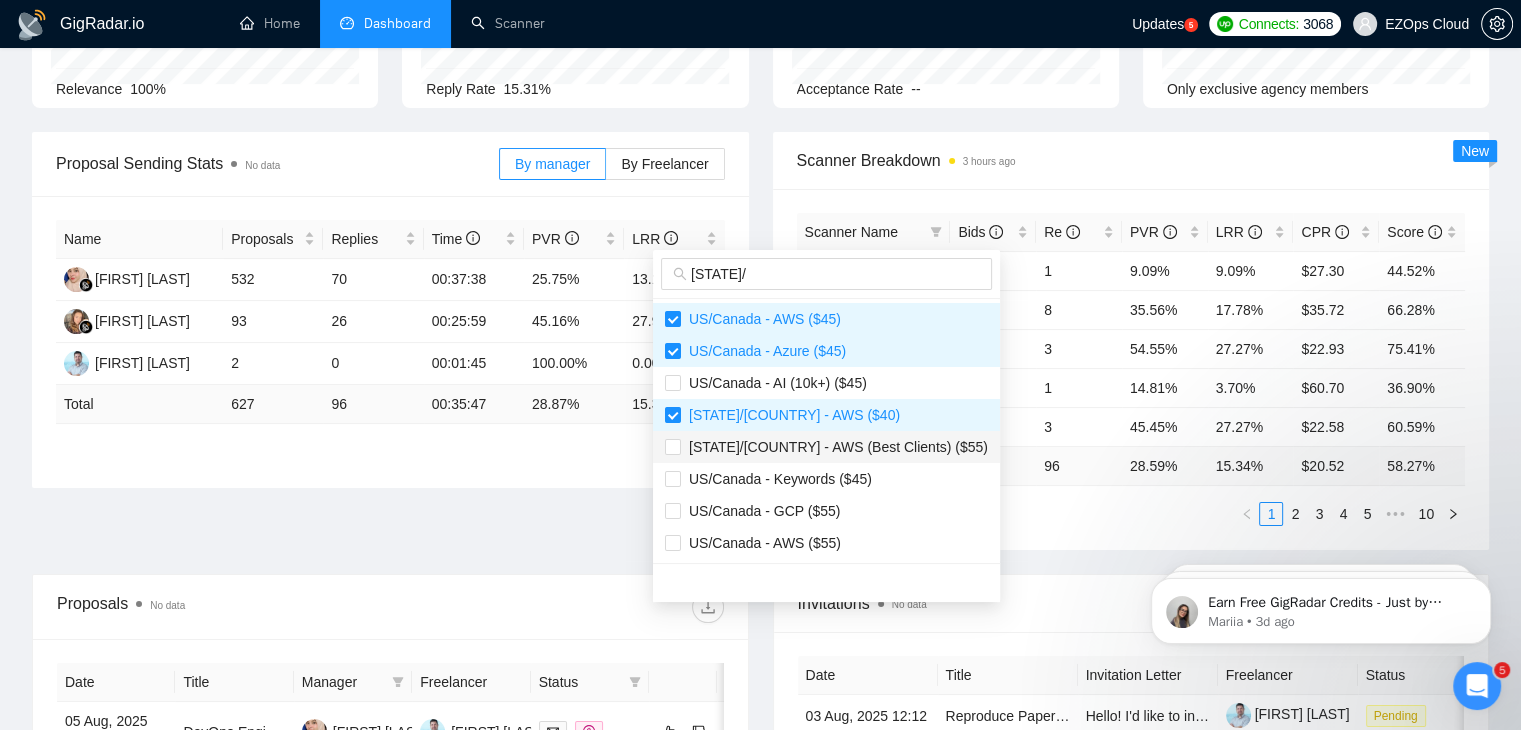 click on "[STATE]/[COUNTRY] - AWS (Best Clients) ($55)" at bounding box center (834, 447) 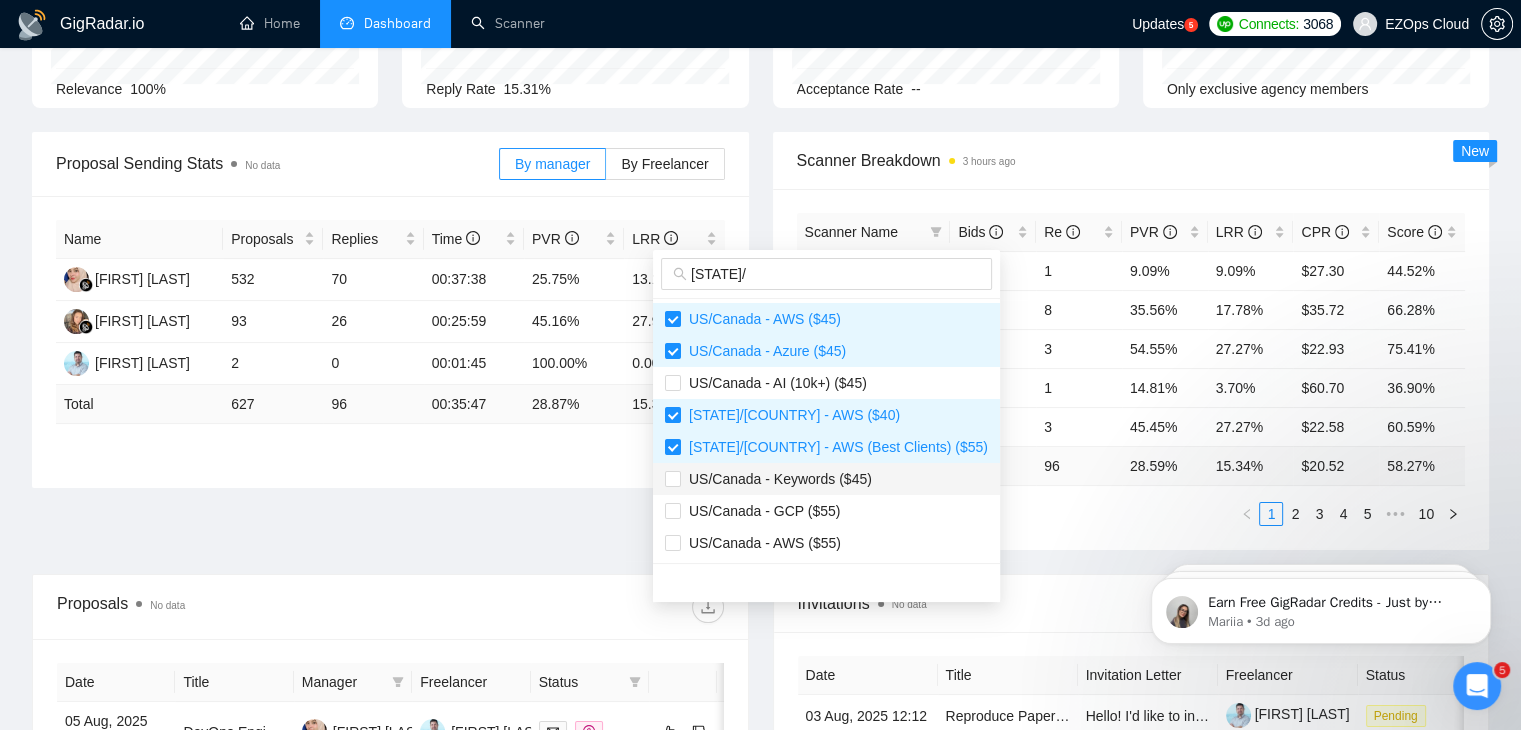 click on "US/Canada - Keywords ($45)" at bounding box center (776, 479) 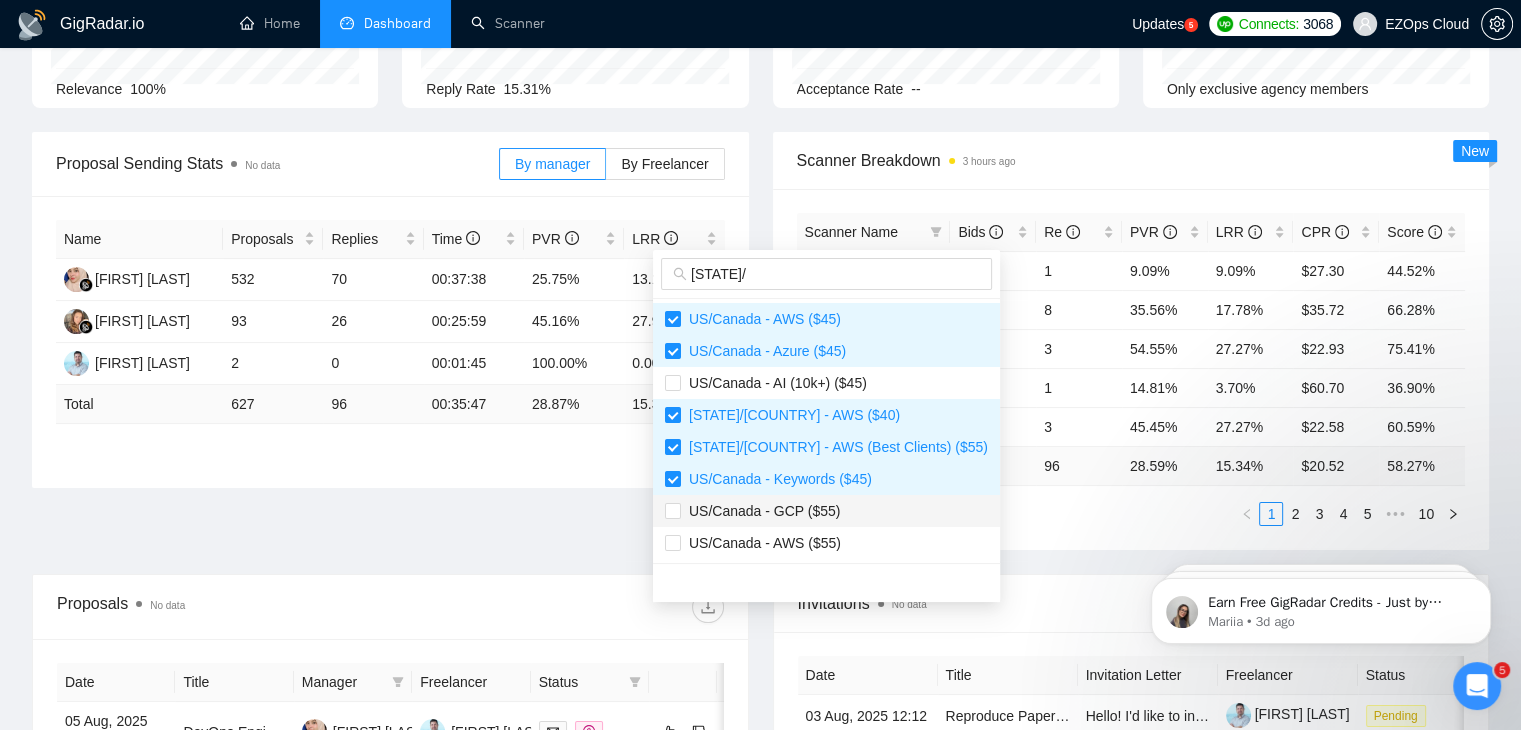 click on "US/Canada - GCP ($55)" at bounding box center (826, 511) 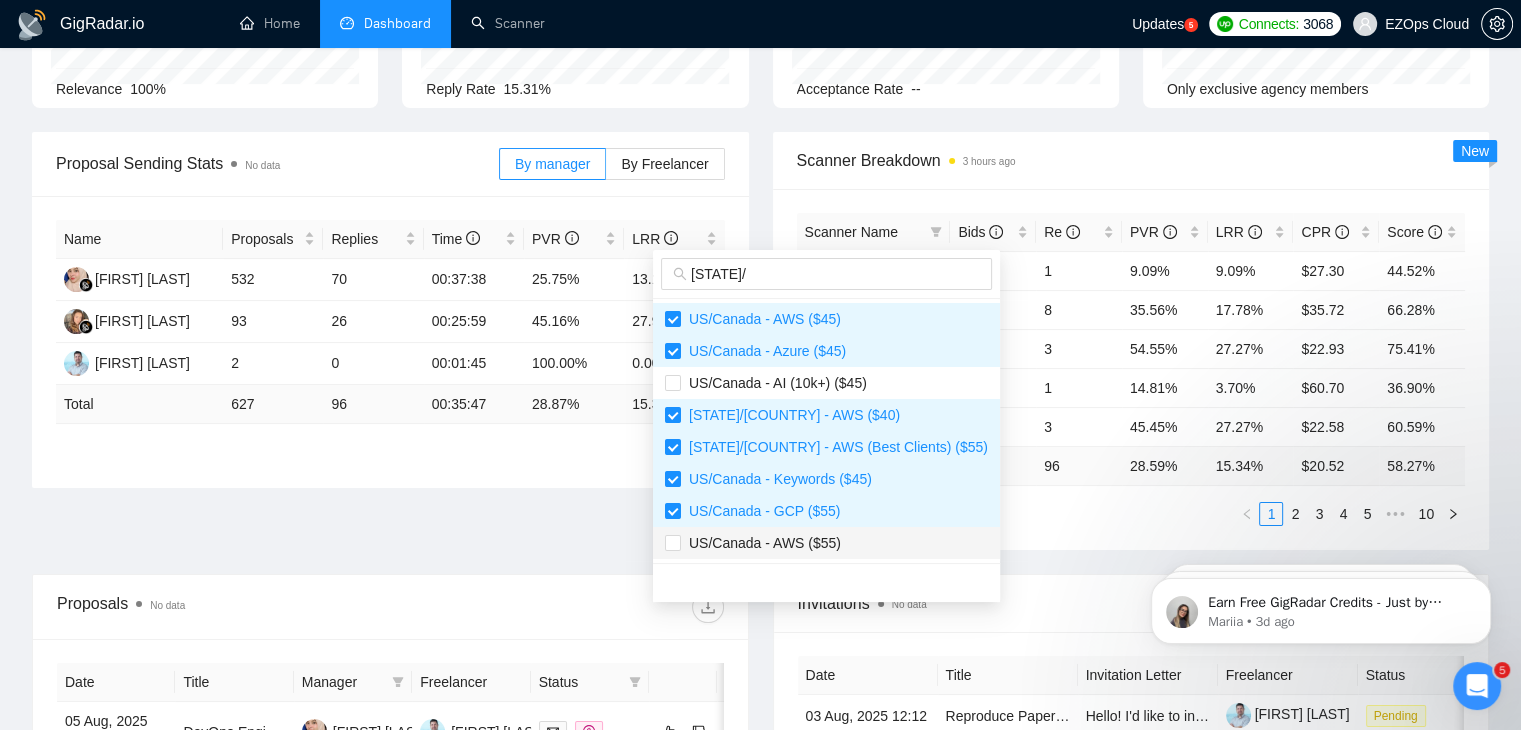 click on "US/Canada - AWS ($55)" at bounding box center (826, 543) 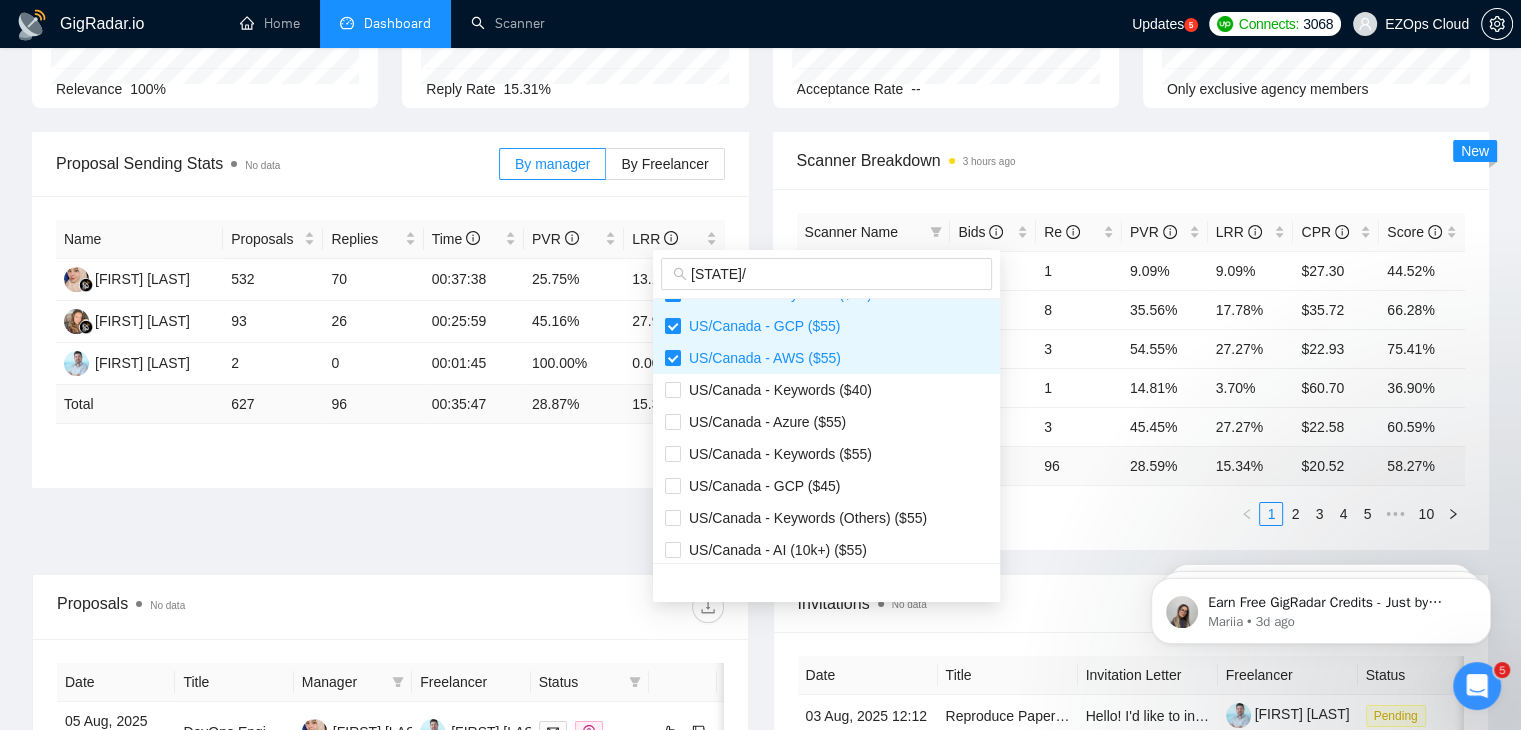 scroll, scrollTop: 230, scrollLeft: 0, axis: vertical 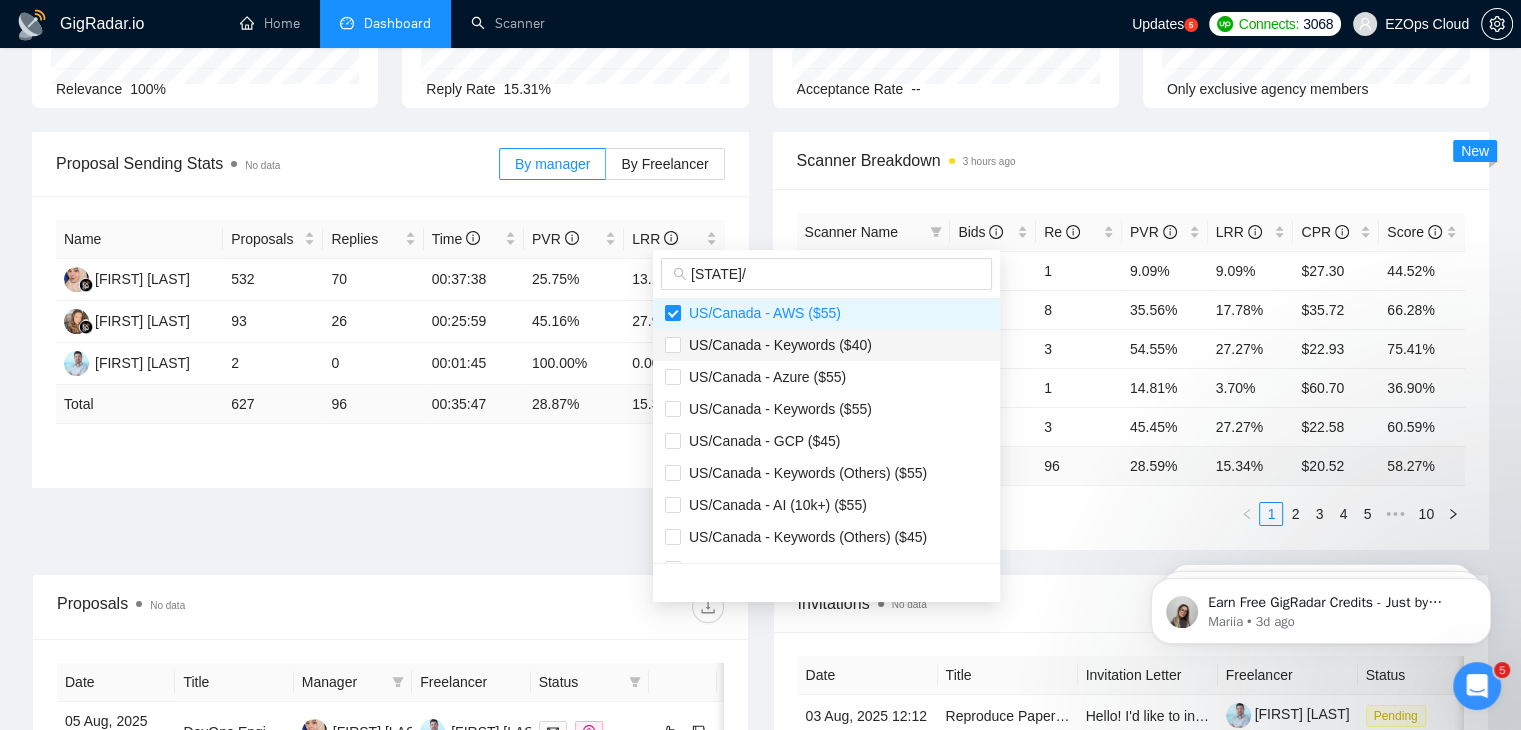 click on "US/Canada - Keywords ($40)" at bounding box center (776, 345) 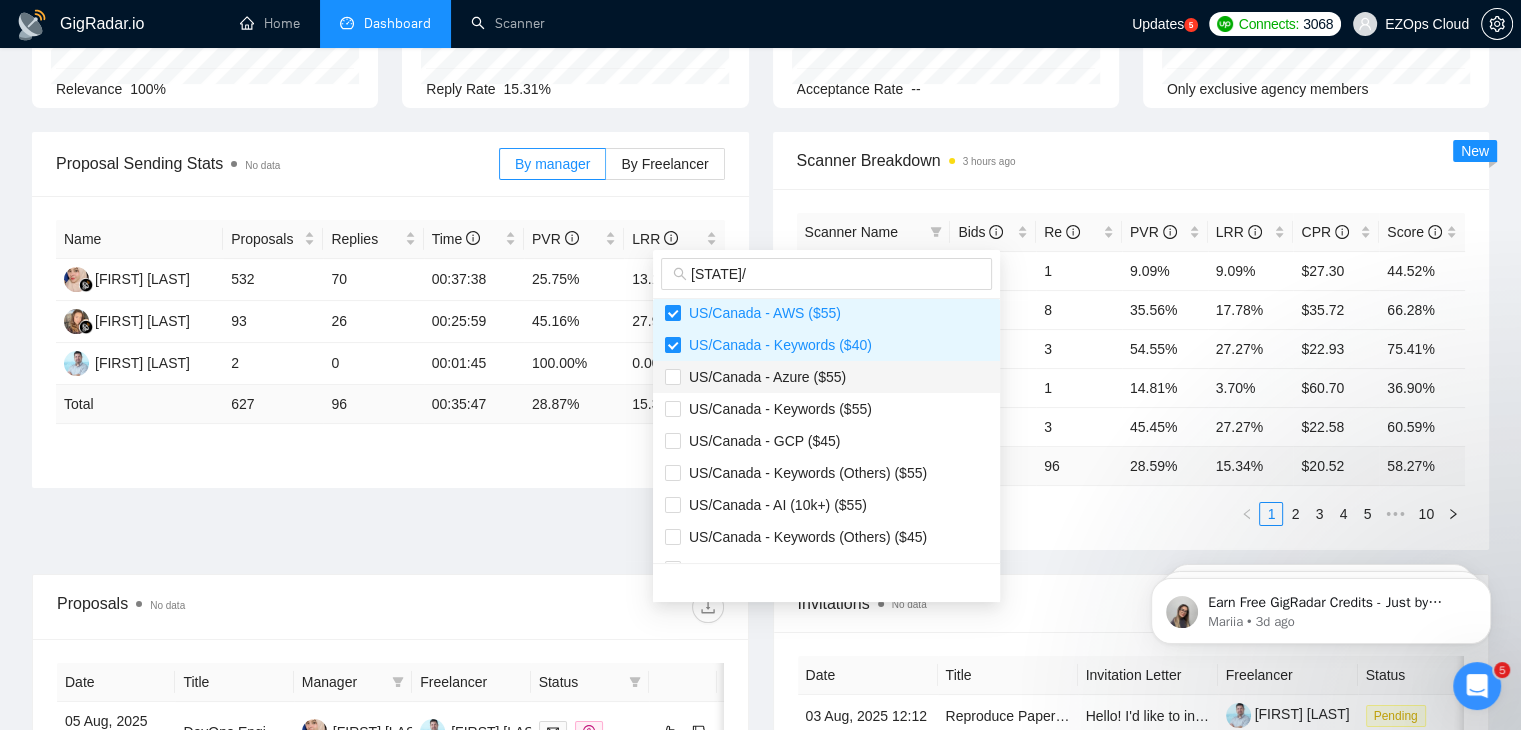 click on "US/Canada - Azure ($55)" at bounding box center [763, 377] 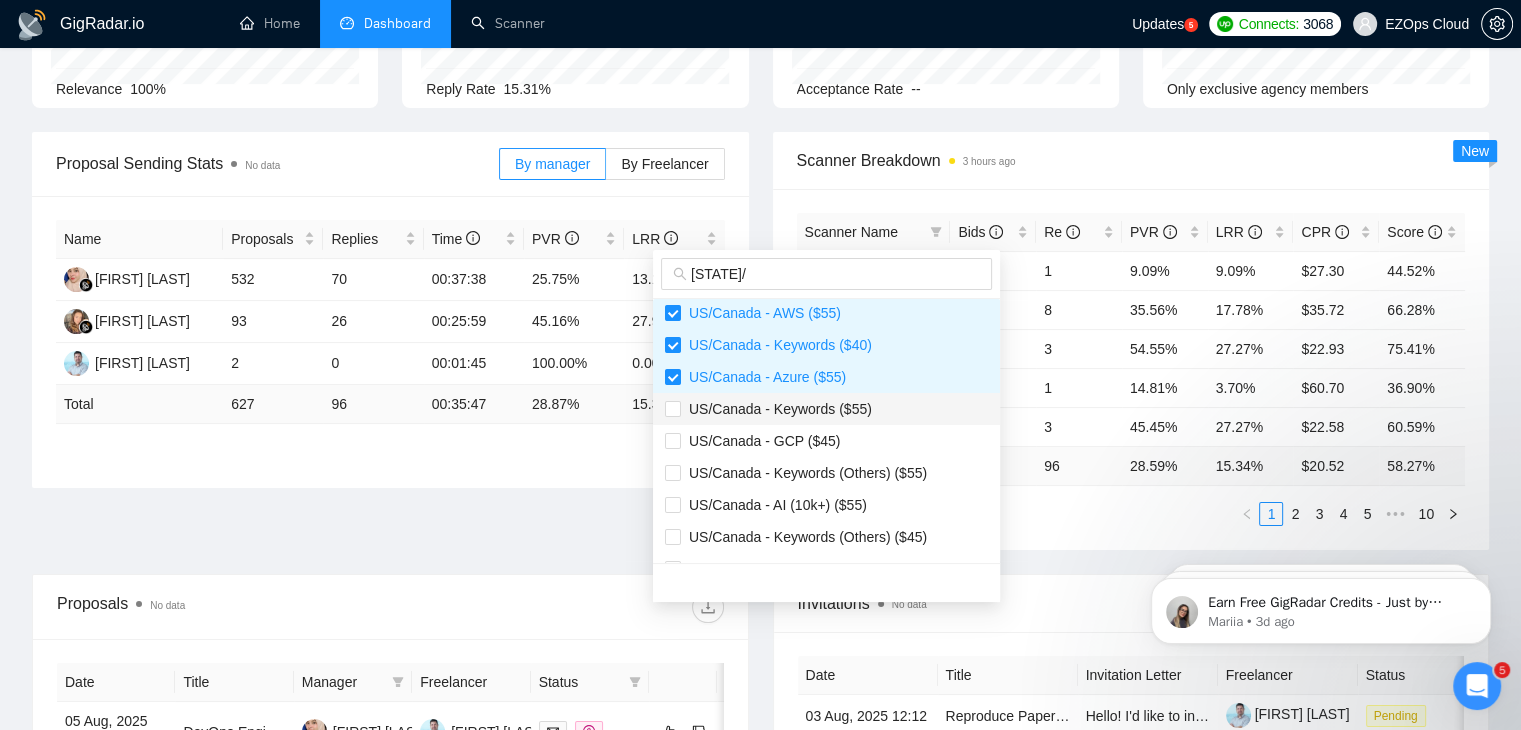 click on "US/Canada - Keywords ($55)" at bounding box center (776, 409) 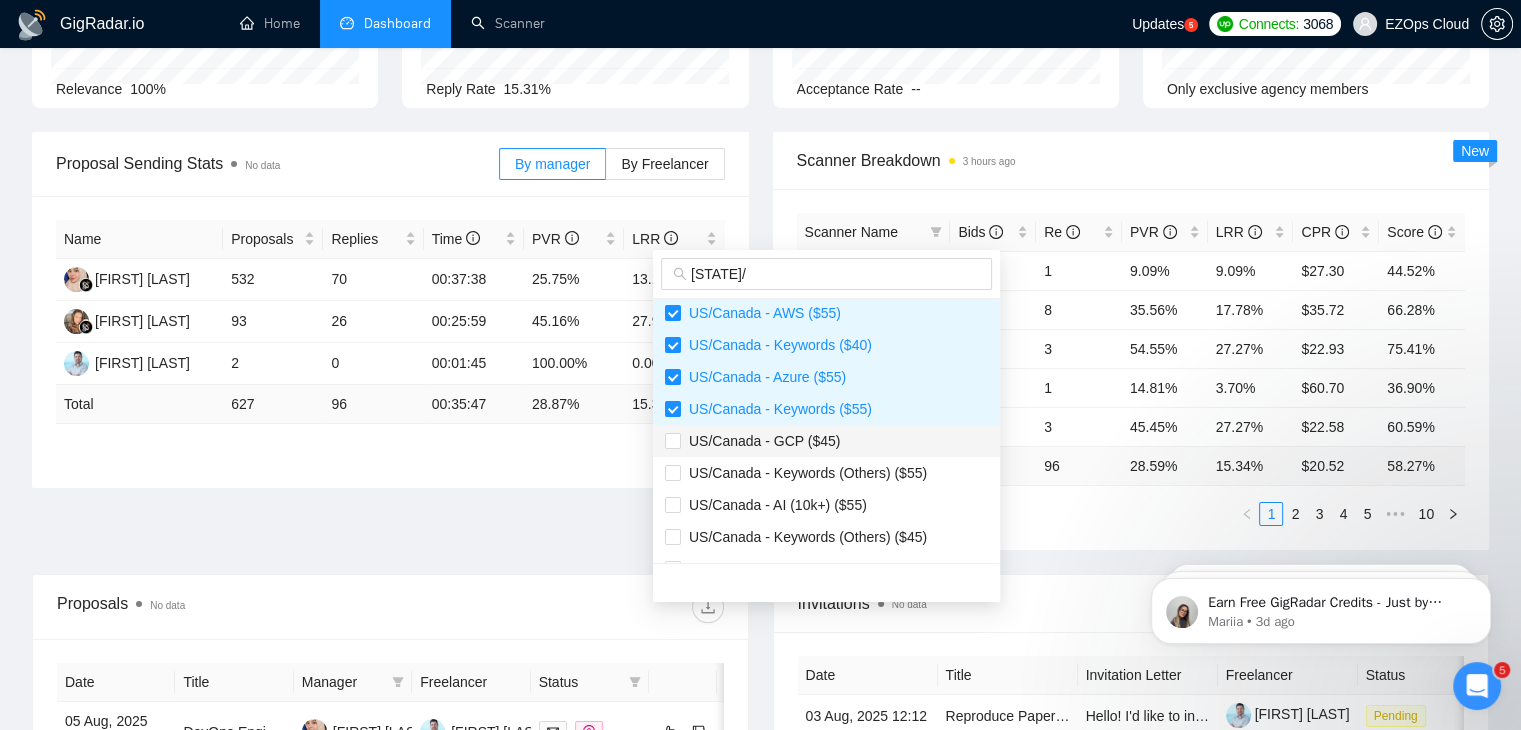 click on "US/Canada - GCP ($45)" at bounding box center [760, 441] 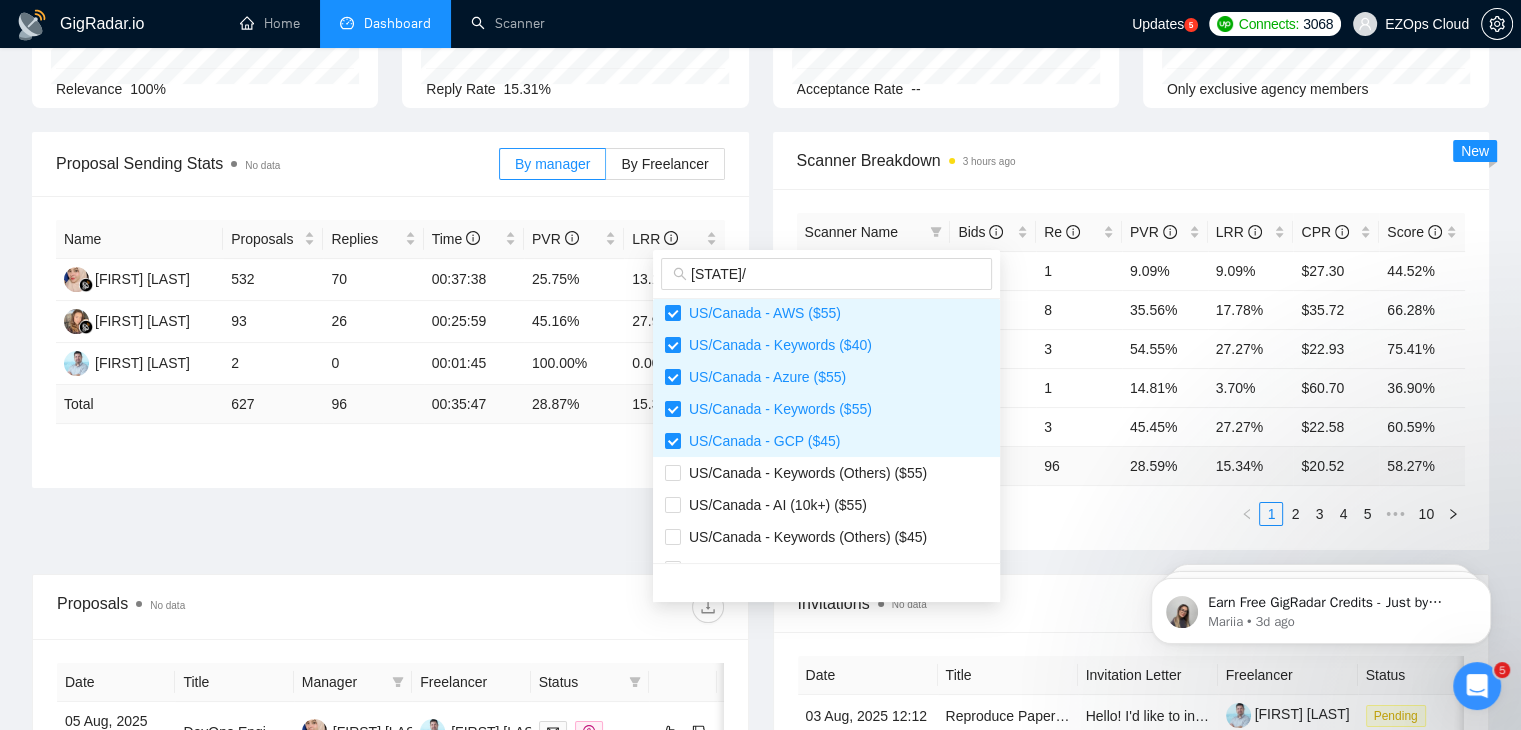 scroll, scrollTop: 320, scrollLeft: 0, axis: vertical 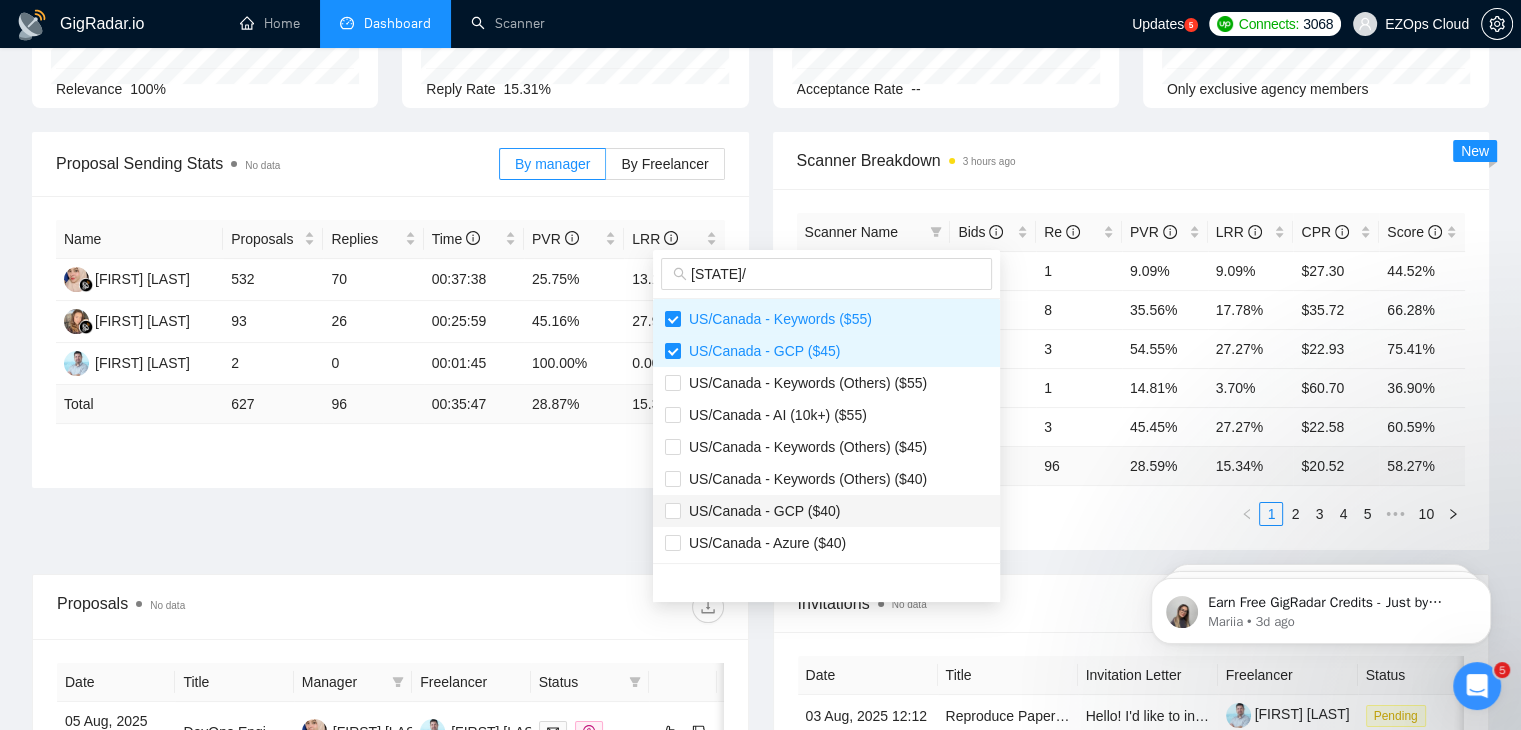 click on "US/Canada - GCP ($40)" at bounding box center [826, 511] 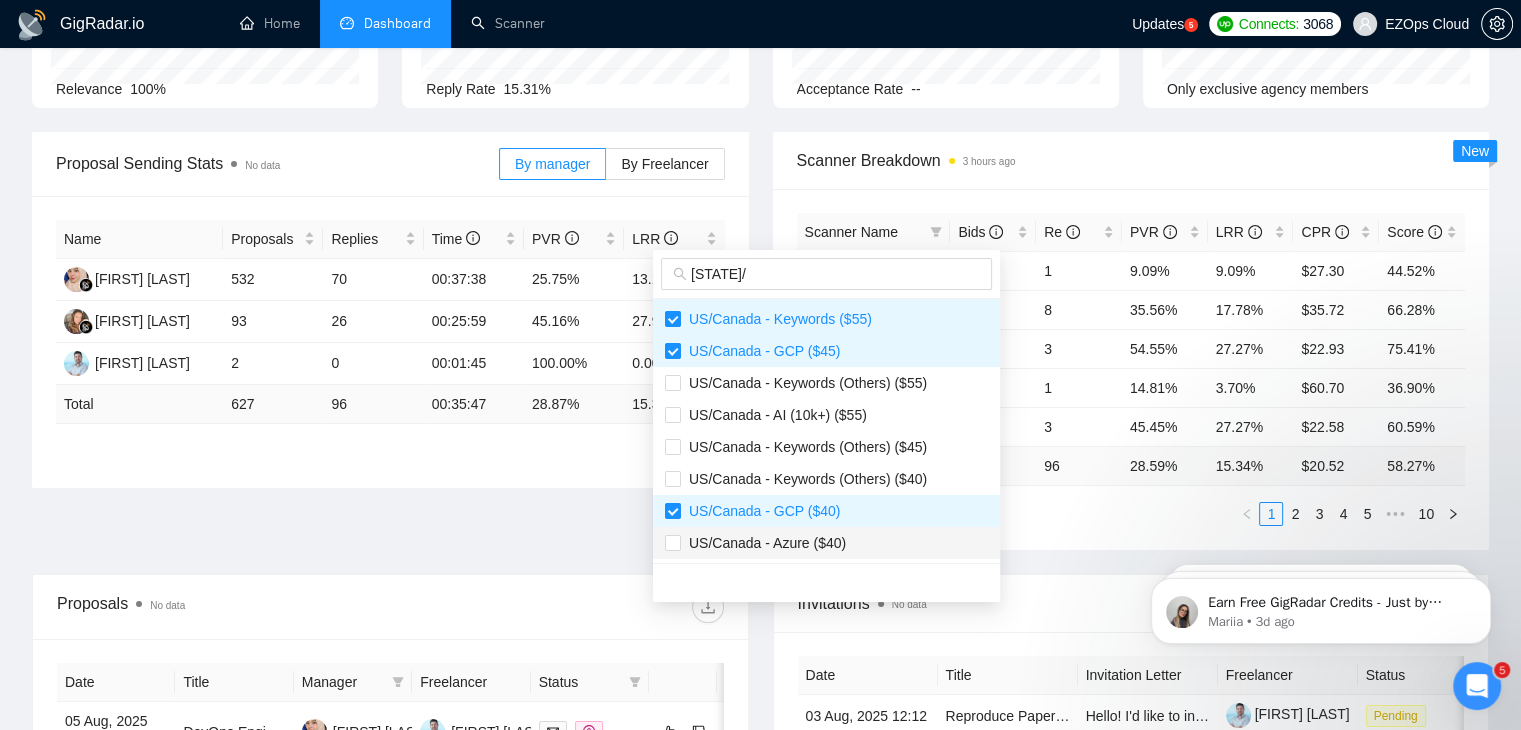 click on "US/Canada - Azure ($40)" at bounding box center (826, 543) 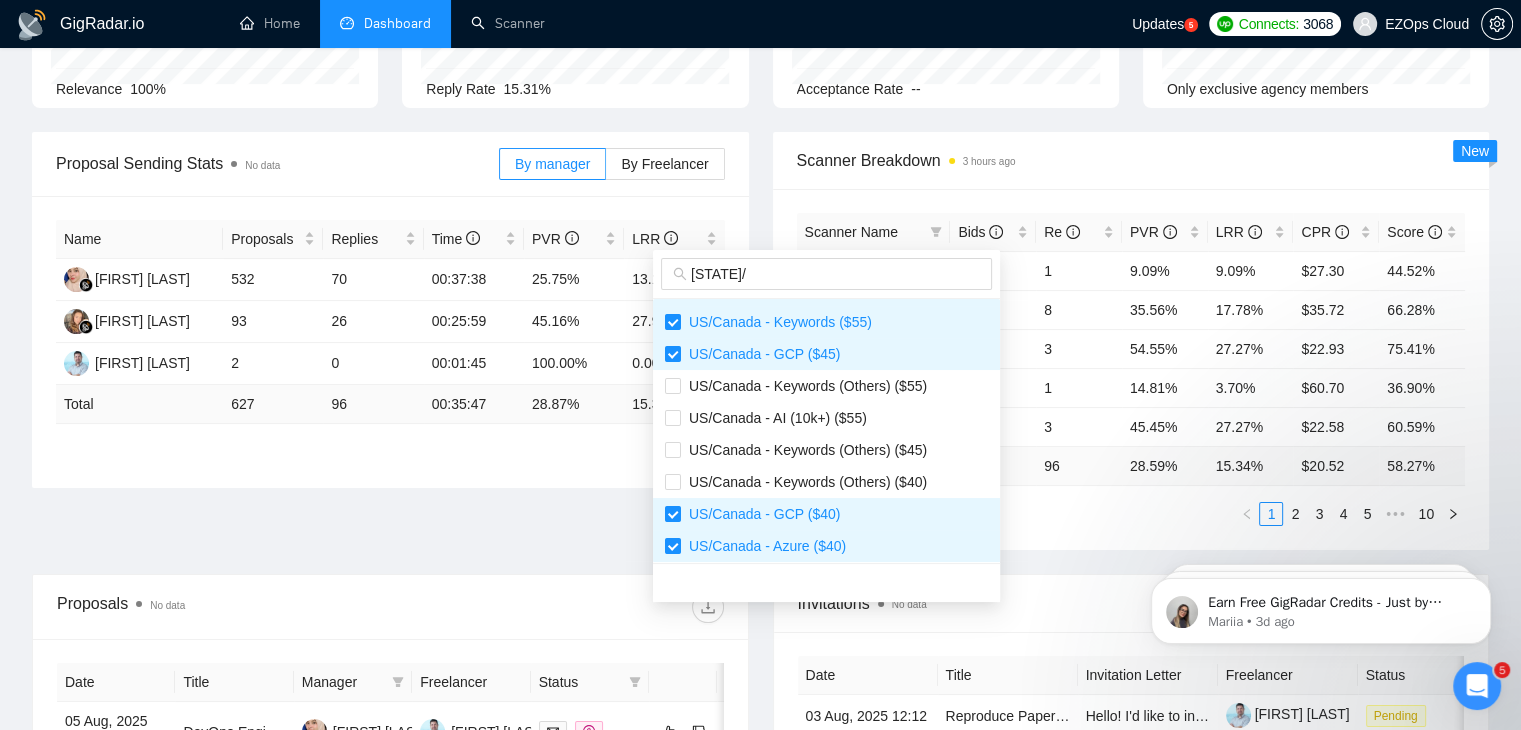 scroll, scrollTop: 320, scrollLeft: 0, axis: vertical 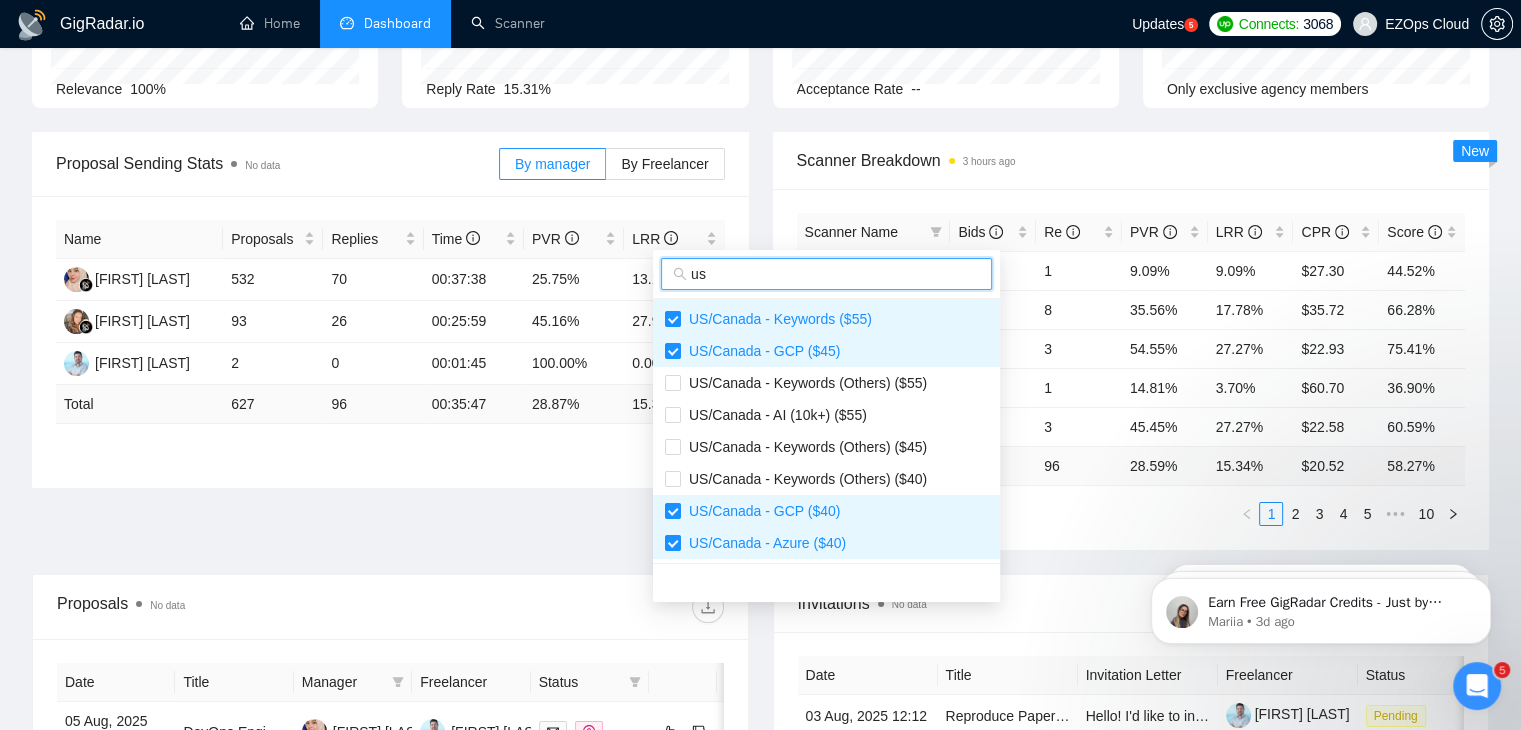 click on "us" at bounding box center [835, 274] 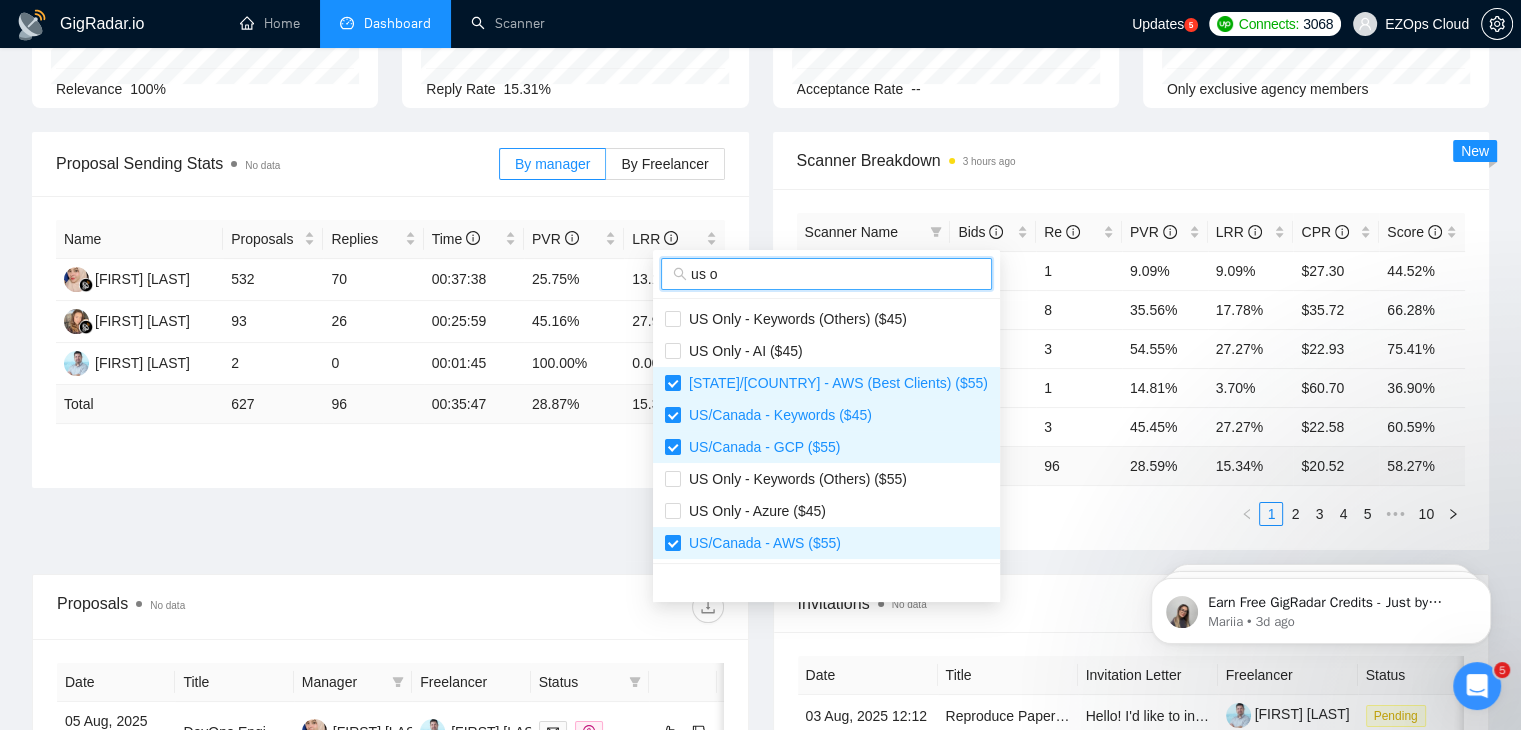 scroll, scrollTop: 276, scrollLeft: 0, axis: vertical 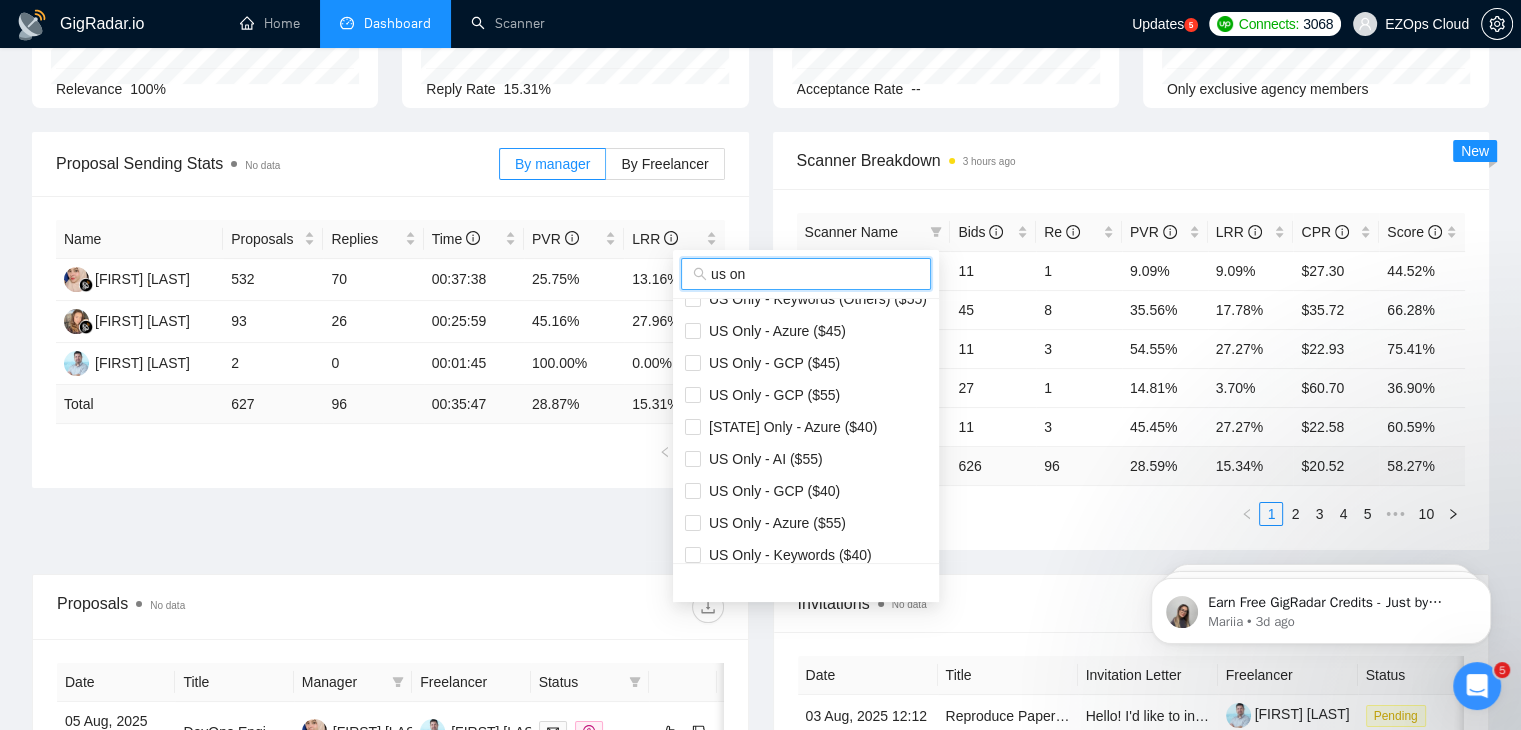 type on "us on" 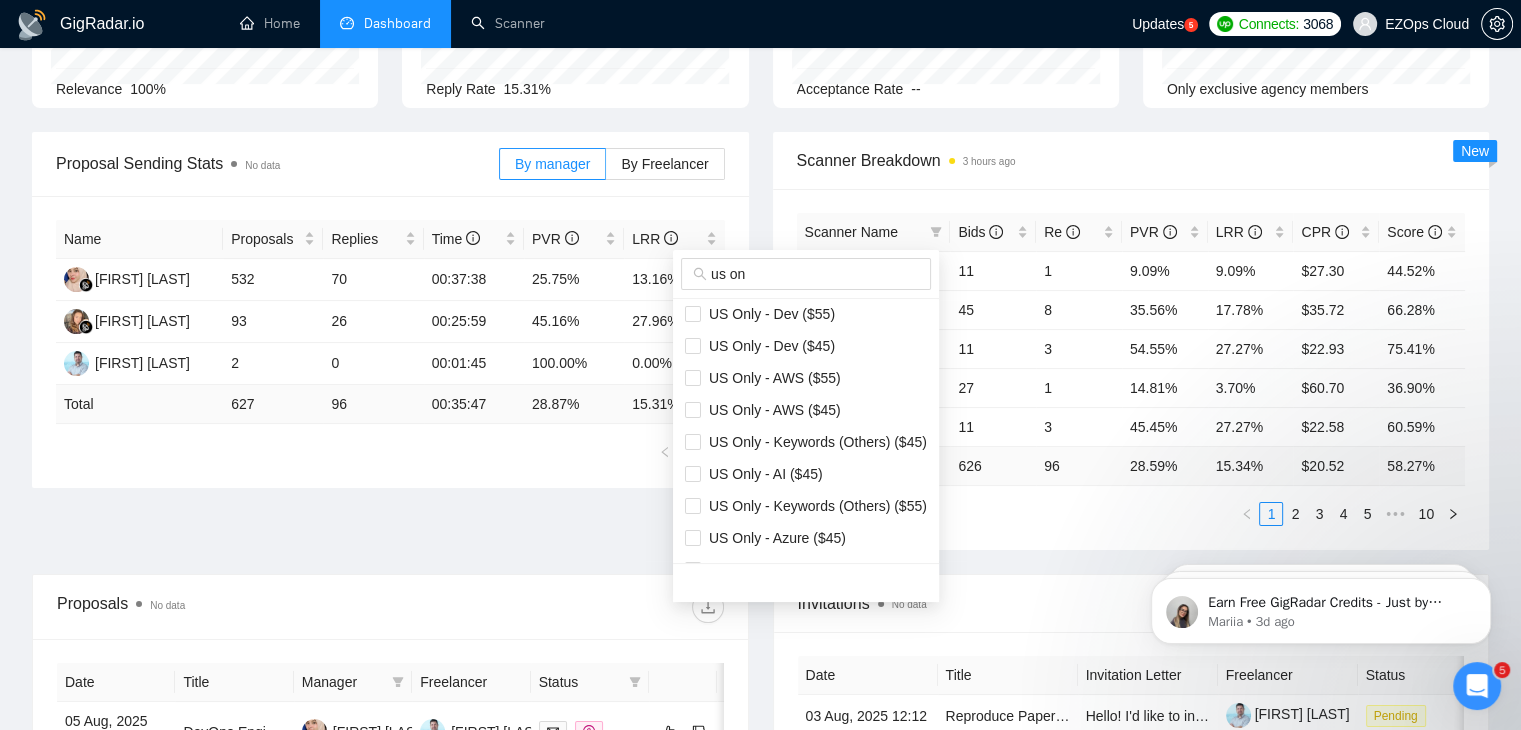 scroll, scrollTop: 0, scrollLeft: 0, axis: both 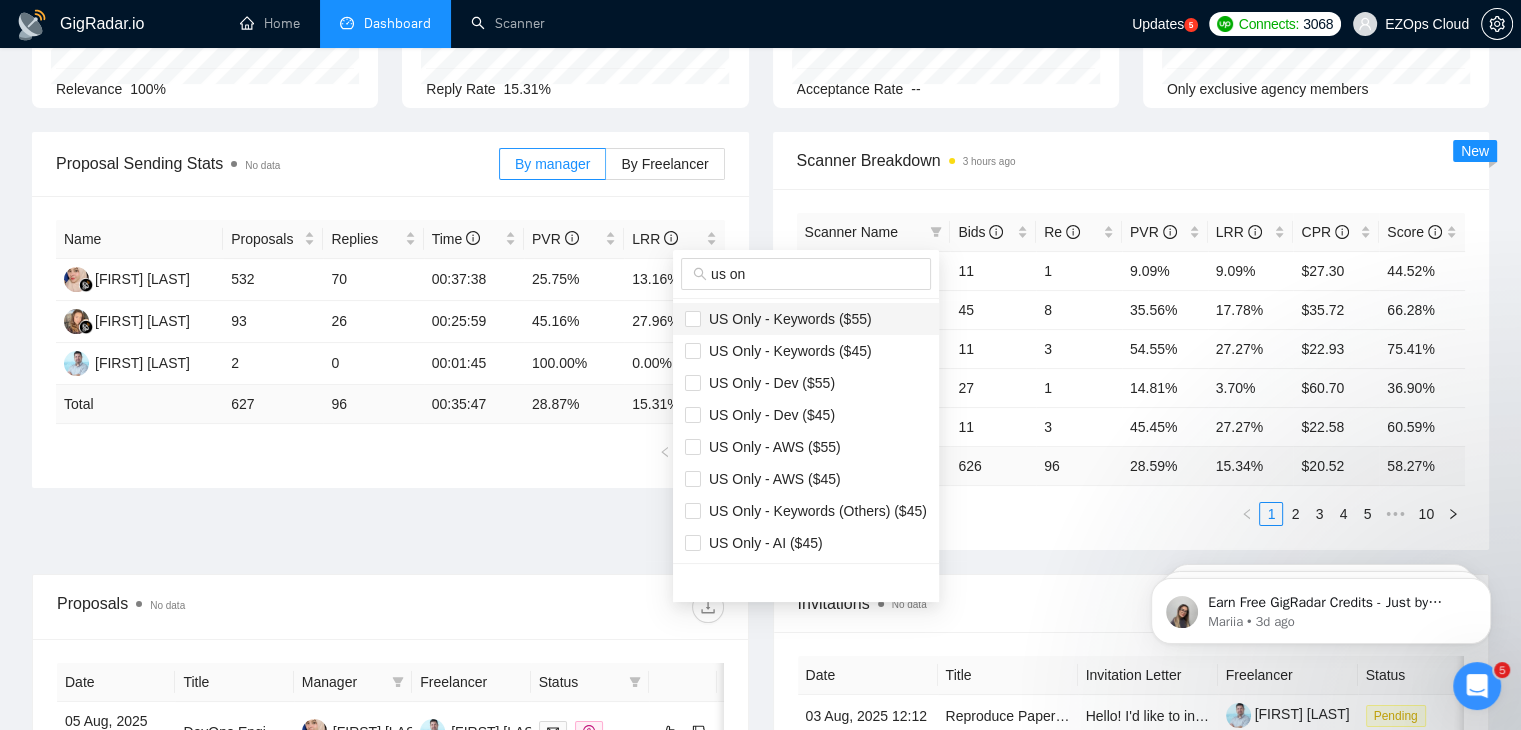 click on "US Only - Keywords ($55)" at bounding box center (786, 319) 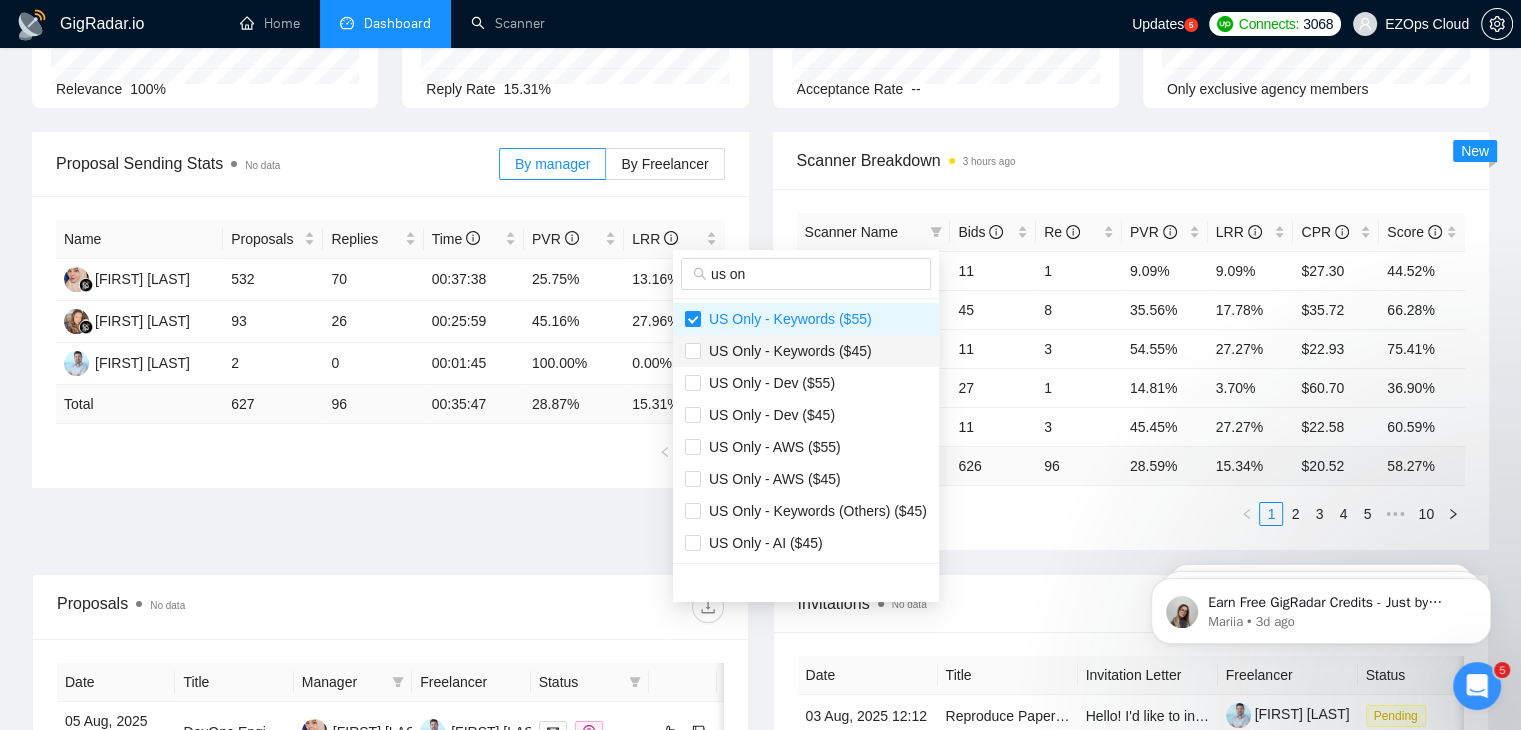 click on "US Only - Keywords ($45)" at bounding box center (786, 351) 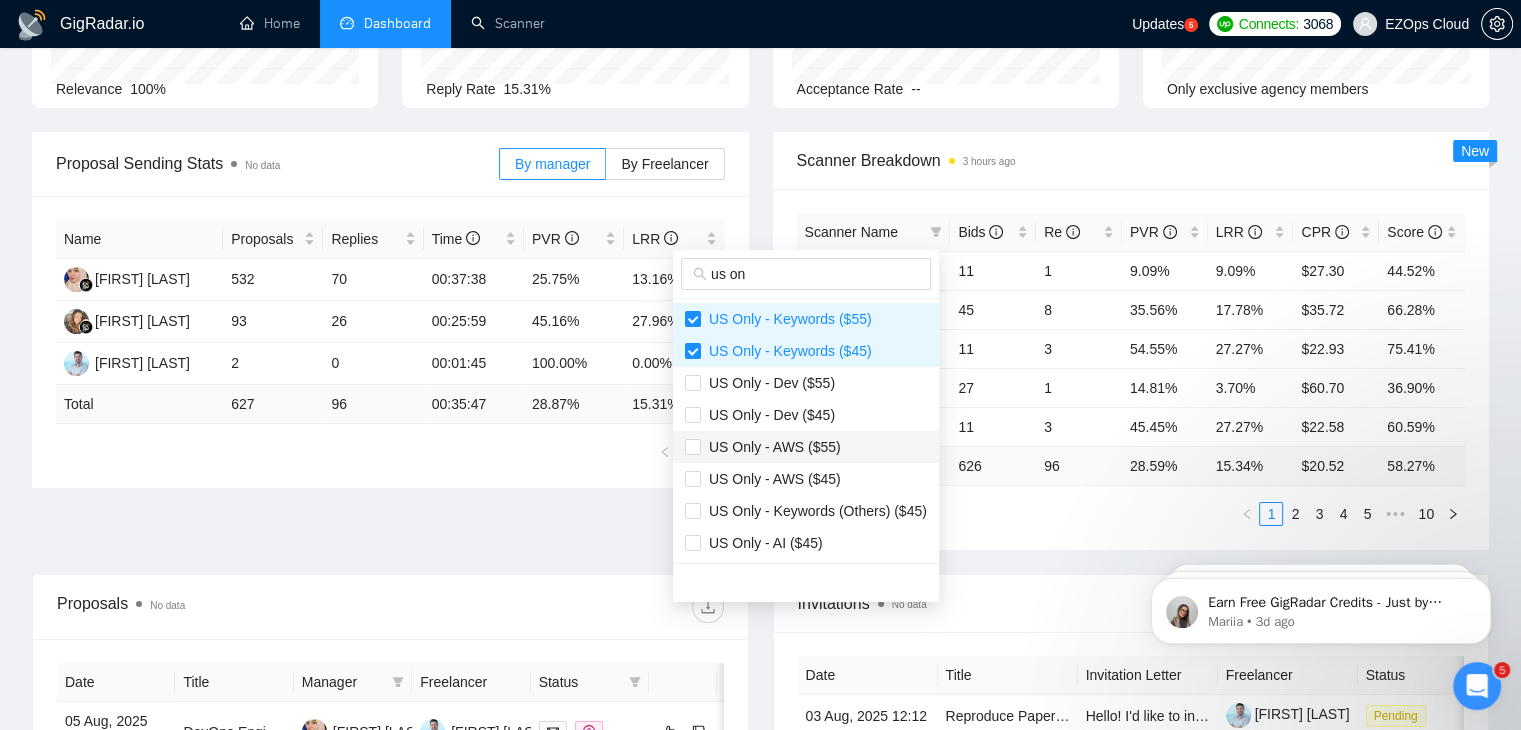 click on "US Only - AWS ($55)" at bounding box center (806, 447) 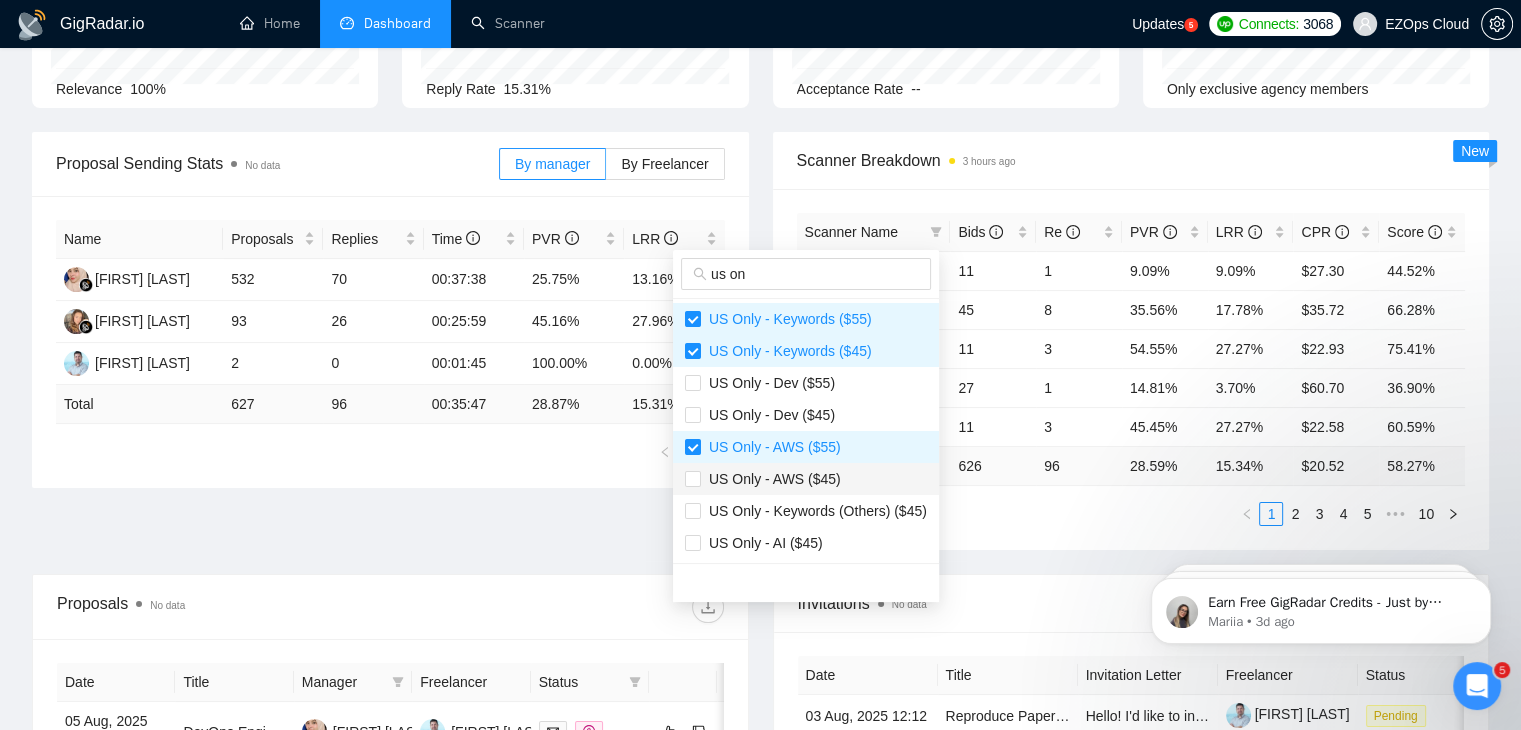 click on "US Only - AWS ($45)" at bounding box center (806, 479) 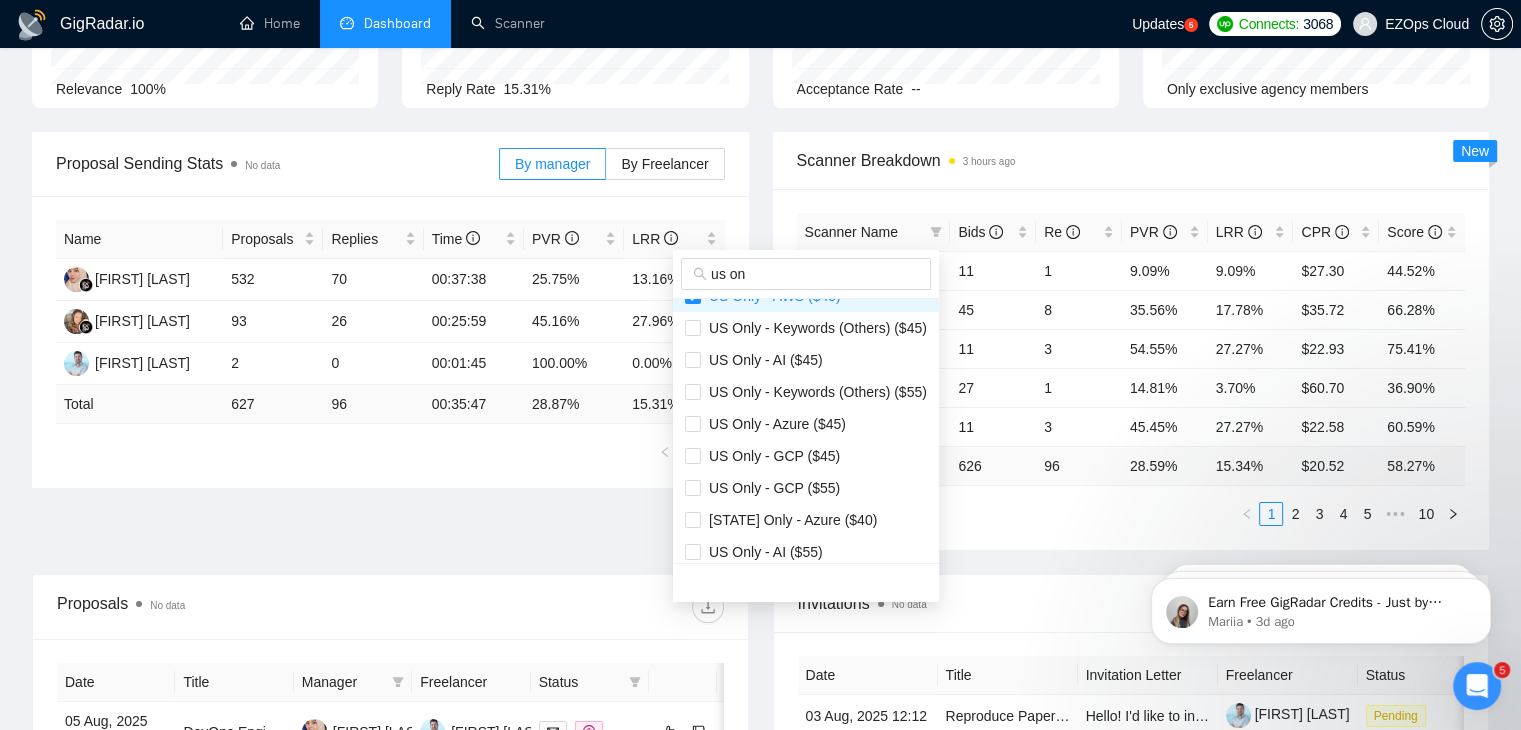 scroll, scrollTop: 230, scrollLeft: 0, axis: vertical 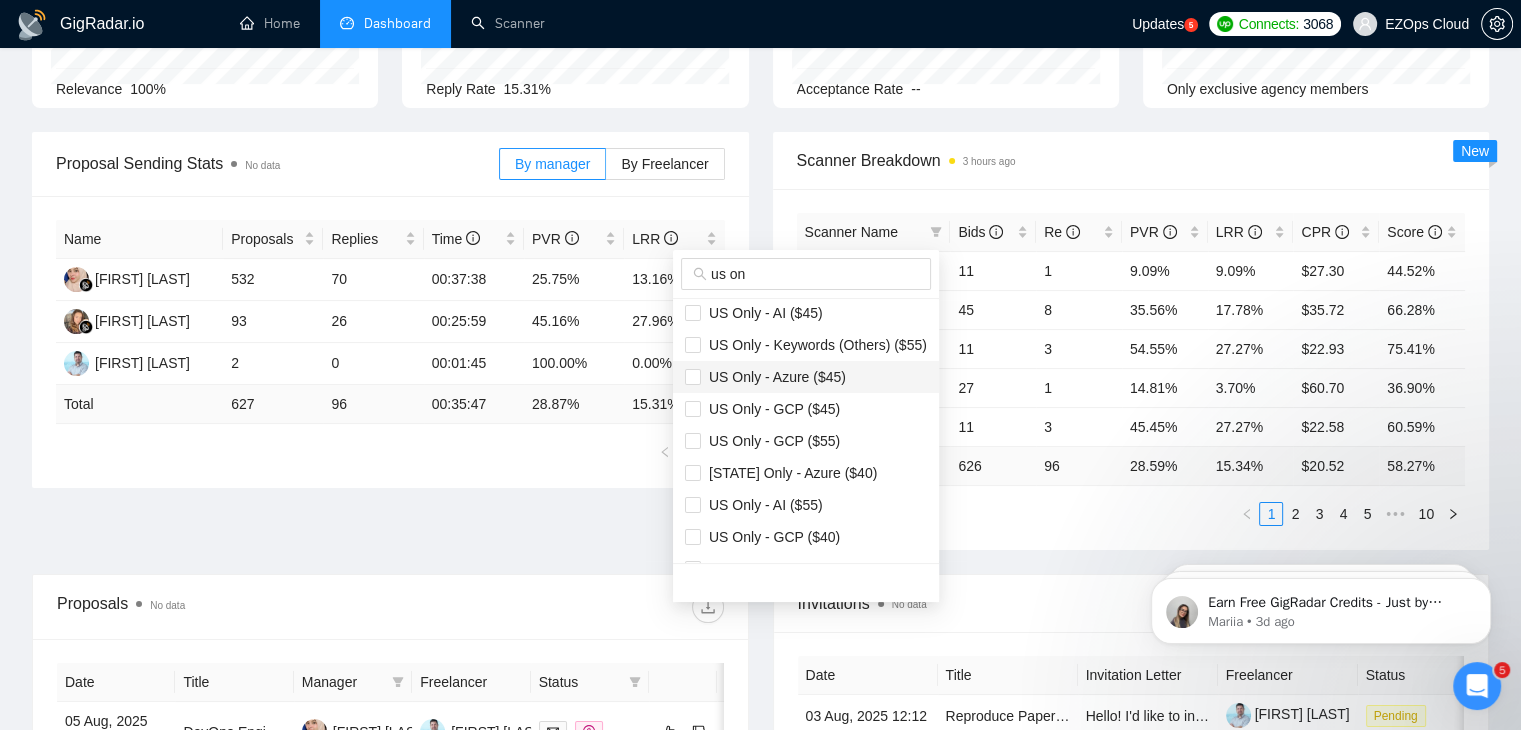 click on "US Only - Azure ($45)" at bounding box center [773, 377] 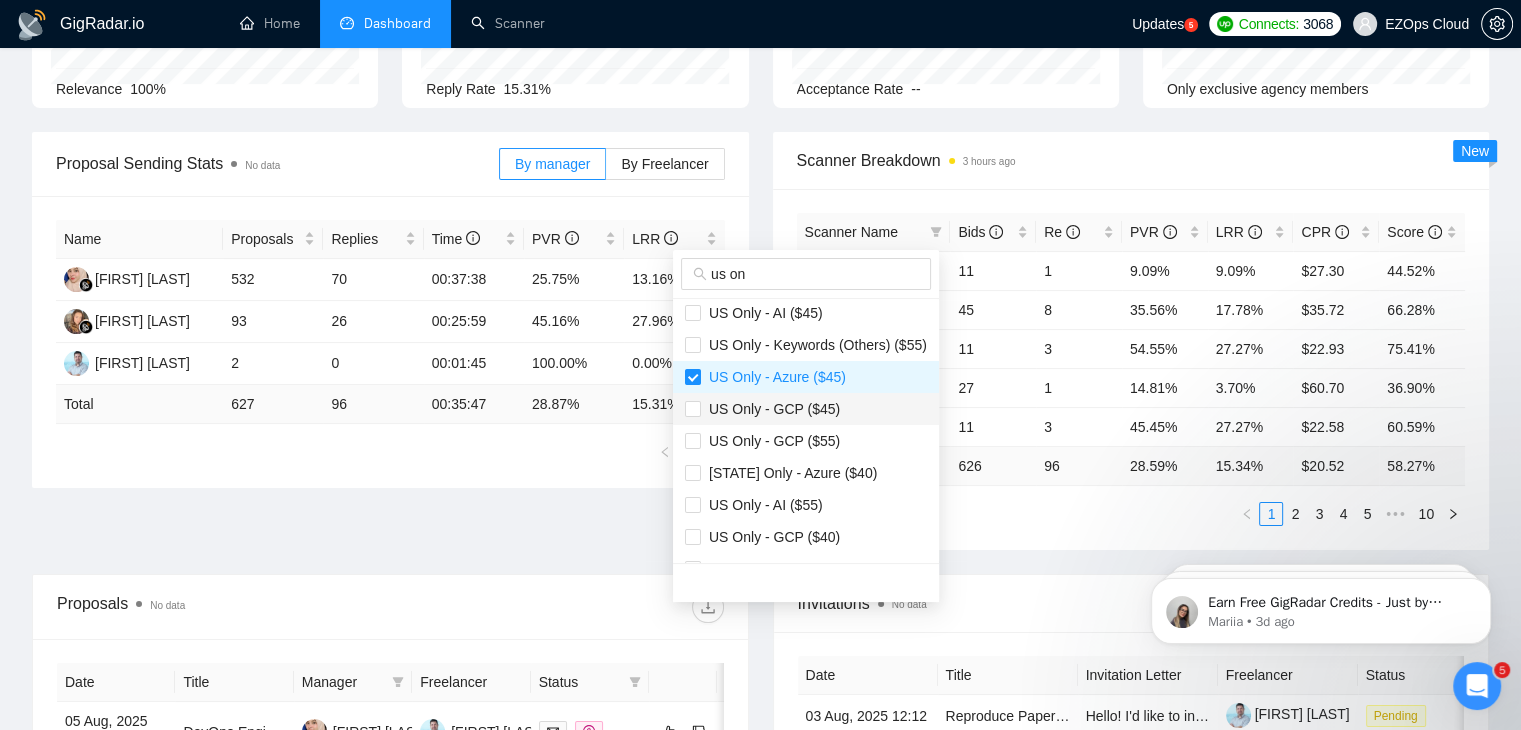 click on "US Only - GCP ($45)" at bounding box center (806, 409) 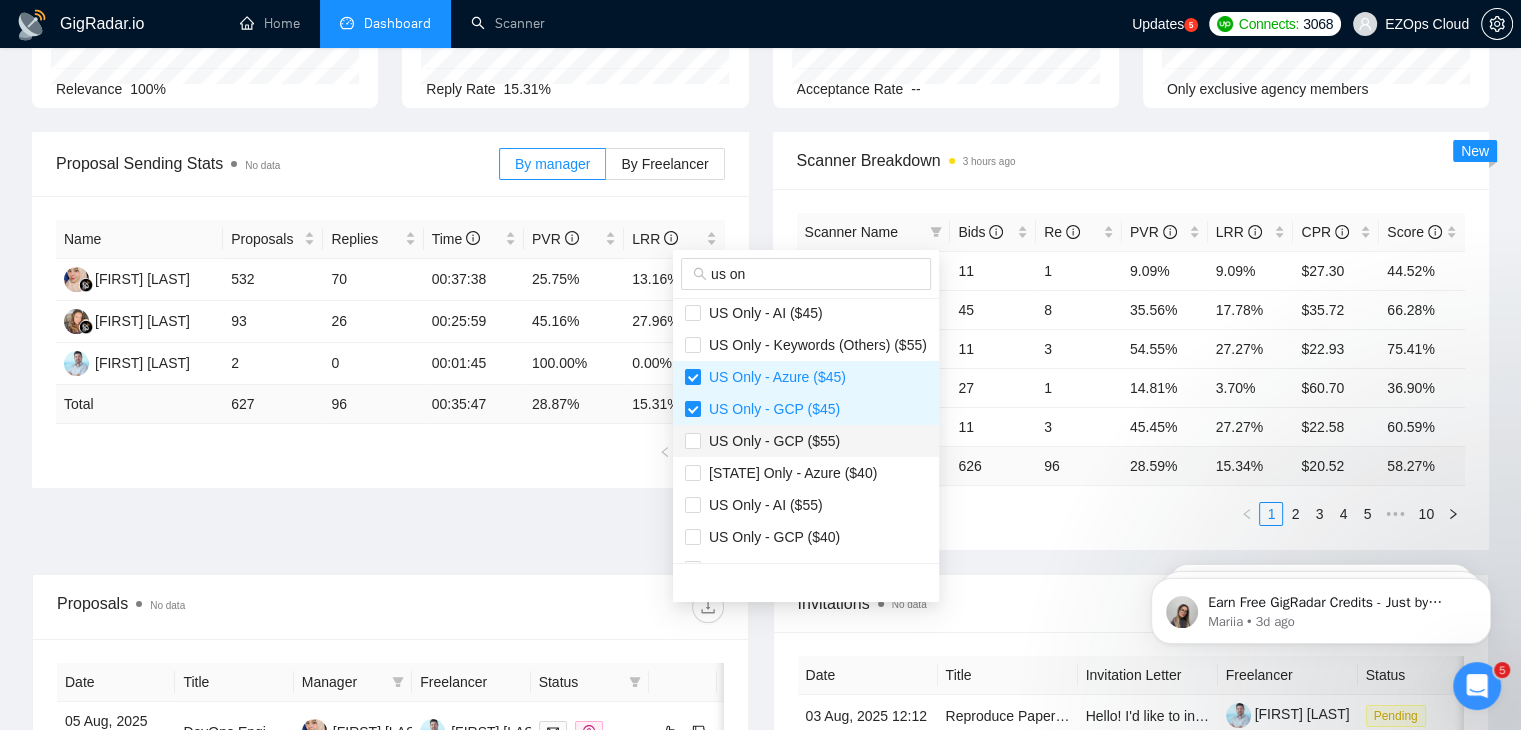 click on "US Only - GCP ($55)" at bounding box center [806, 441] 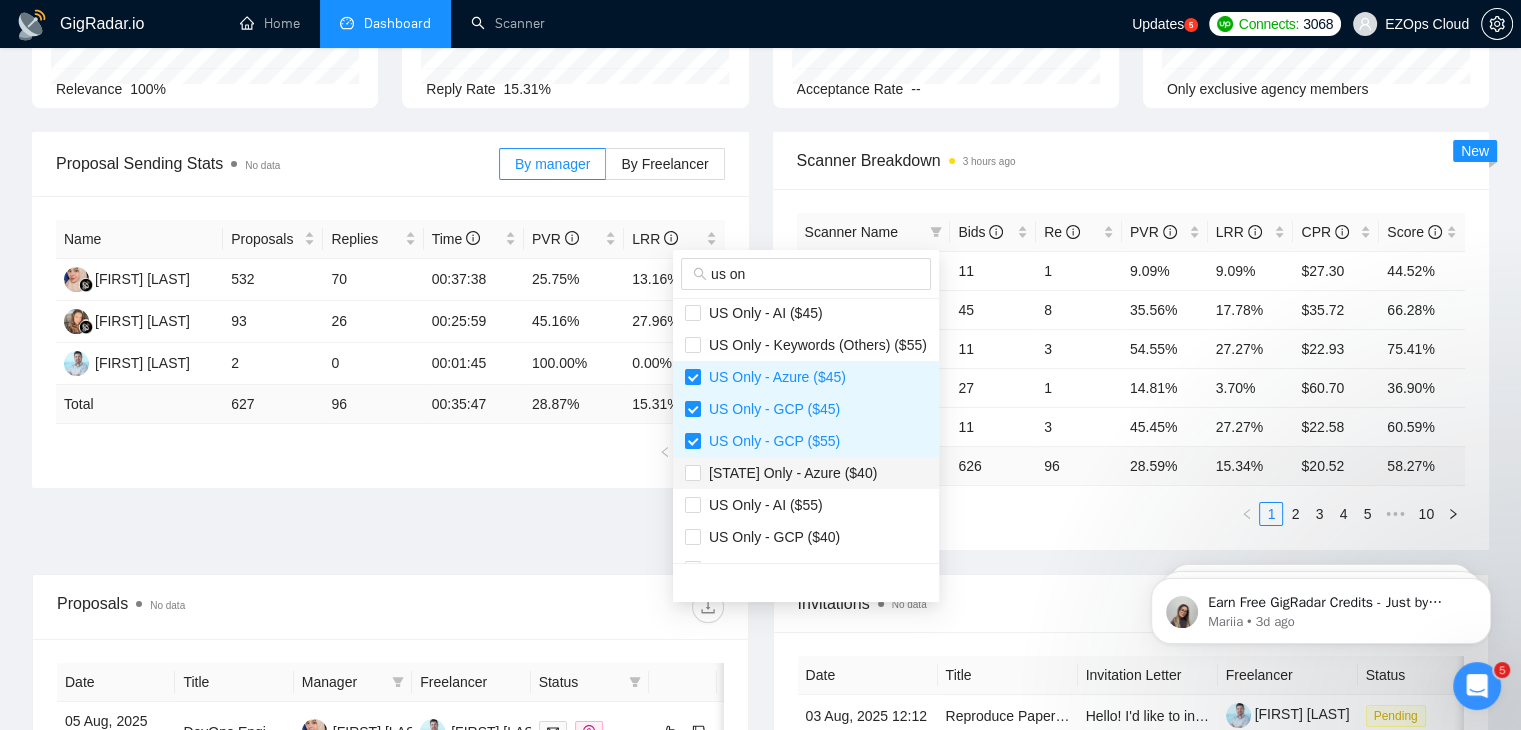 click on "[STATE] Only - Azure ($40)" at bounding box center (806, 473) 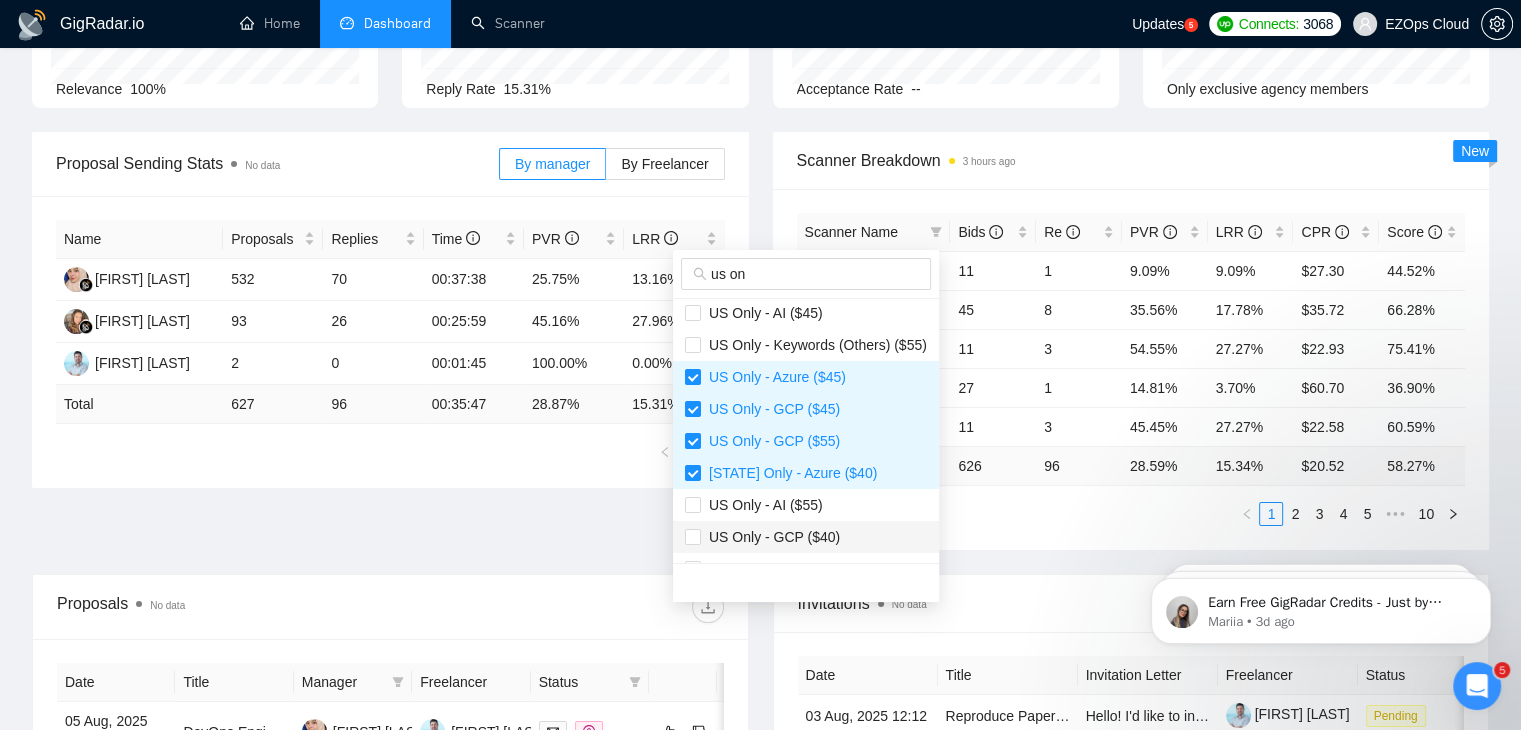 click on "US Only - GCP ($40)" at bounding box center [806, 537] 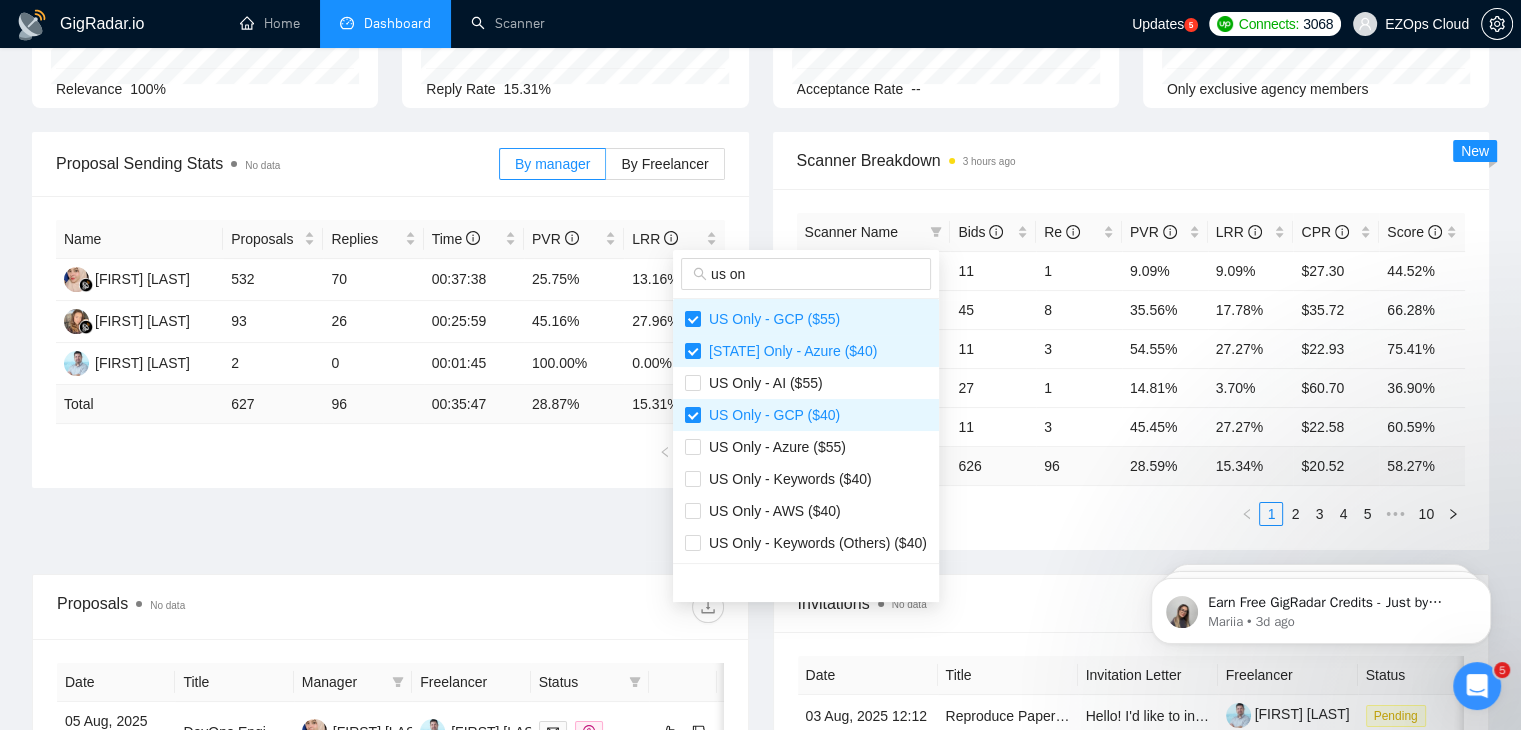 scroll, scrollTop: 384, scrollLeft: 0, axis: vertical 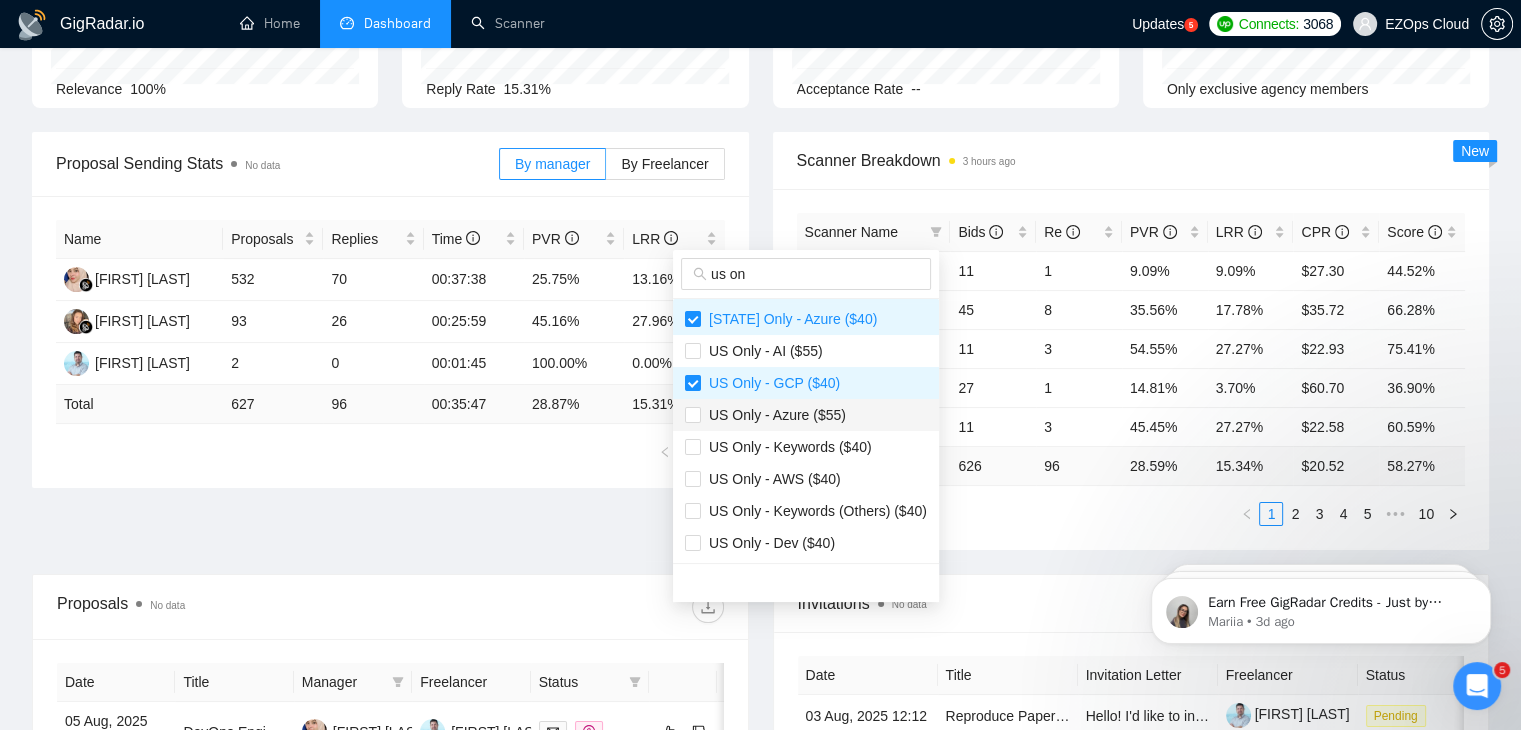 click on "US Only - Azure ($55)" at bounding box center (806, 415) 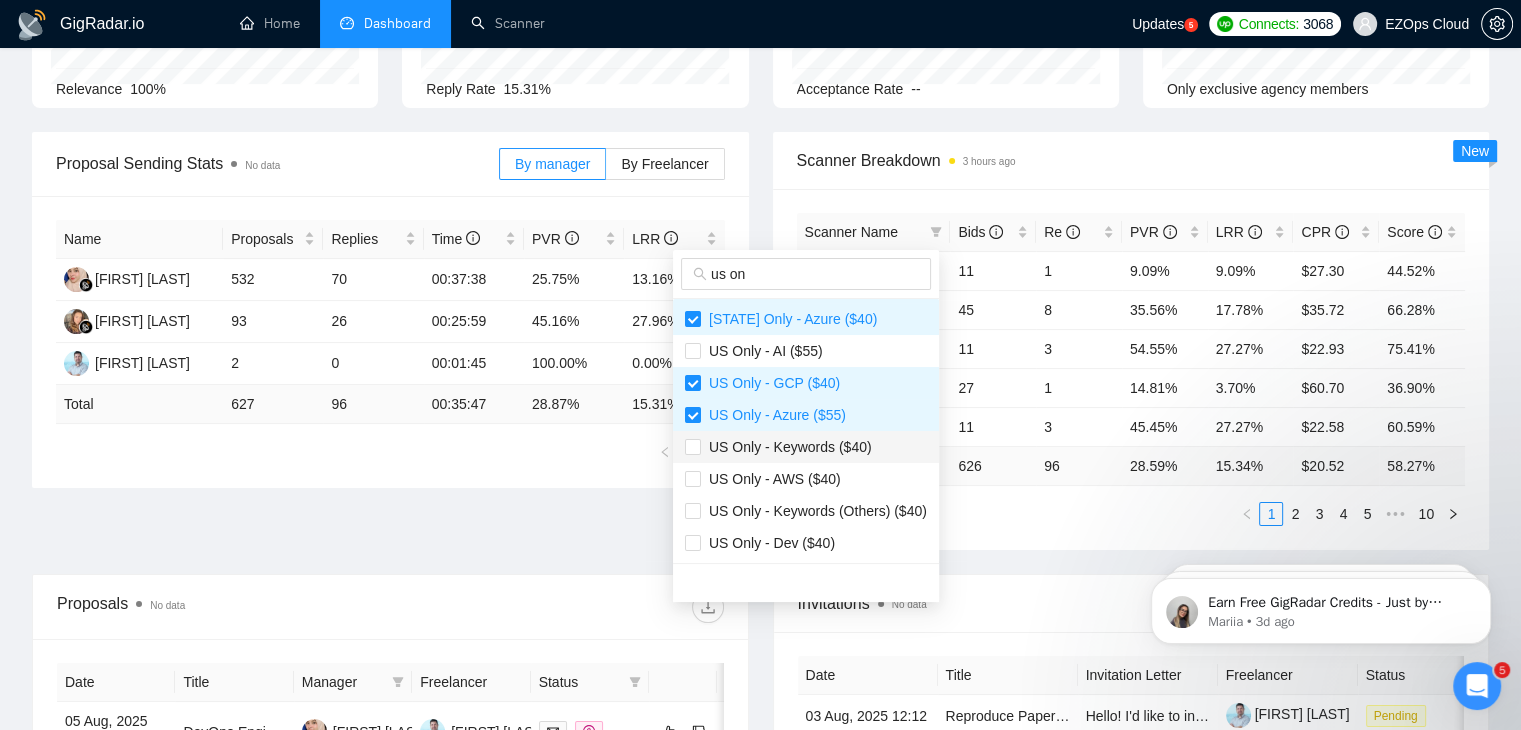 click on "US Only - Keywords ($40)" at bounding box center [786, 447] 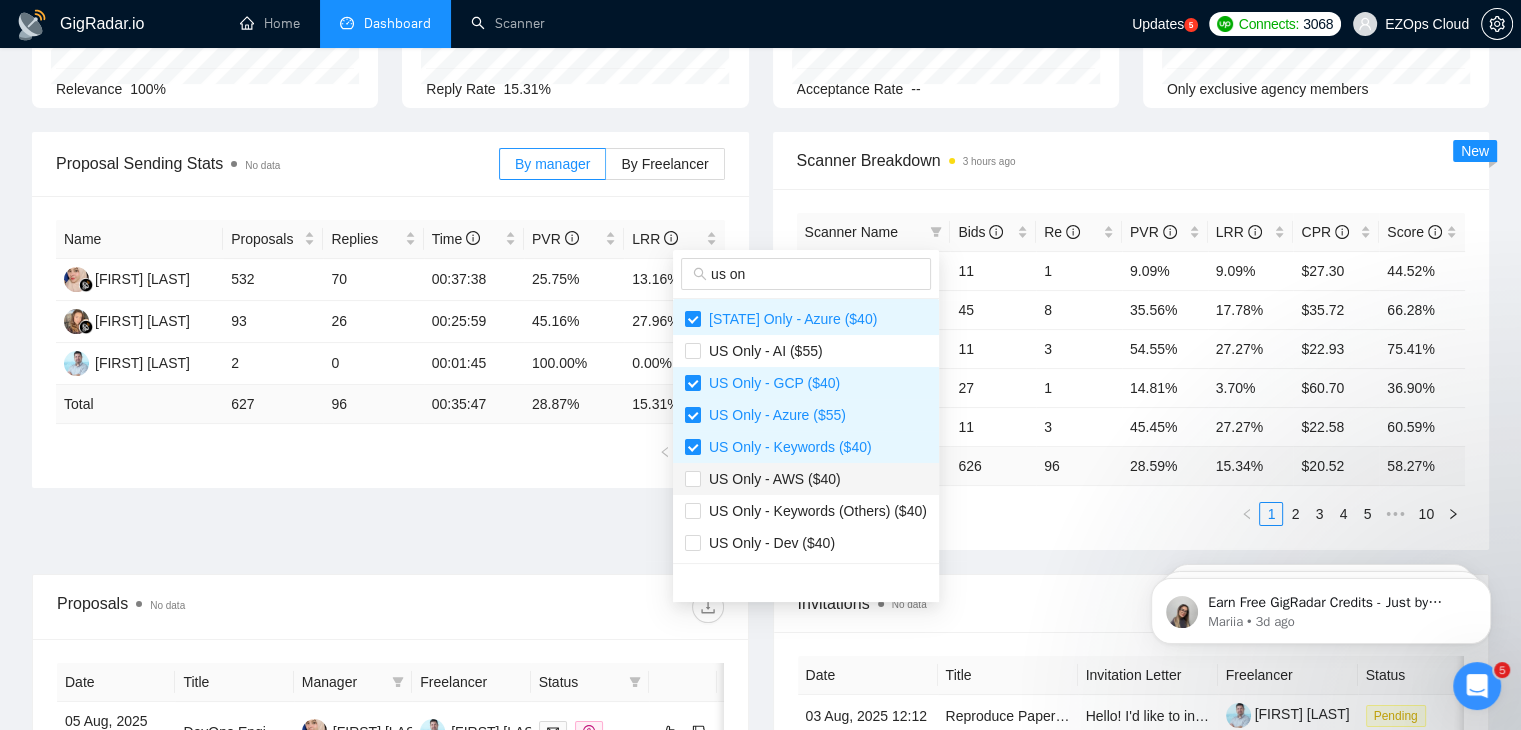 click on "US Only - AWS ($40)" at bounding box center [771, 479] 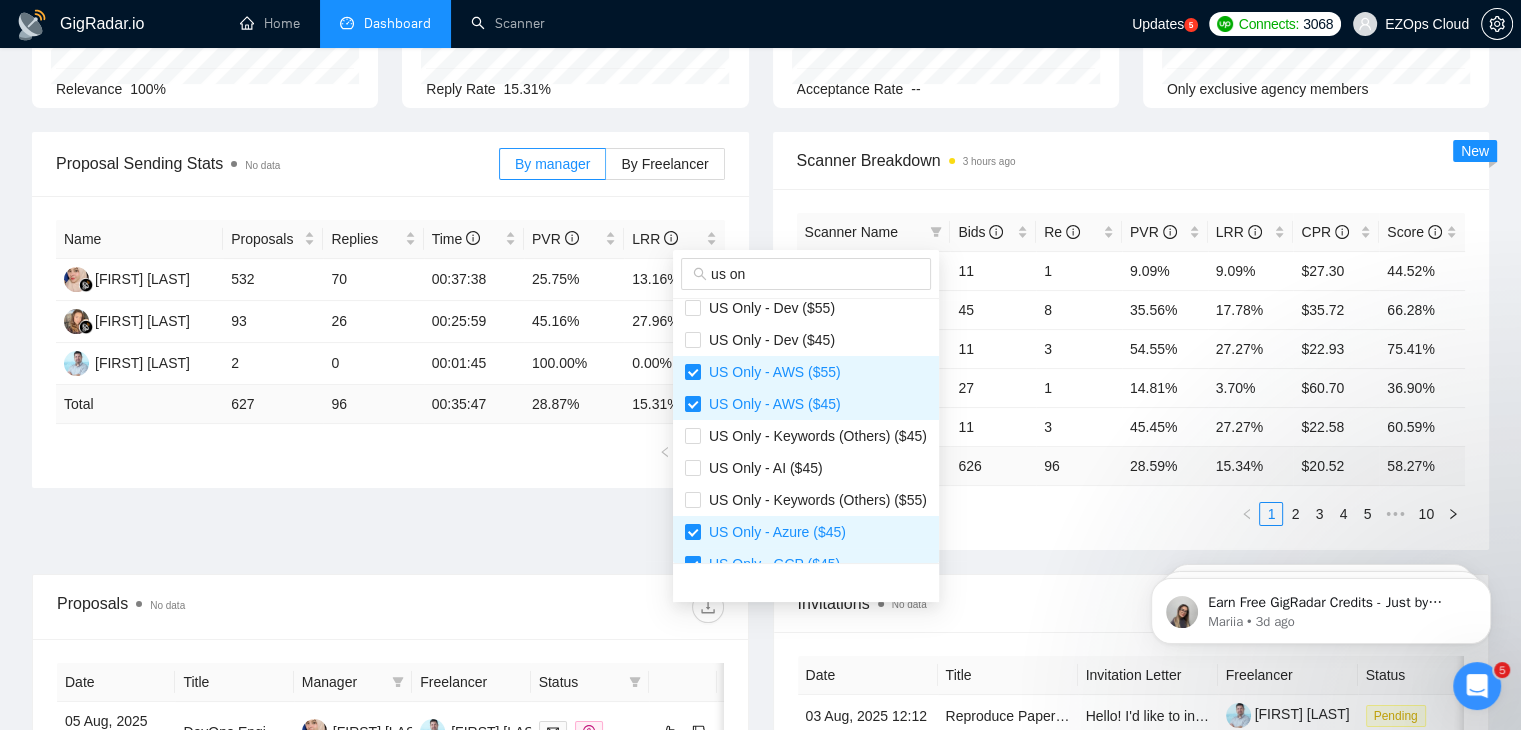 scroll, scrollTop: 0, scrollLeft: 0, axis: both 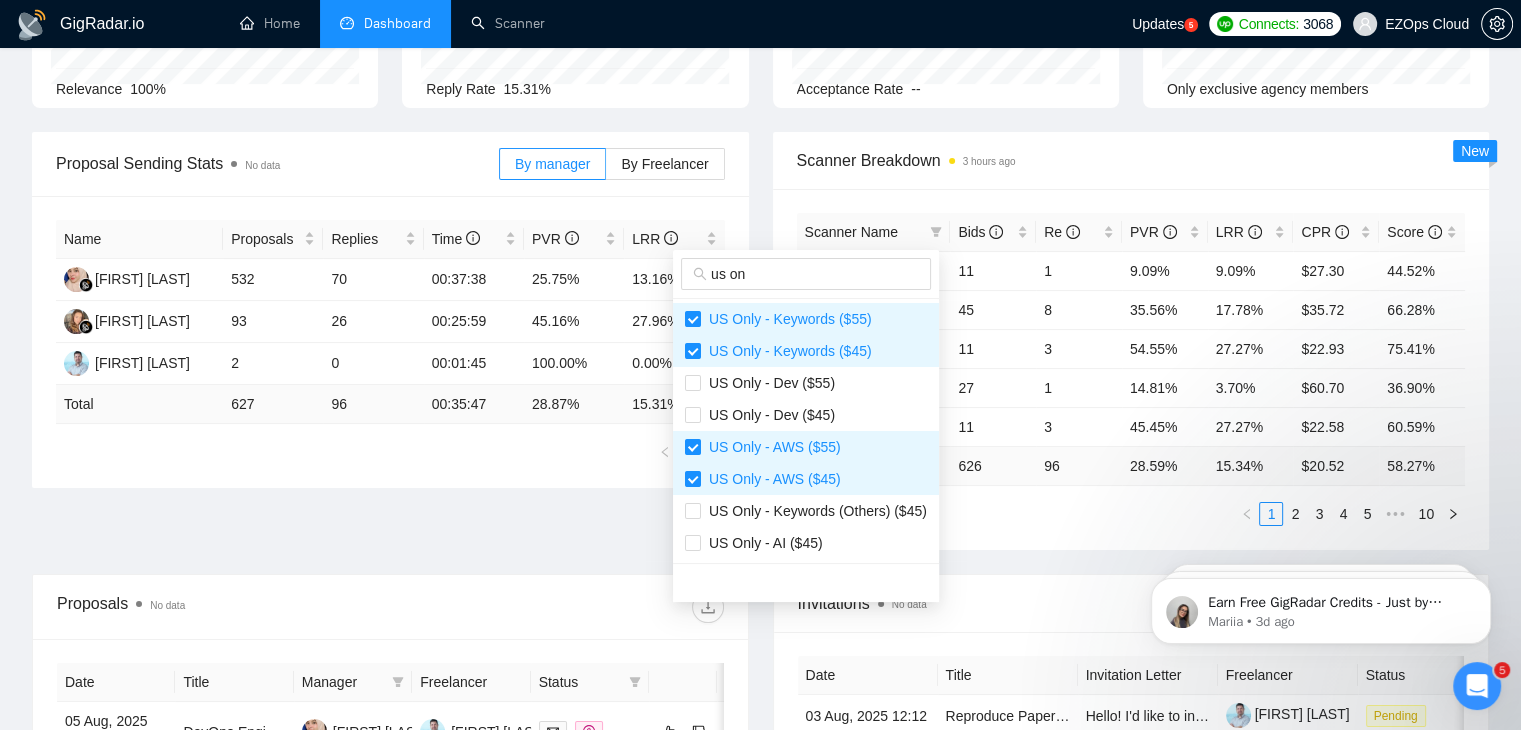 type 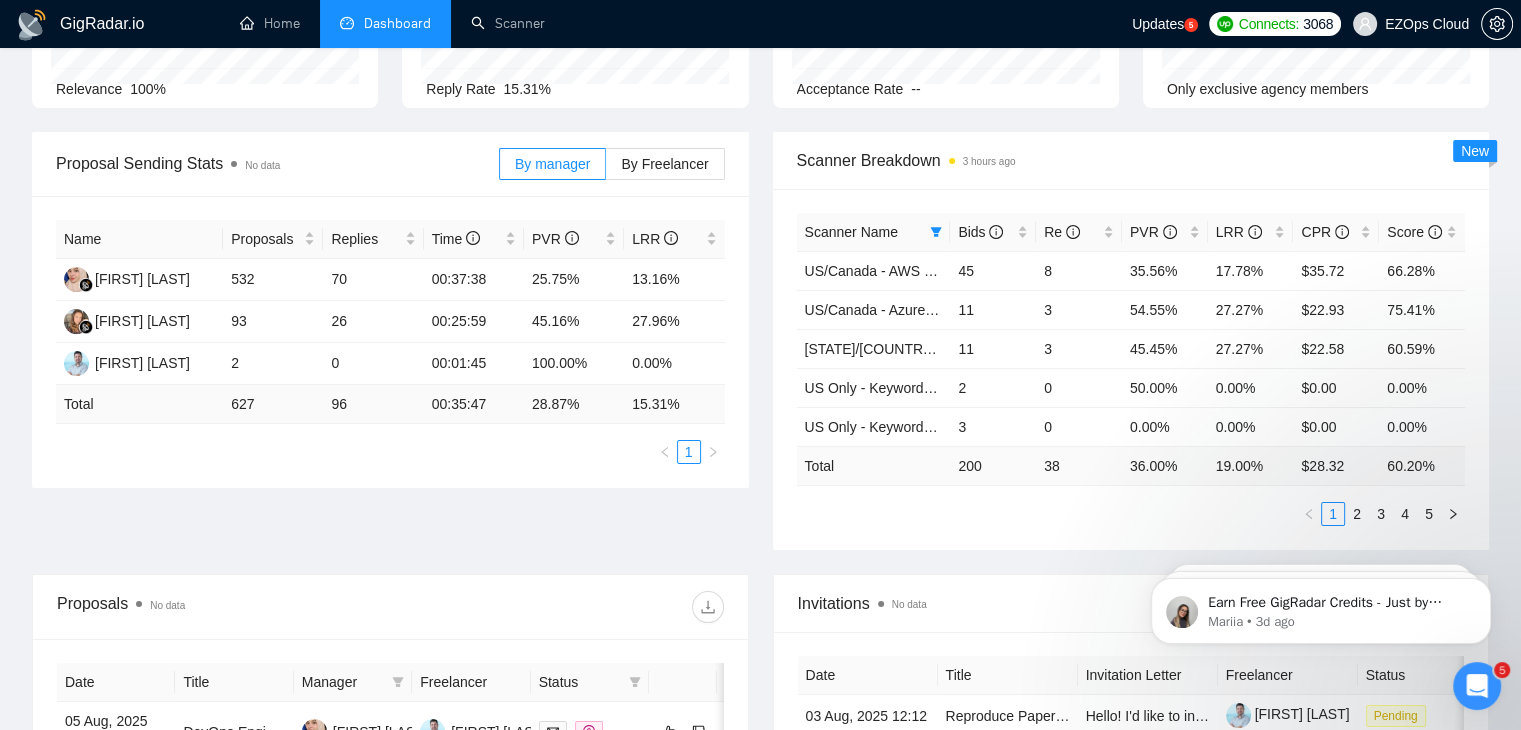click on "Scanner Name Bids   Re   PVR   LRR   CPR   Score   [STATE]/[COUNTRY] - AWS ($45) 45 8 35.56% 17.78% $35.72 66.28% [STATE]/[COUNTRY] - Azure ($45) 11 3 54.55% 27.27% $22.93 75.41% [STATE]/[COUNTRY] - AWS ($40) 11 3 45.45% 27.27% $22.58 60.59% [STATE] Only - Keywords ($55) 2 0 50.00% 0.00% $0.00 0.00% [STATE] Only - Keywords ($45) 3 0 0.00% 0.00% $0.00 0.00% Total 200 38 36.00 % 19.00 % $ 28.32 60.20 % 1 2 3 4 5" at bounding box center (1131, 369) 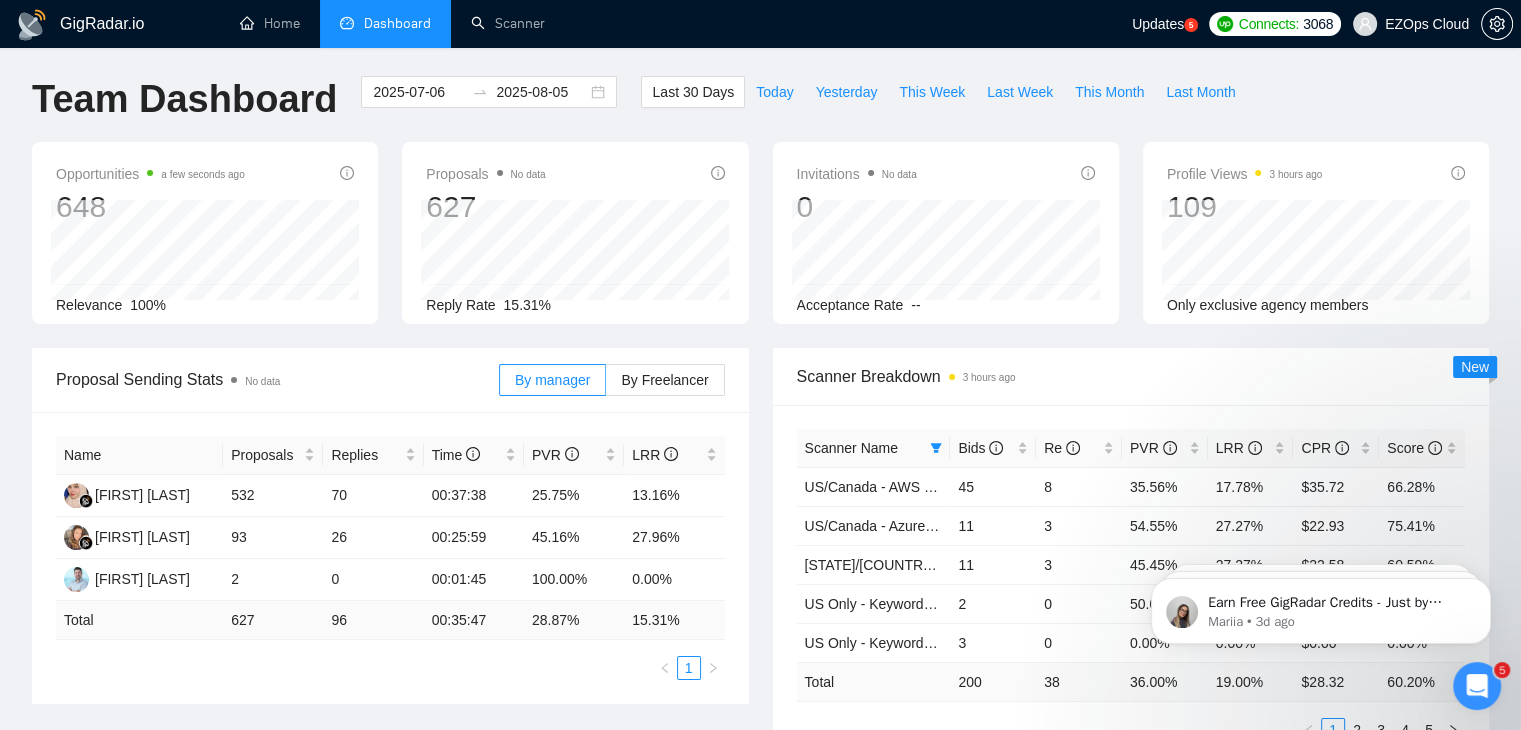 scroll, scrollTop: 0, scrollLeft: 0, axis: both 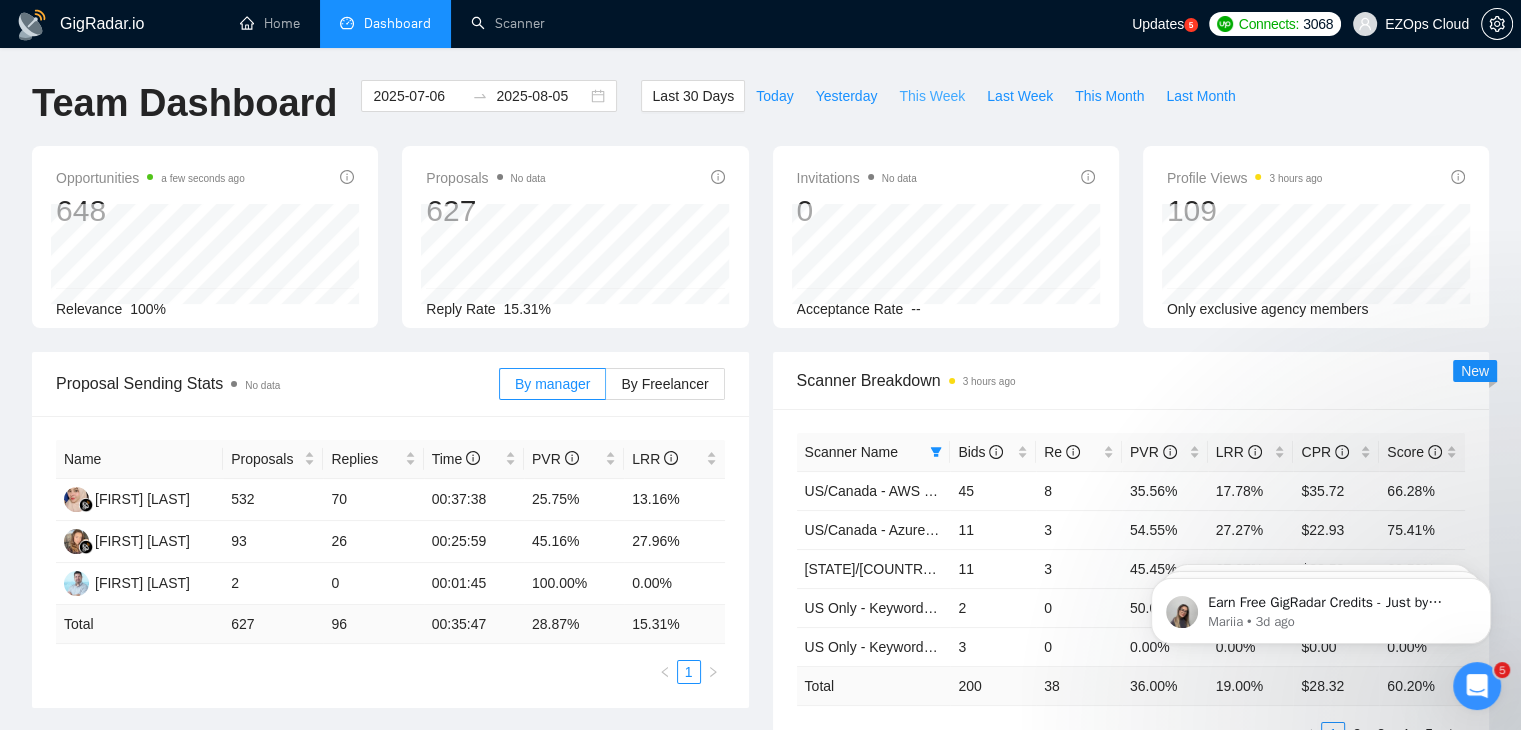 click on "This Week" at bounding box center (932, 96) 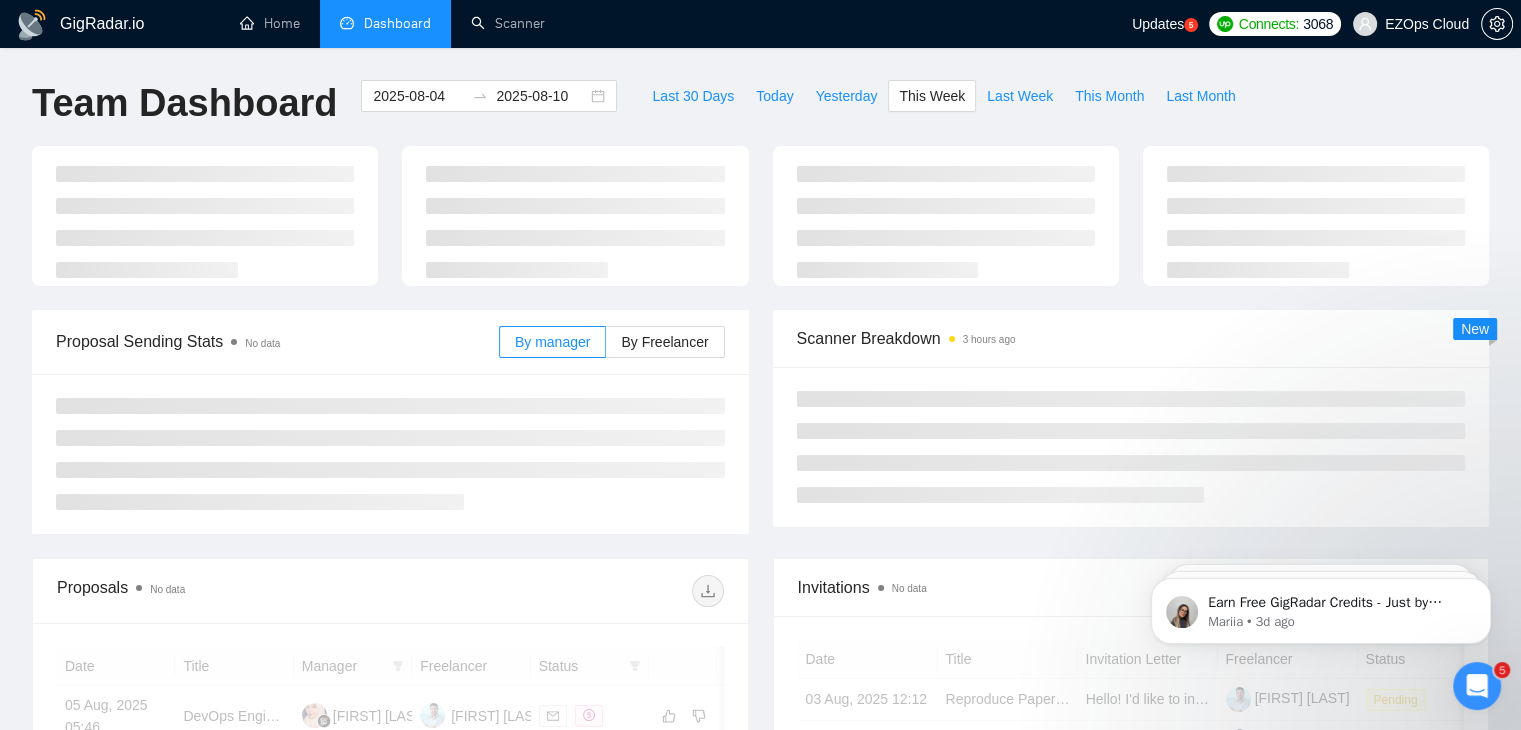 type on "2025-08-04" 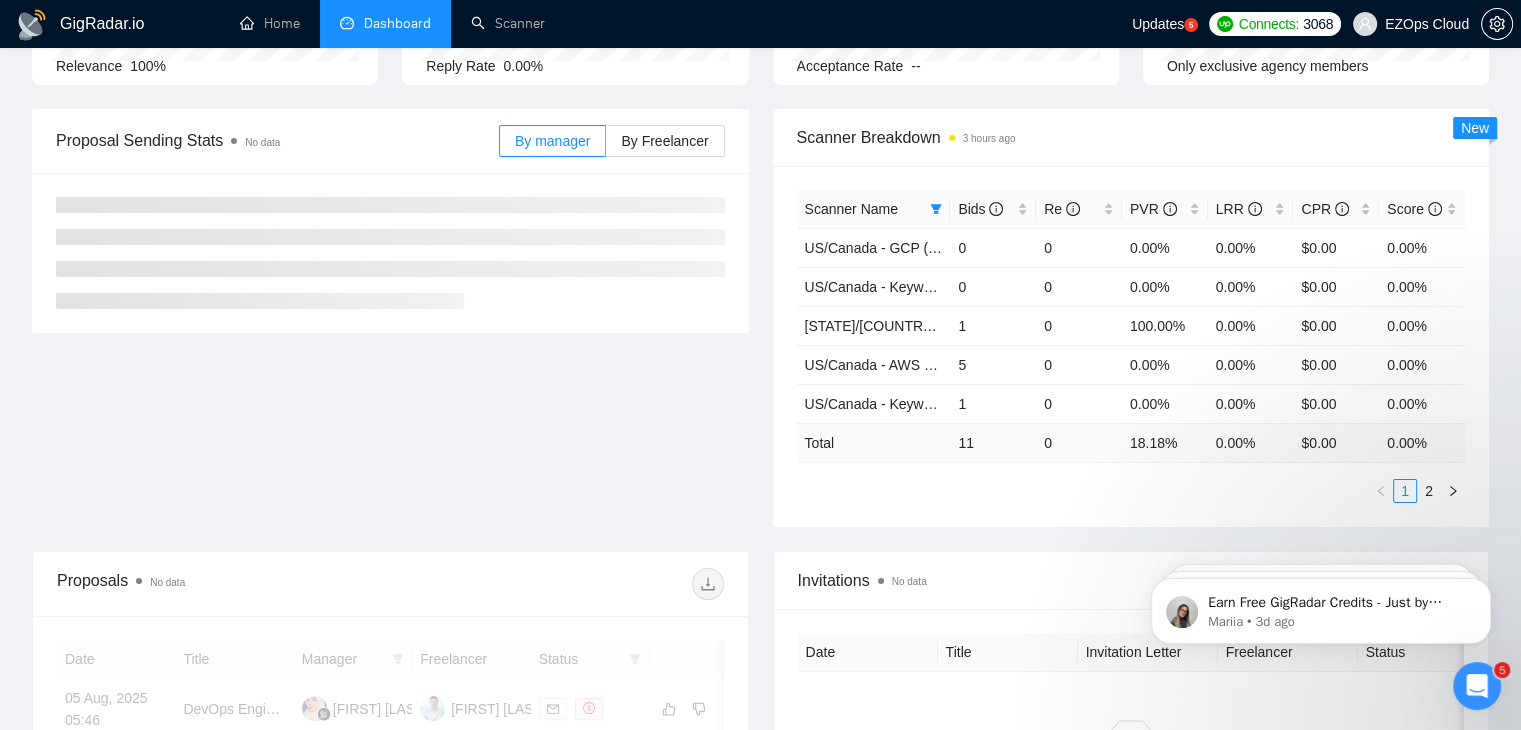 scroll, scrollTop: 239, scrollLeft: 0, axis: vertical 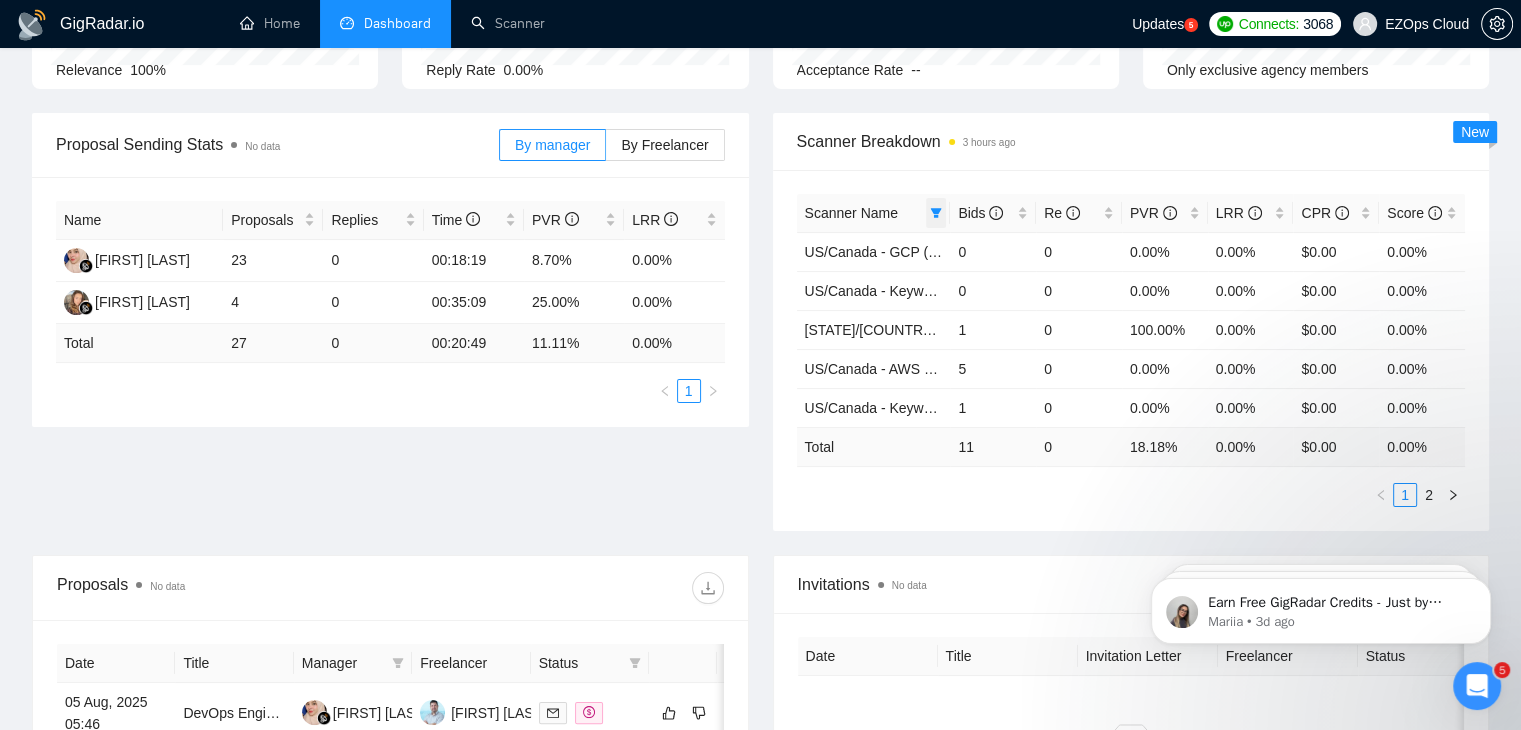 click 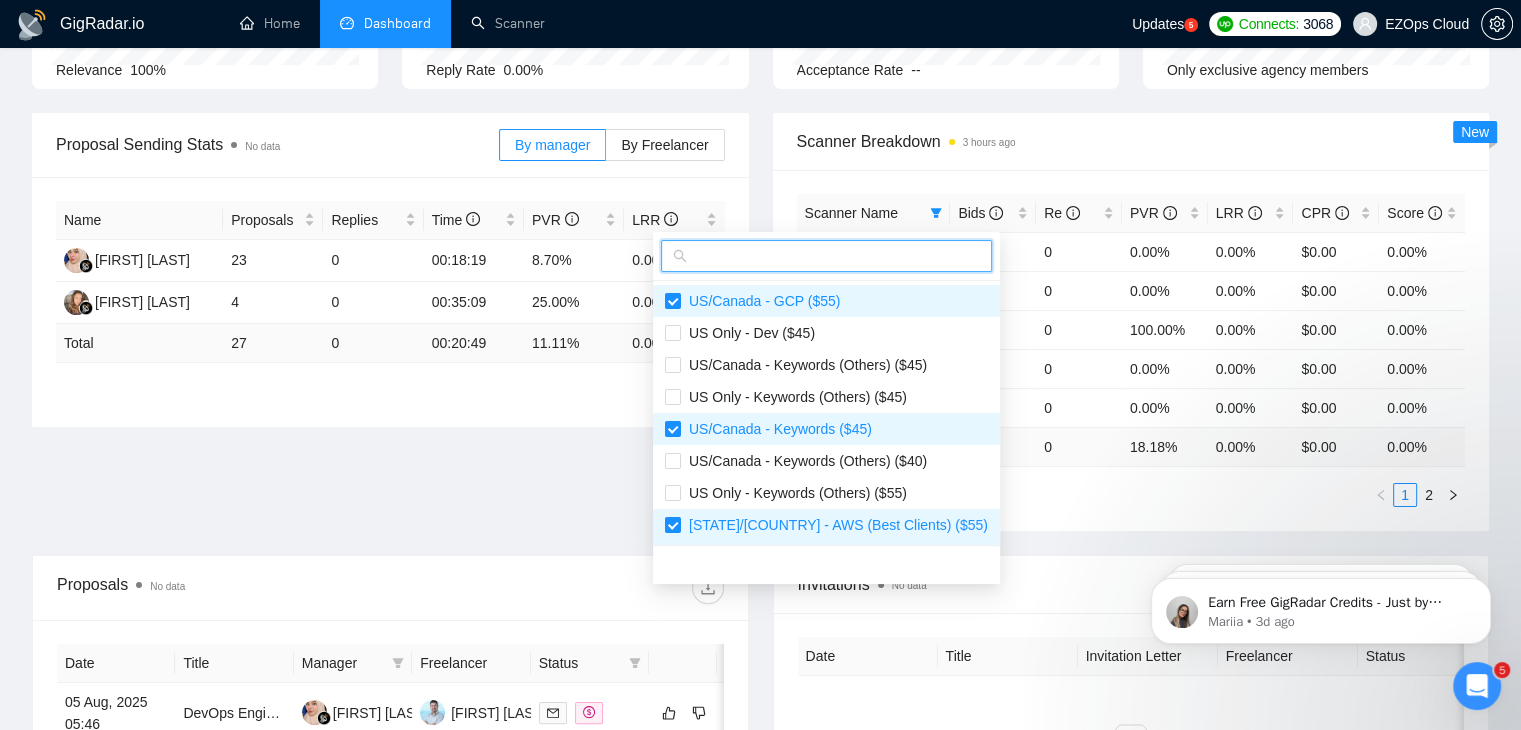click at bounding box center (835, 256) 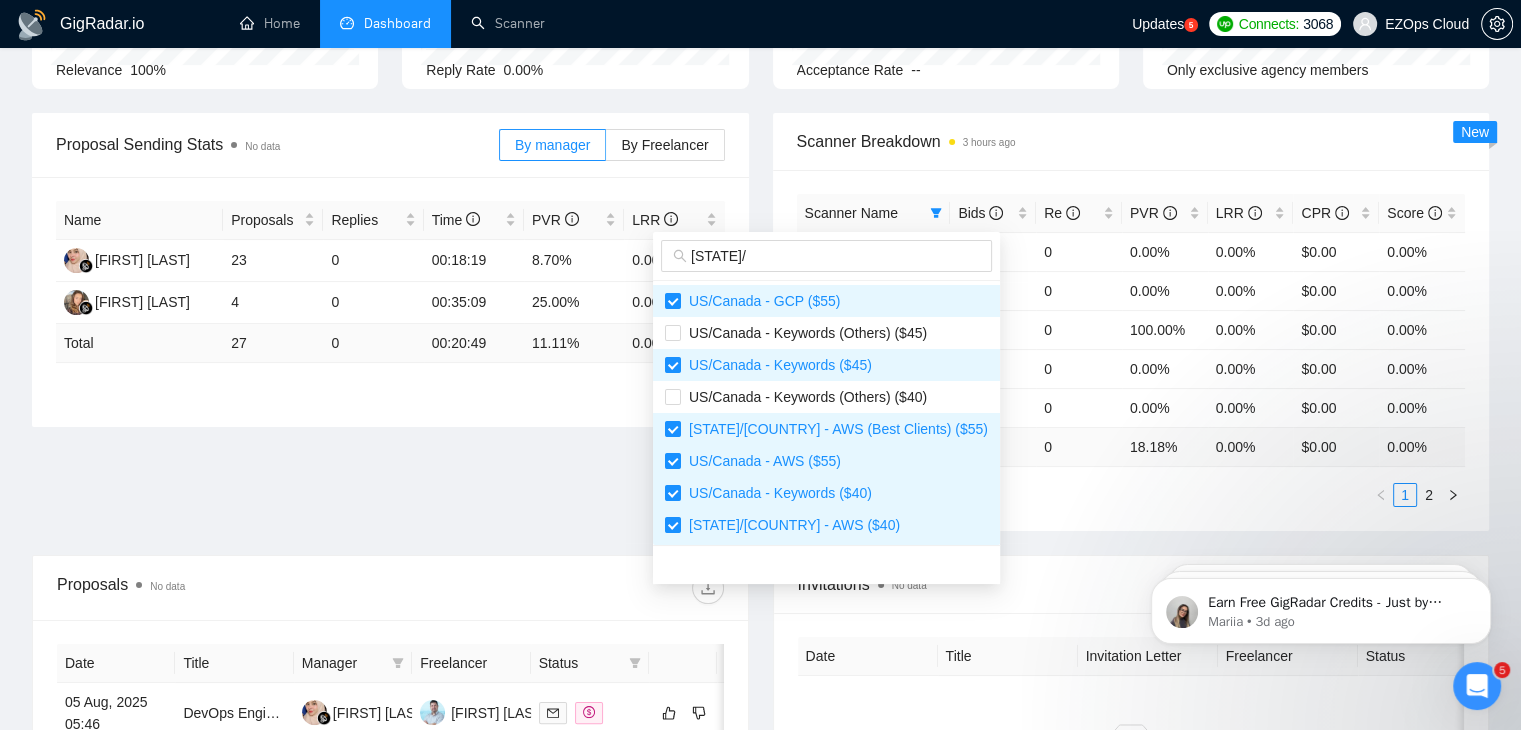 scroll, scrollTop: 128, scrollLeft: 0, axis: vertical 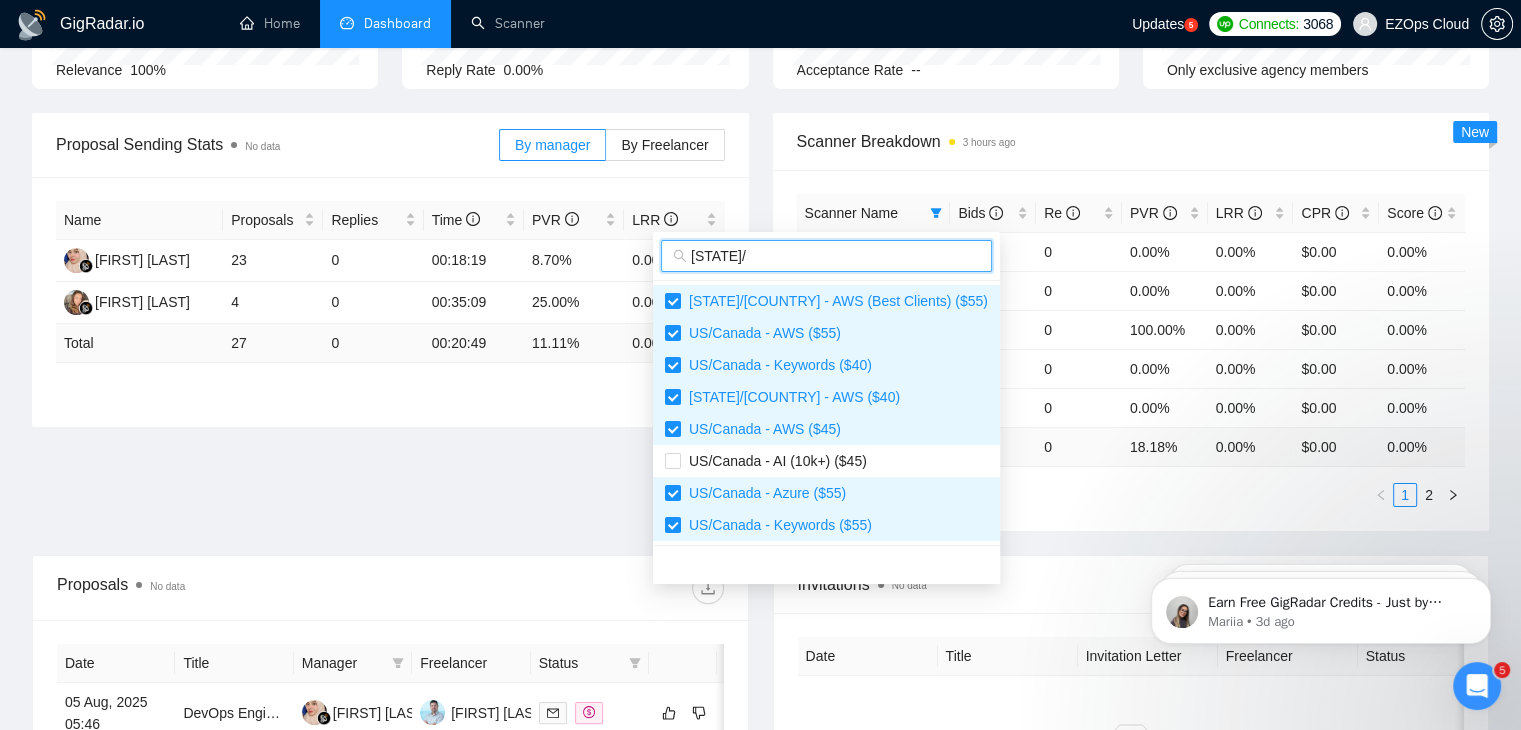 click on "[STATE]/" at bounding box center (835, 256) 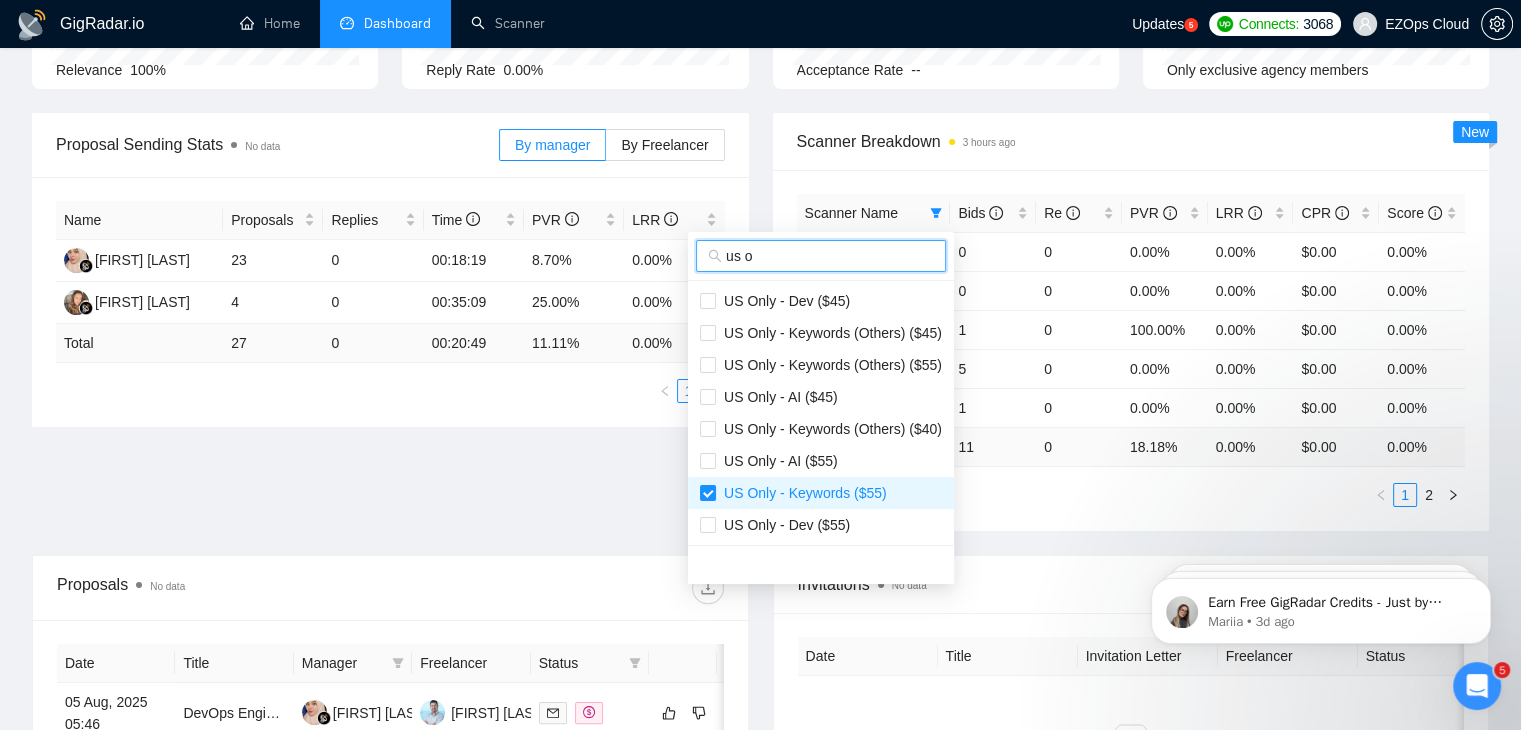 scroll, scrollTop: 0, scrollLeft: 0, axis: both 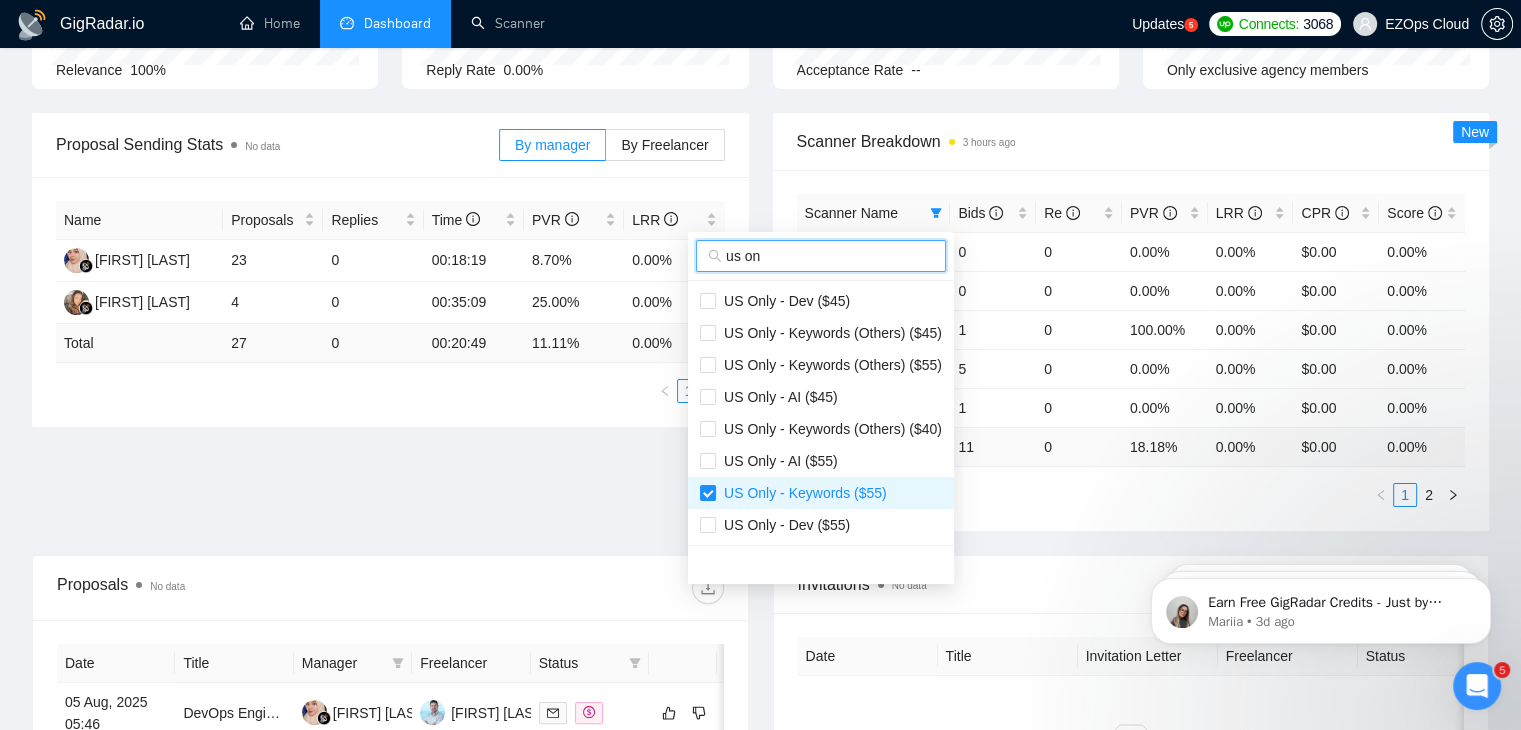 type on "us on" 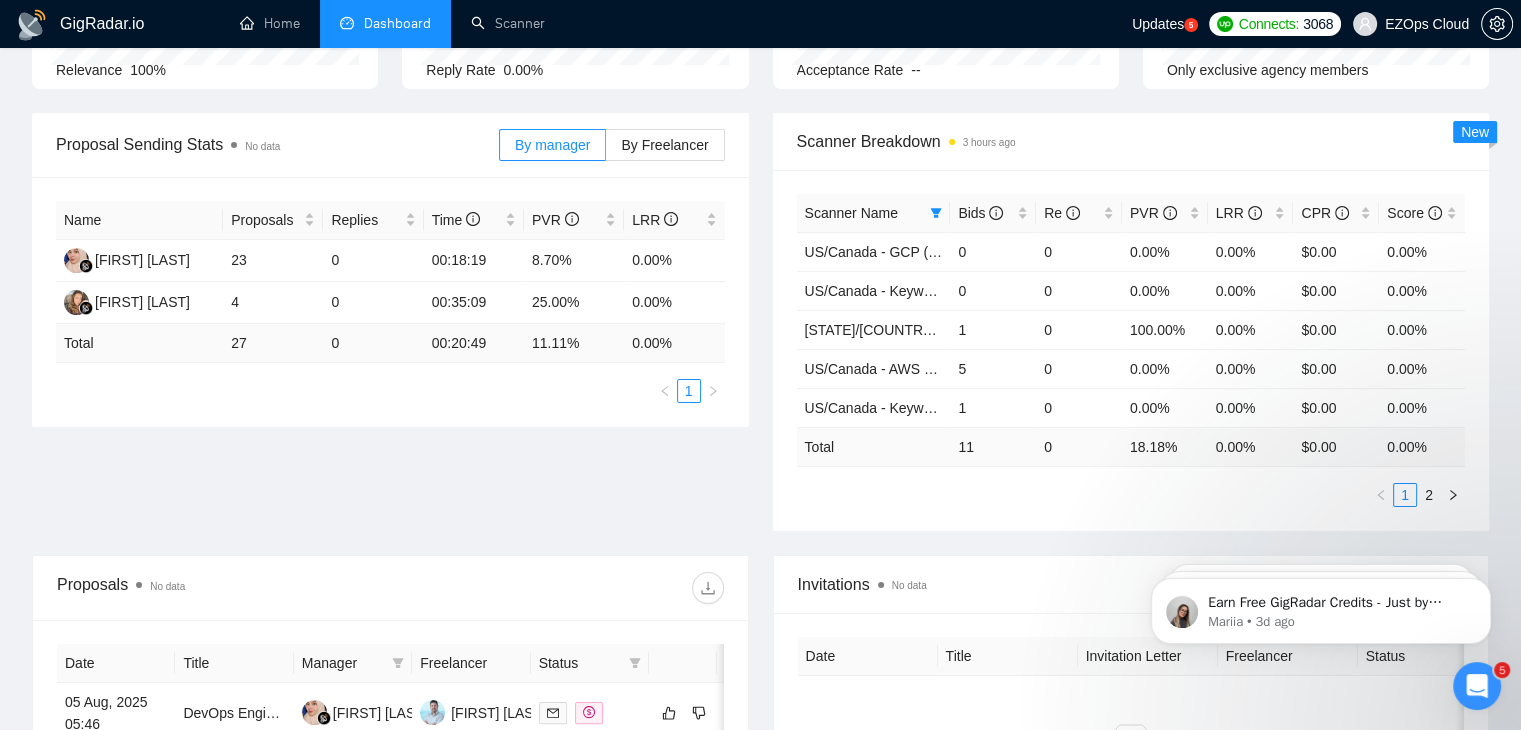click on "Scanner Name Bids   Re   PVR   LRR   CPR   Score   US/Canada - GCP ($55) 0 0 0.00% 0.00% $0.00 0.00% US/Canada - Keywords ($45) 0 0 0.00% 0.00% $0.00 0.00% US/Canada - AWS (Best Clients) ($55) 1 0 100.00% 0.00% $0.00 0.00% US/Canada - AWS ($55) 5 0 0.00% 0.00% $0.00 0.00% US/Canada - Keywords ($40) 1 0 0.00% 0.00% $0.00 0.00% Total 11 0 18.18 % 0.00 % $ 0.00 0.00 % 1 2" at bounding box center [1131, 350] 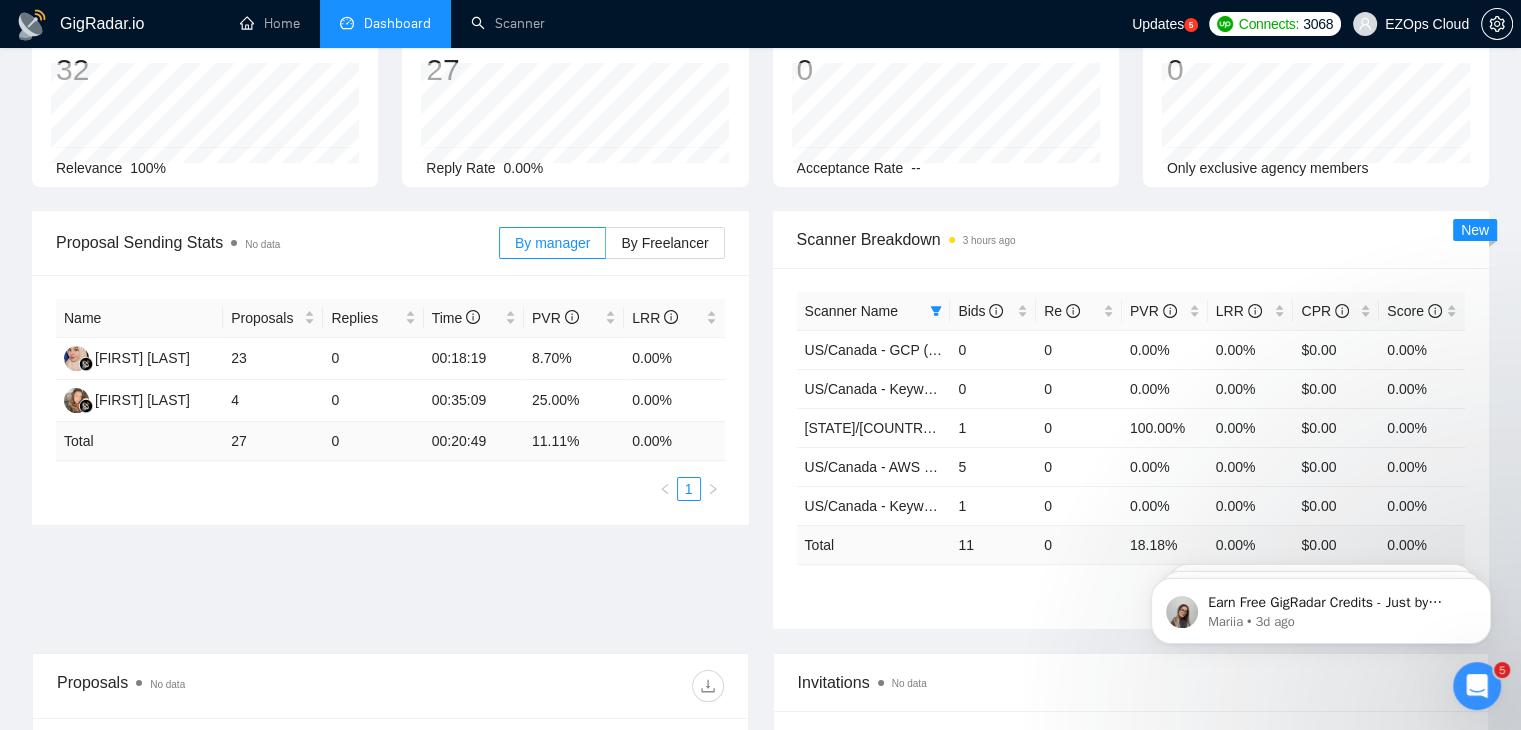 scroll, scrollTop: 0, scrollLeft: 0, axis: both 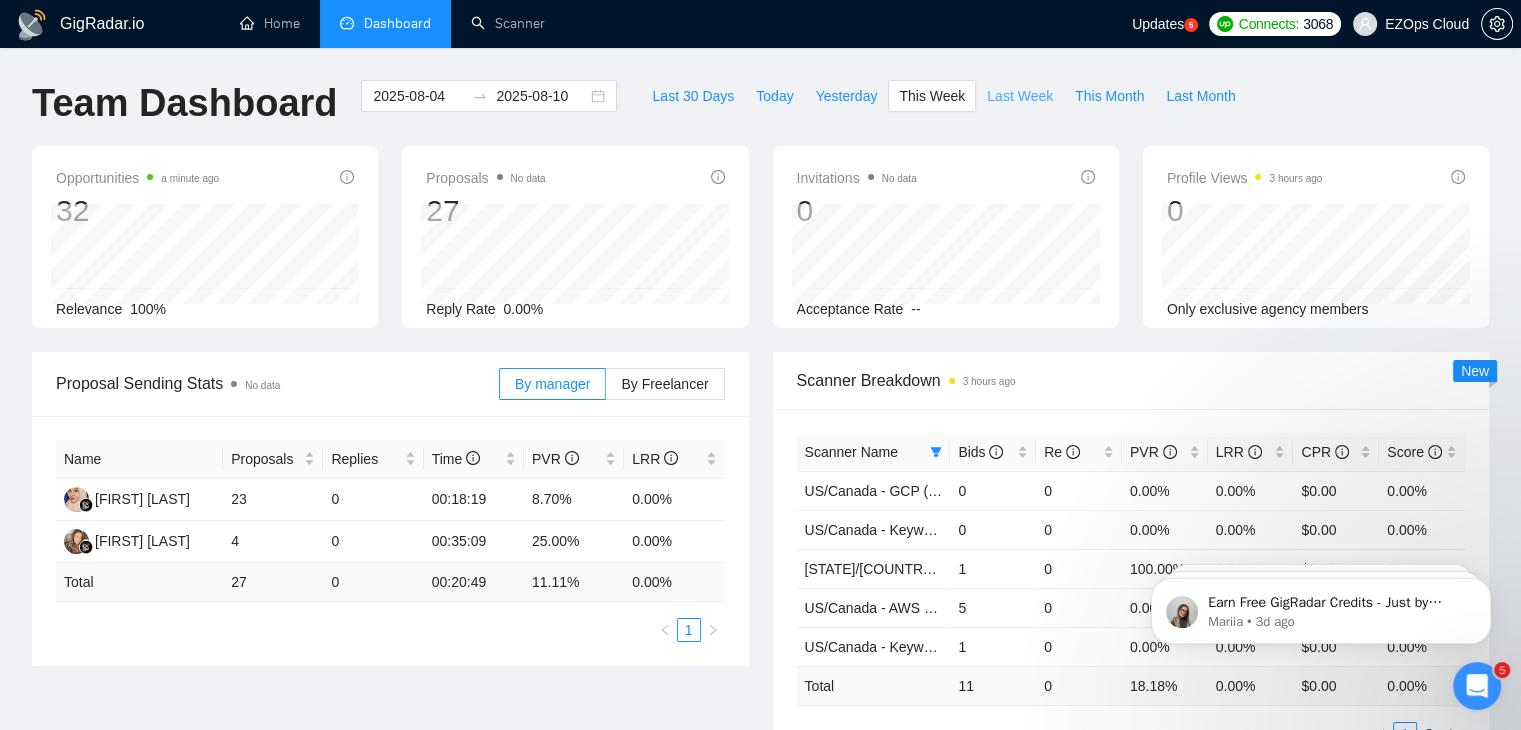 click on "Last Week" at bounding box center (1020, 96) 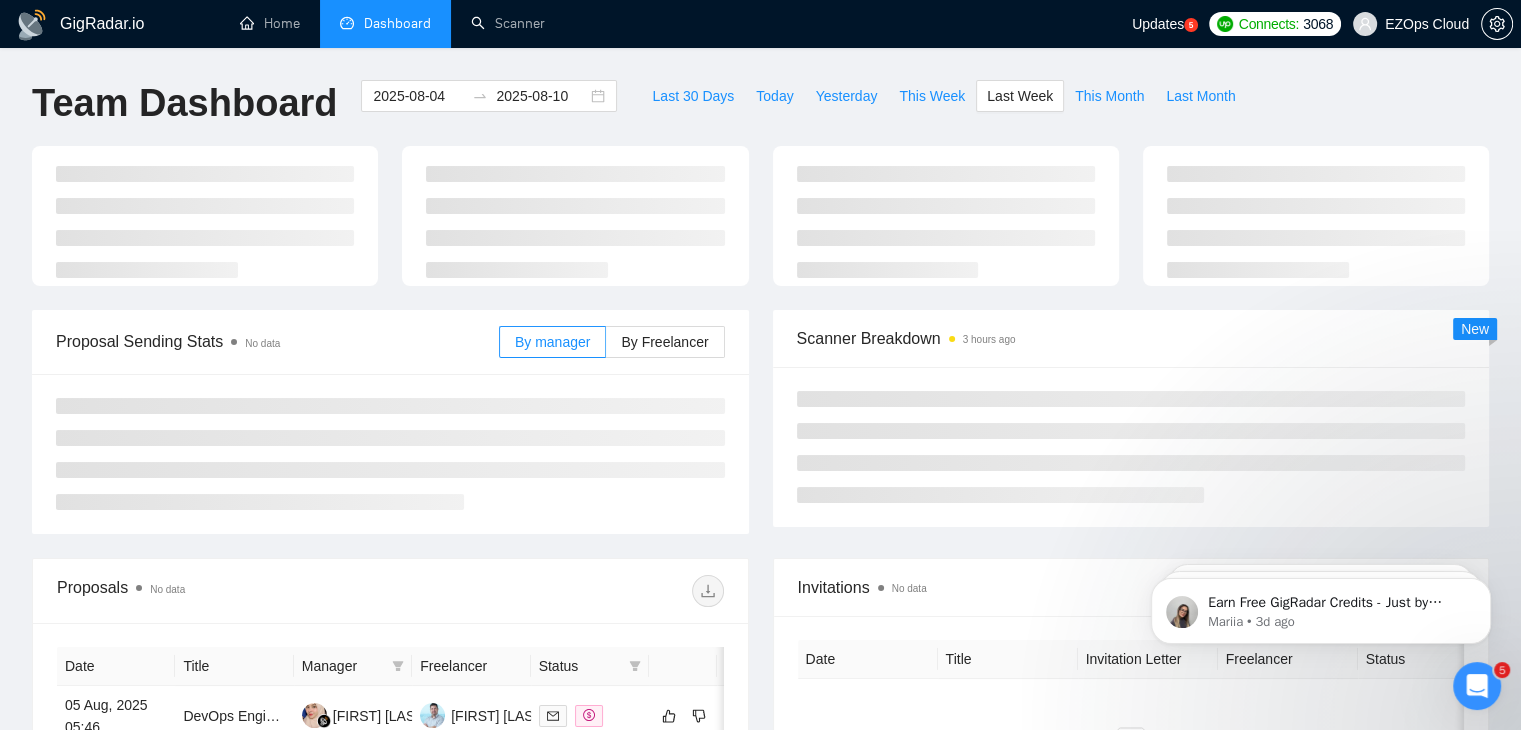 type on "2025-07-28" 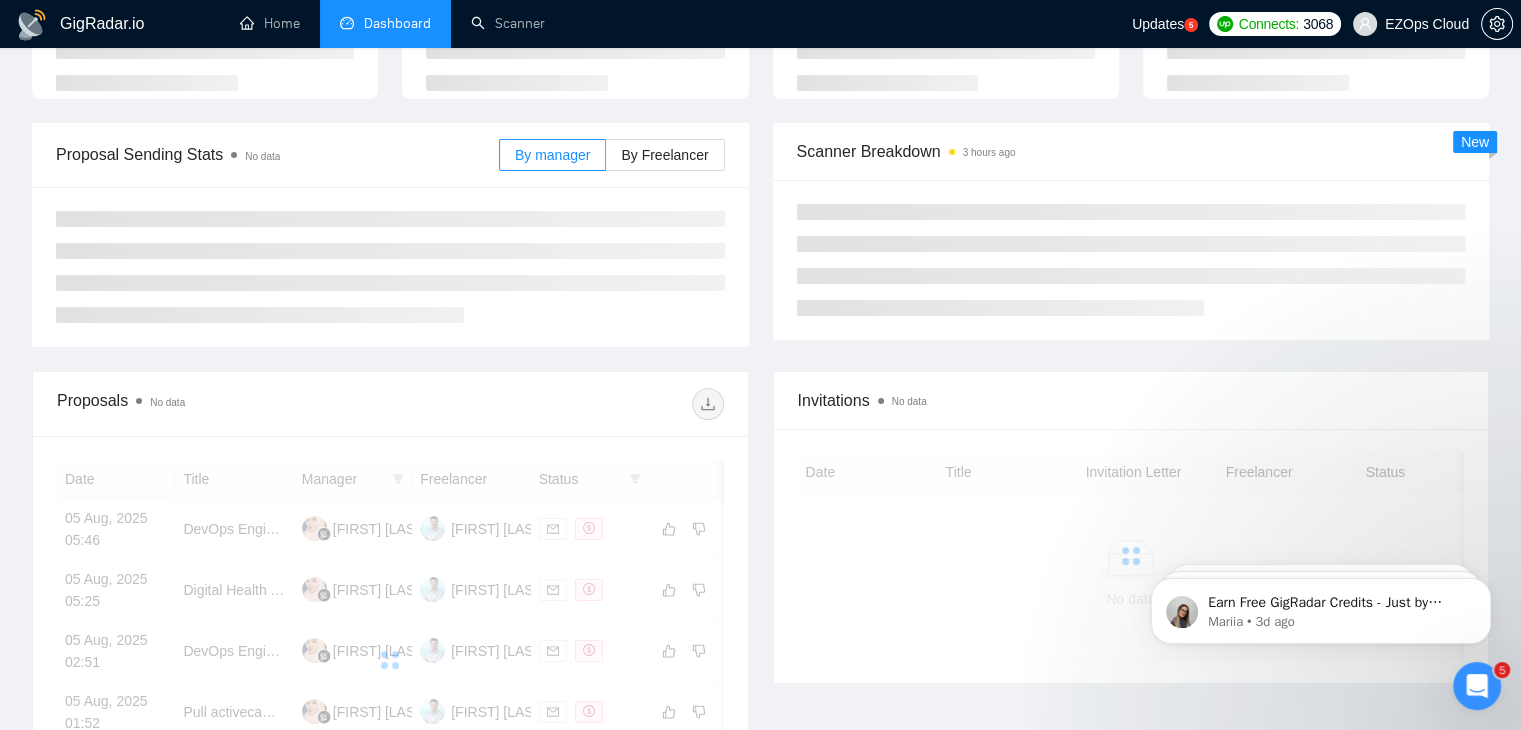 scroll, scrollTop: 269, scrollLeft: 0, axis: vertical 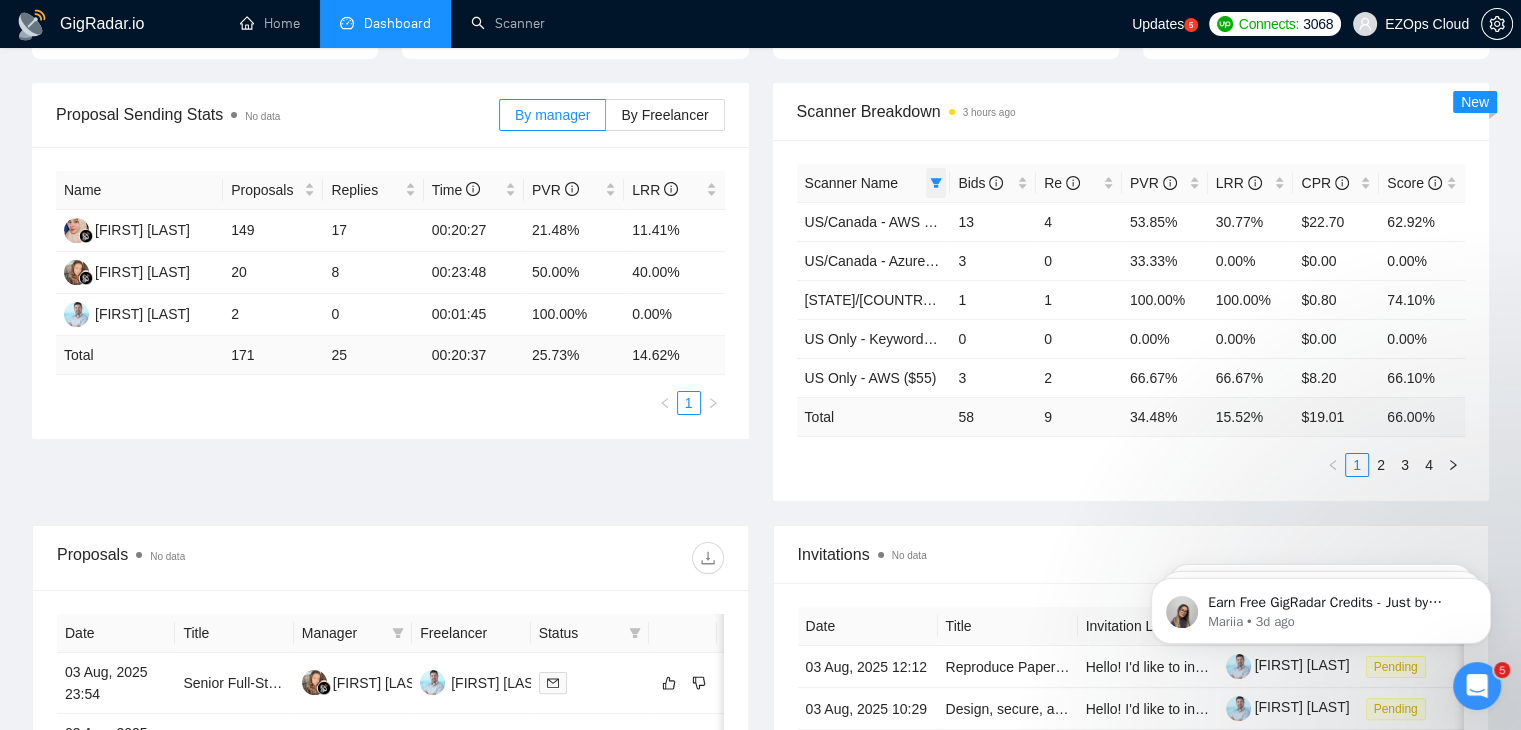 click at bounding box center [936, 183] 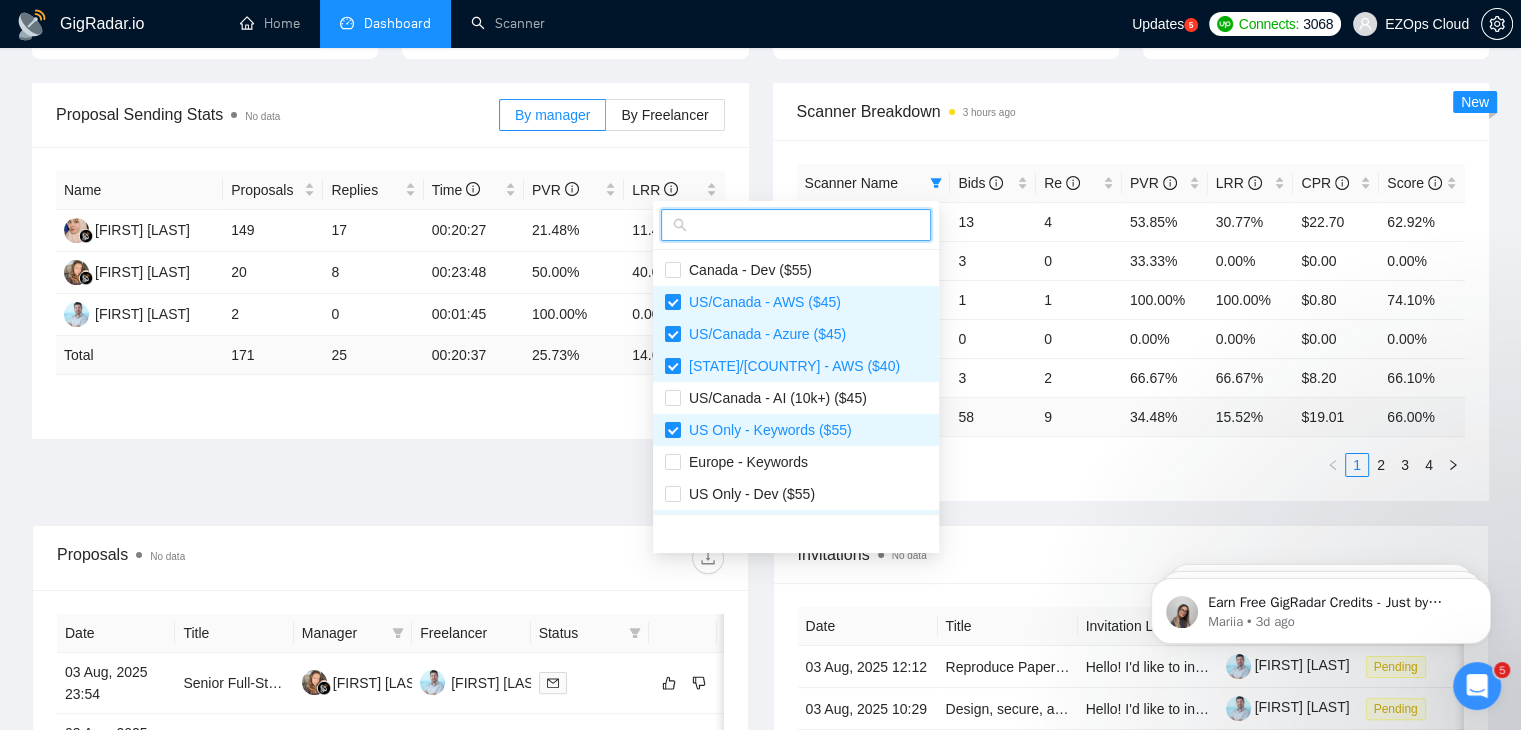 click at bounding box center (805, 225) 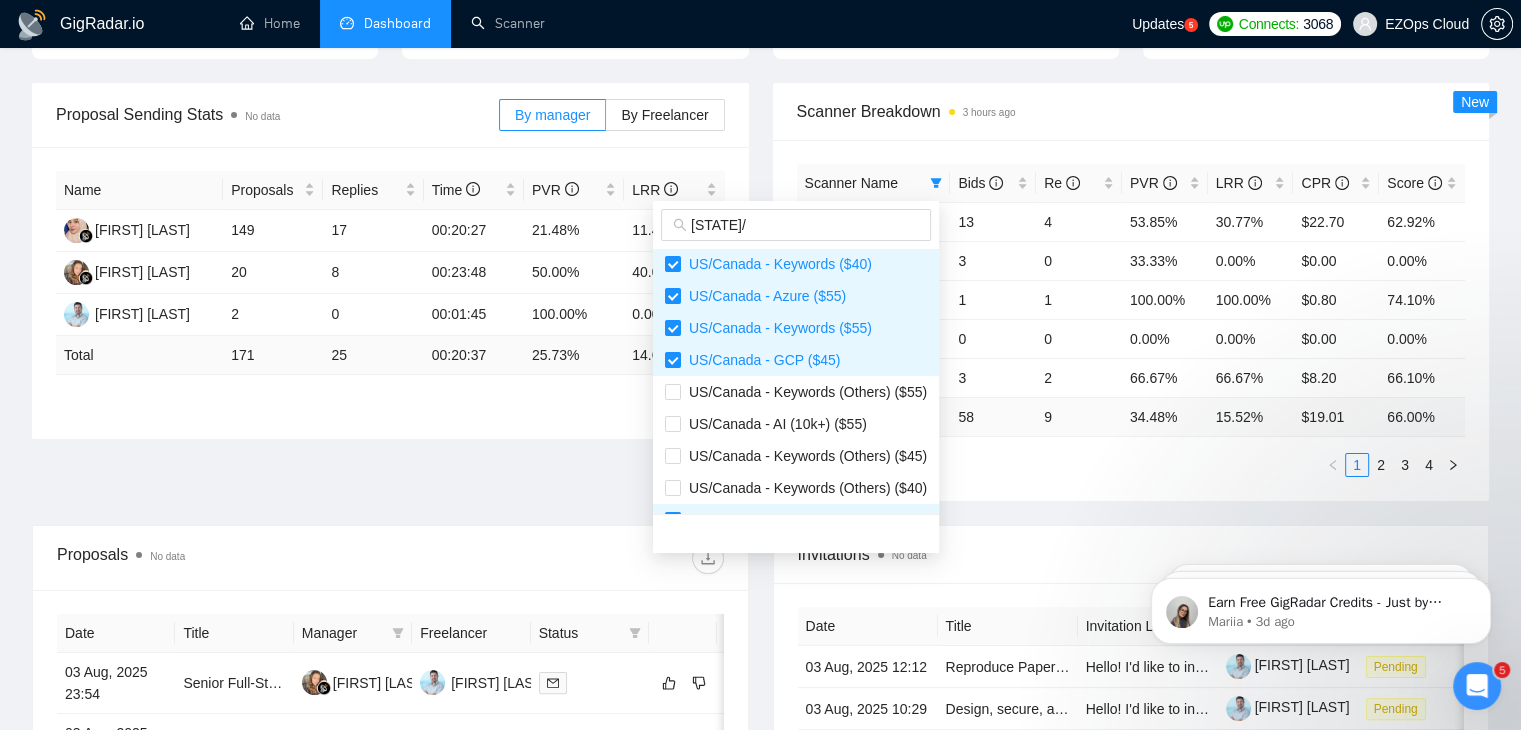 scroll, scrollTop: 256, scrollLeft: 0, axis: vertical 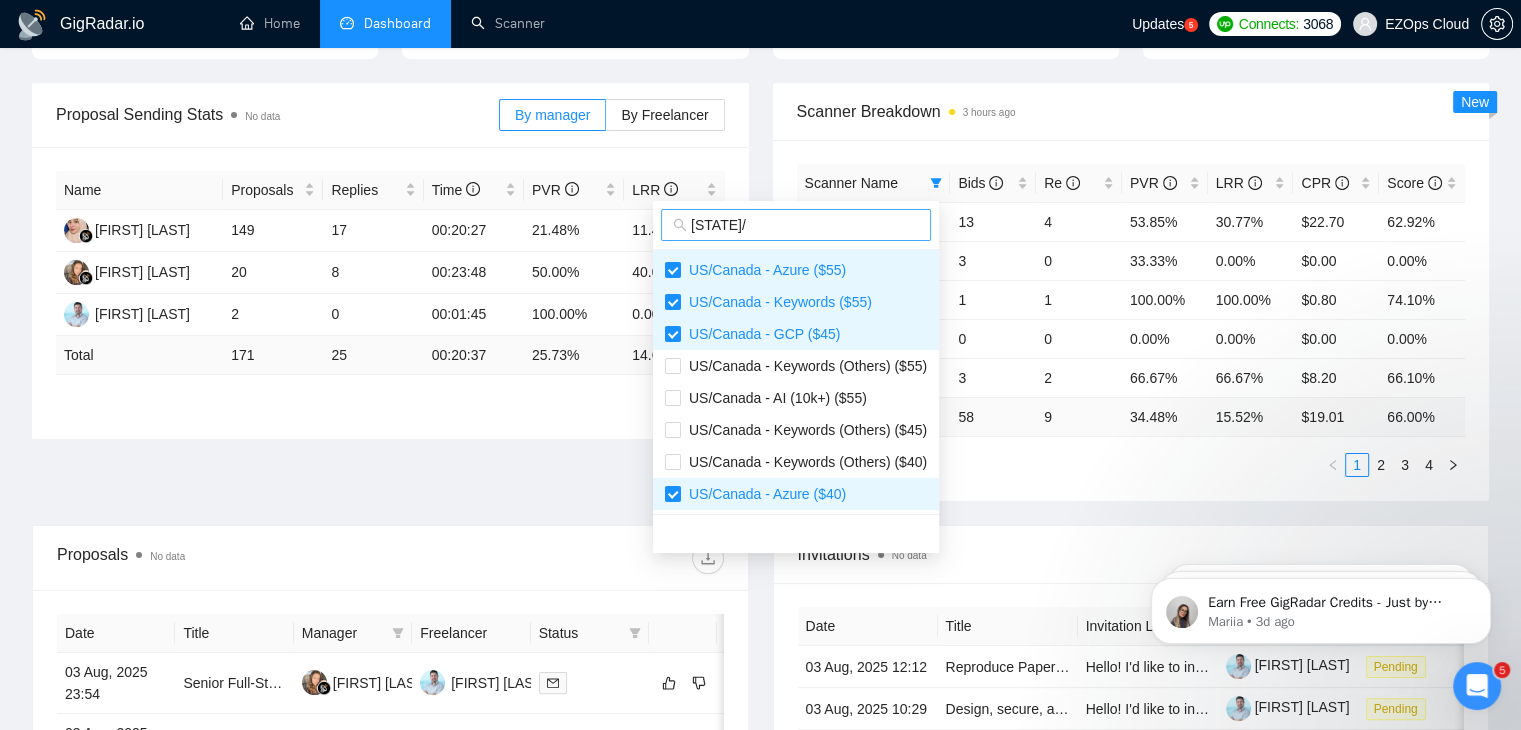 click on "[STATE]/" at bounding box center [805, 225] 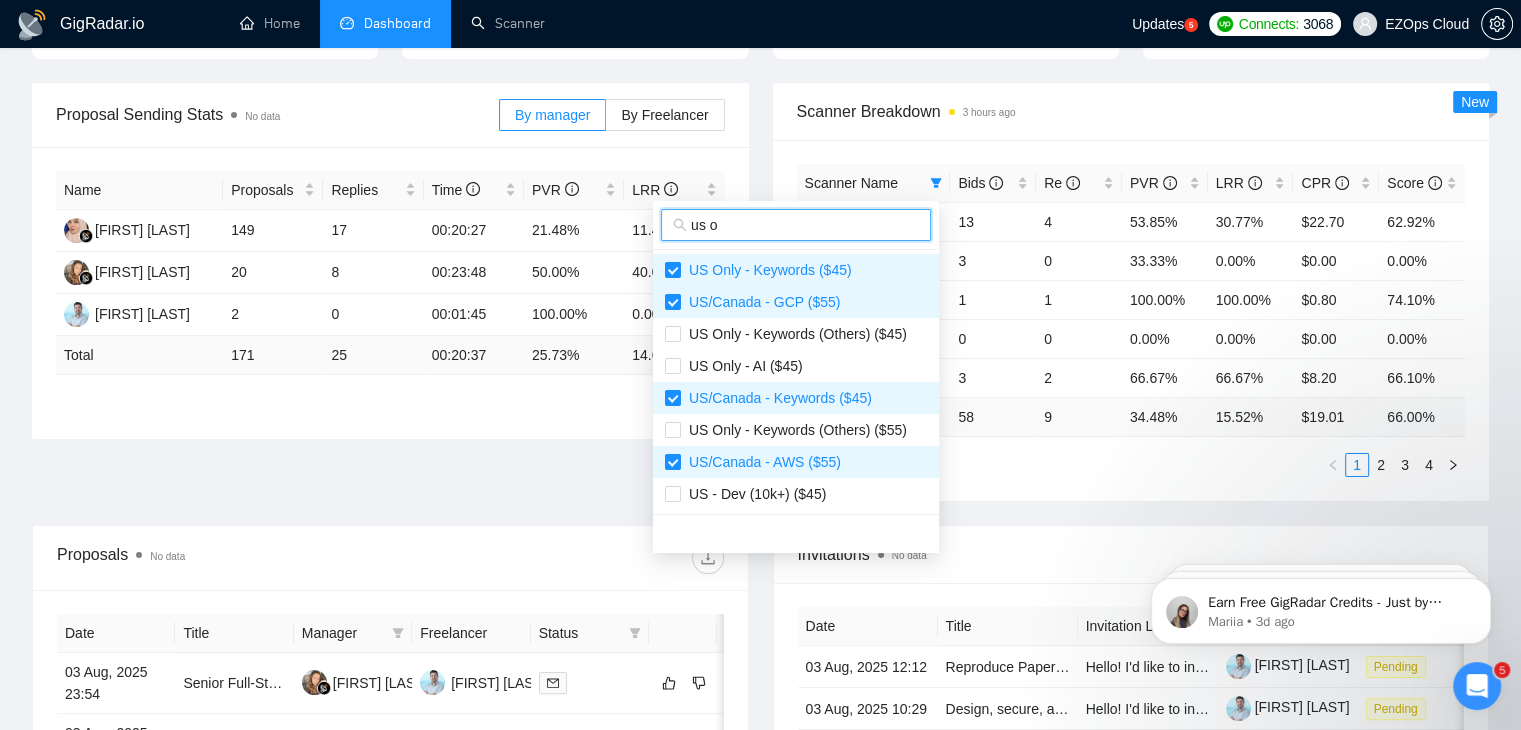 scroll, scrollTop: 96, scrollLeft: 0, axis: vertical 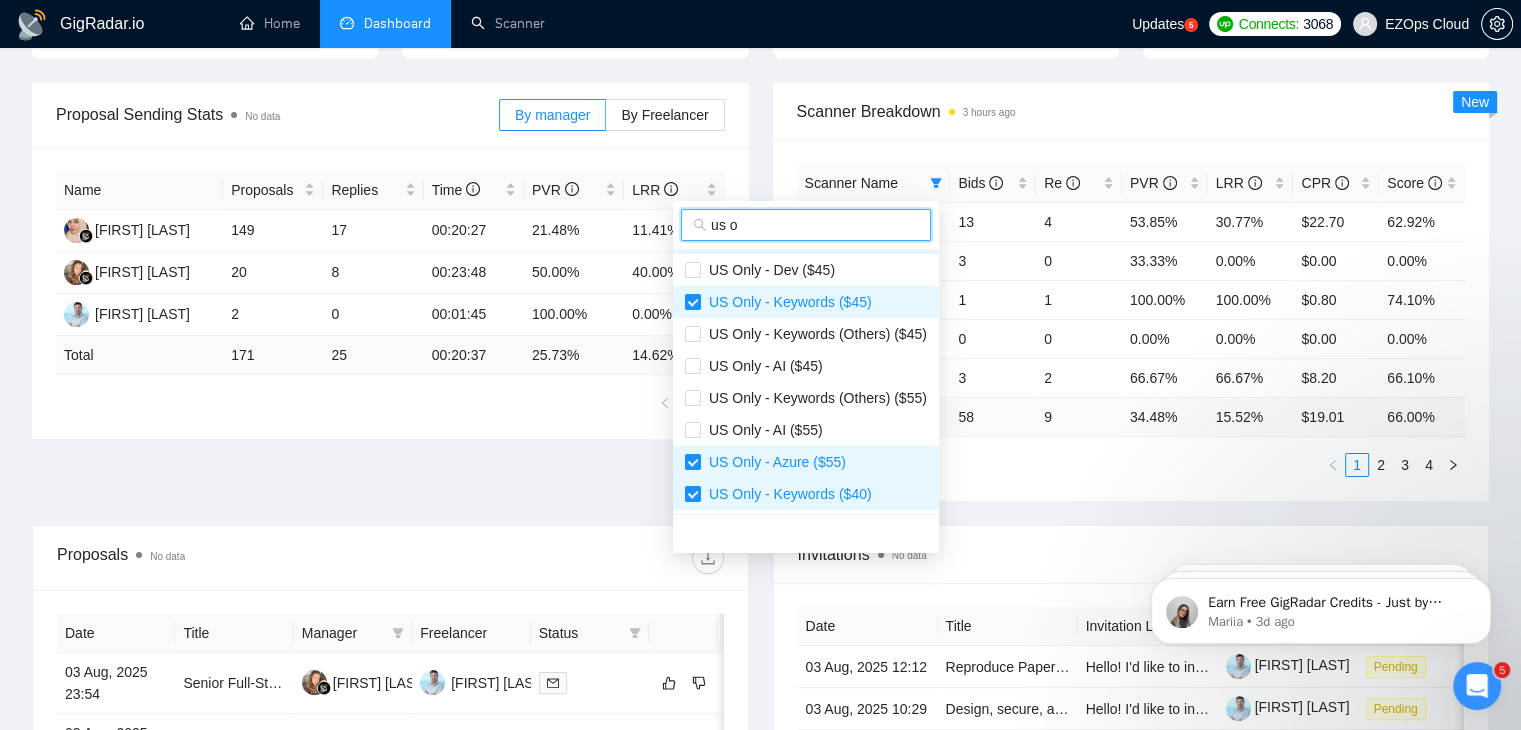type on "us o" 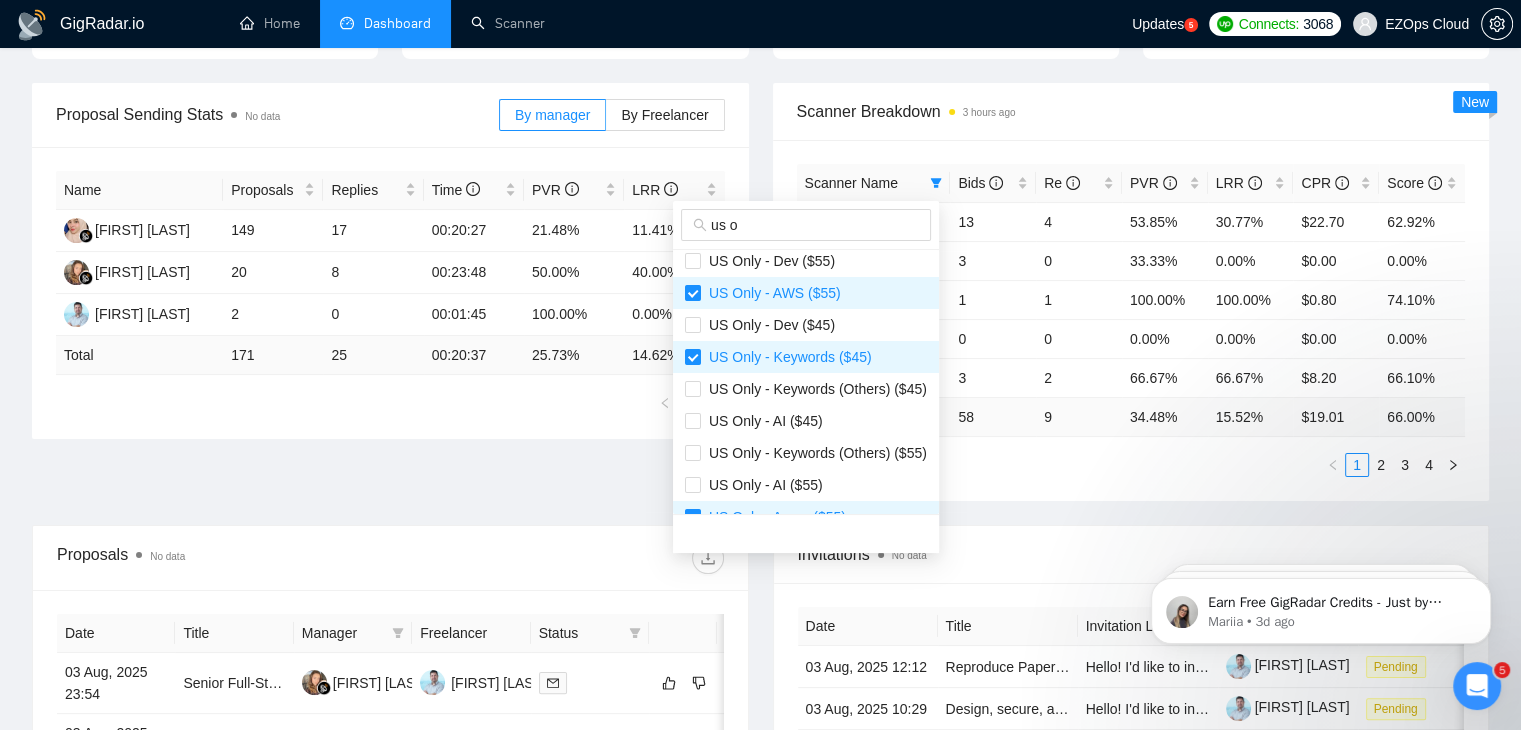 scroll, scrollTop: 0, scrollLeft: 0, axis: both 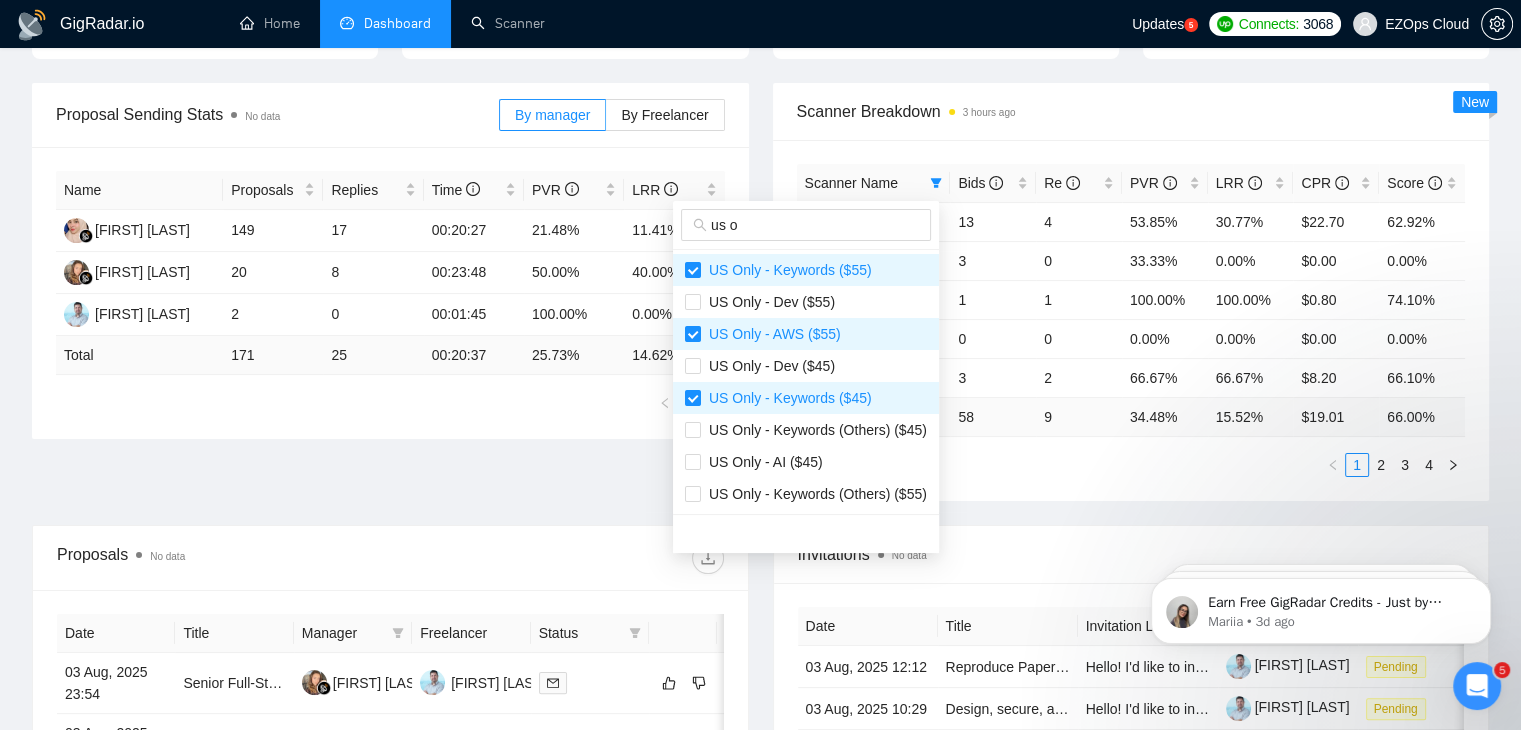 type 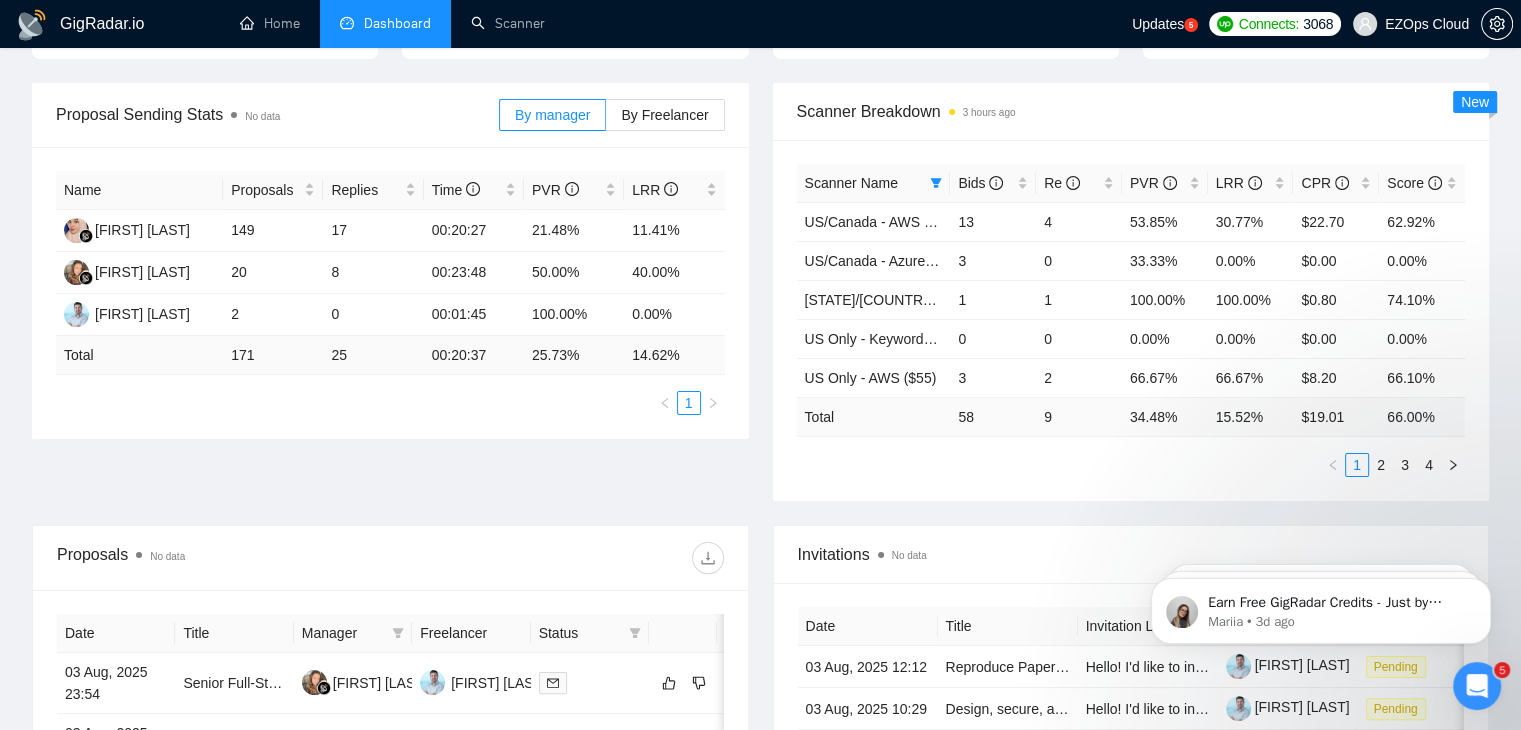 click on "Proposal Sending Stats No data By manager By Freelancer Name Proposals Replies Time   PVR   LRR   [FIRST] [LAST] 149 17 00:20:27 21.48% 11.41% [FIRST] [LAST] 20 8 00:23:48 50.00% 40.00% [FIRST] [LAST] 2 0 00:01:45 100.00% 0.00% Total 171 25 00:20:37 25.73 % 14.62 % 1 Scanner Breakdown 3 hours ago Scanner Name Bids   Re   PVR   LRR   CPR   Score   US/Canada - AWS ($45) 13 4 53.85% 30.77% $22.70 62.92% US/Canada - Azure ($45) 3 0 33.33% 0.00% $0.00 0.00% US/Canada - AWS ($40) 1 1 100.00% 100.00% $0.80 74.10% US Only - Keywords ($55) 0 0 0.00% 0.00% $0.00 0.00% US Only - AWS ($55) 3 2 66.67% 66.67% $8.20 66.10% Total 58 9 34.48 % 15.52 % $ 19.01 66.00 % 1 2 3 4 New" at bounding box center (760, 304) 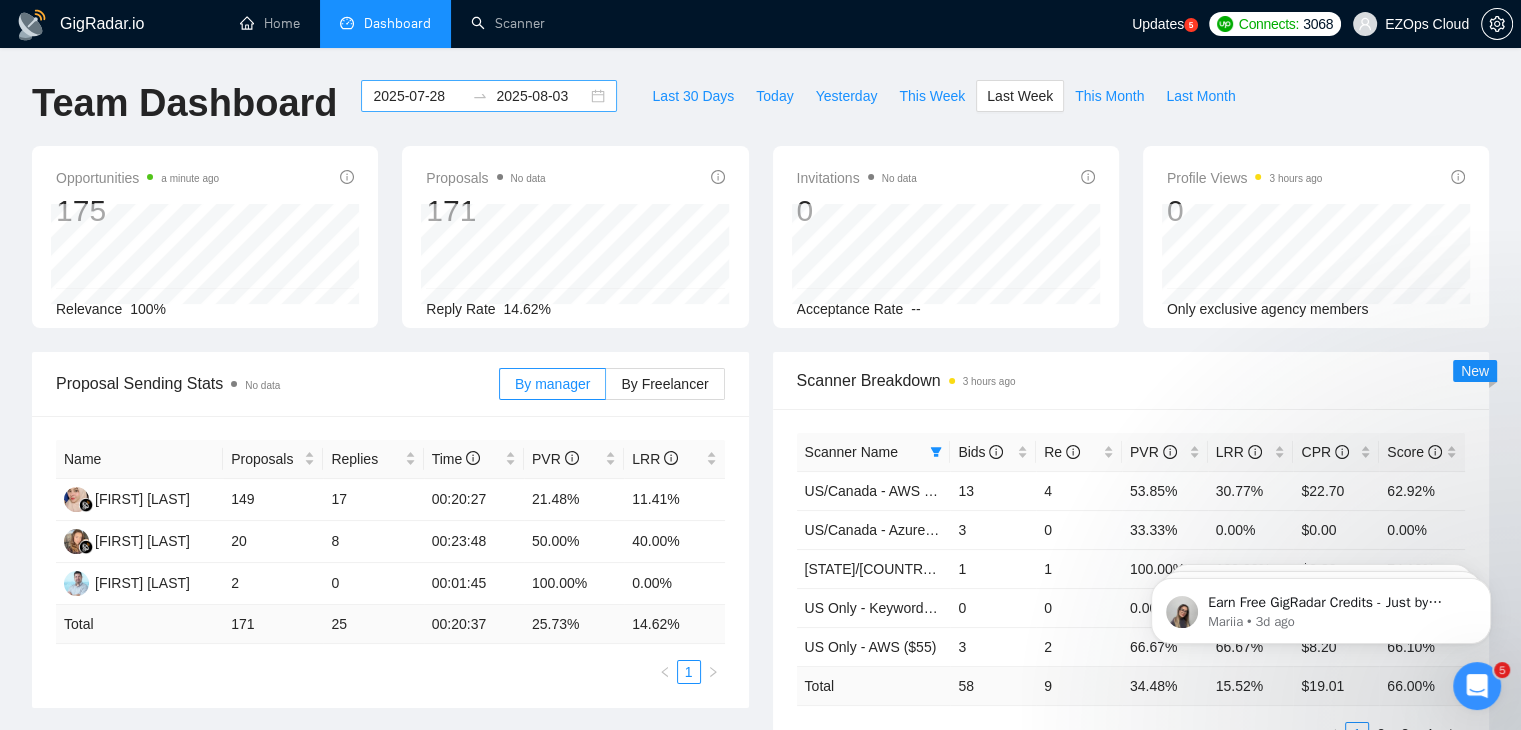 click on "2025-07-28 2025-08-03" at bounding box center (489, 96) 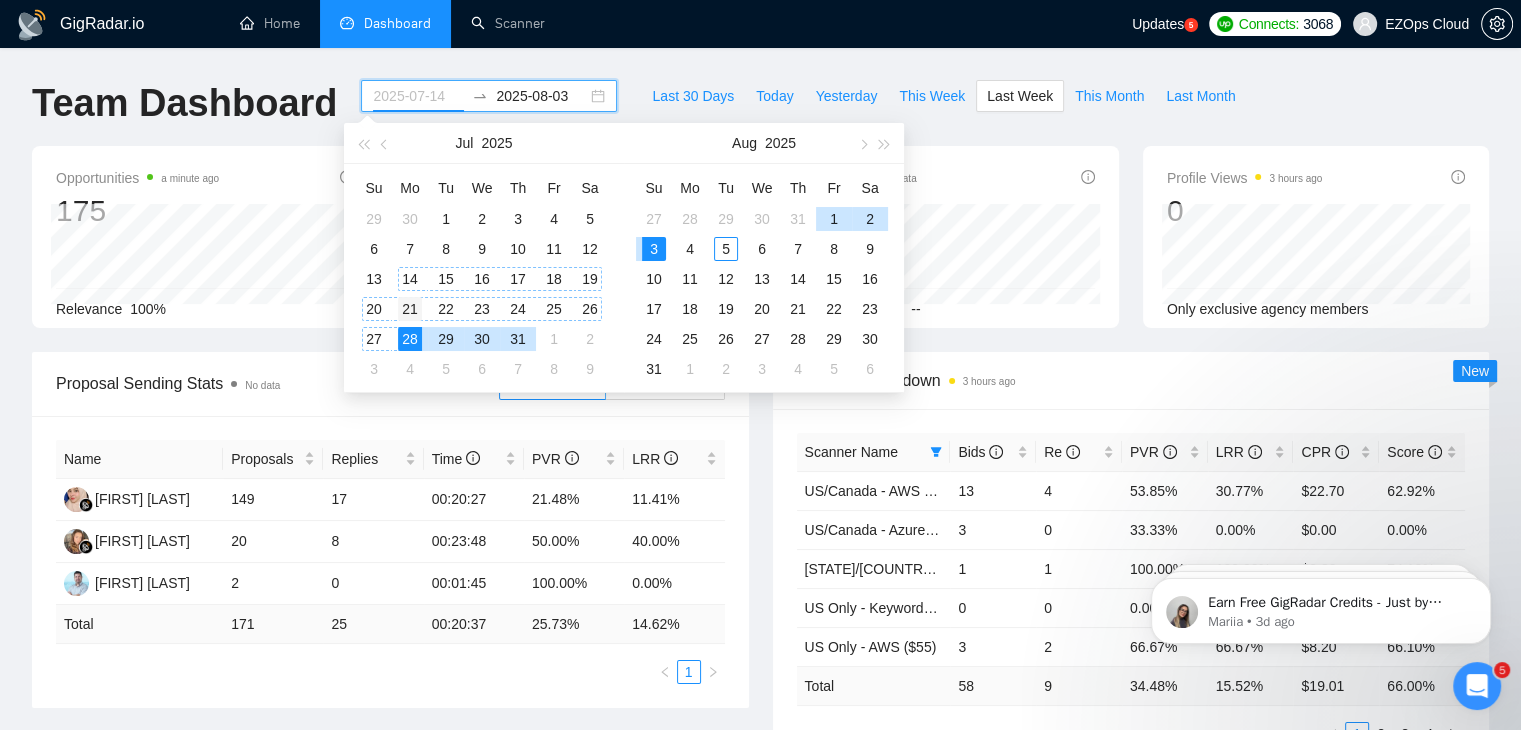 type on "2025-07-21" 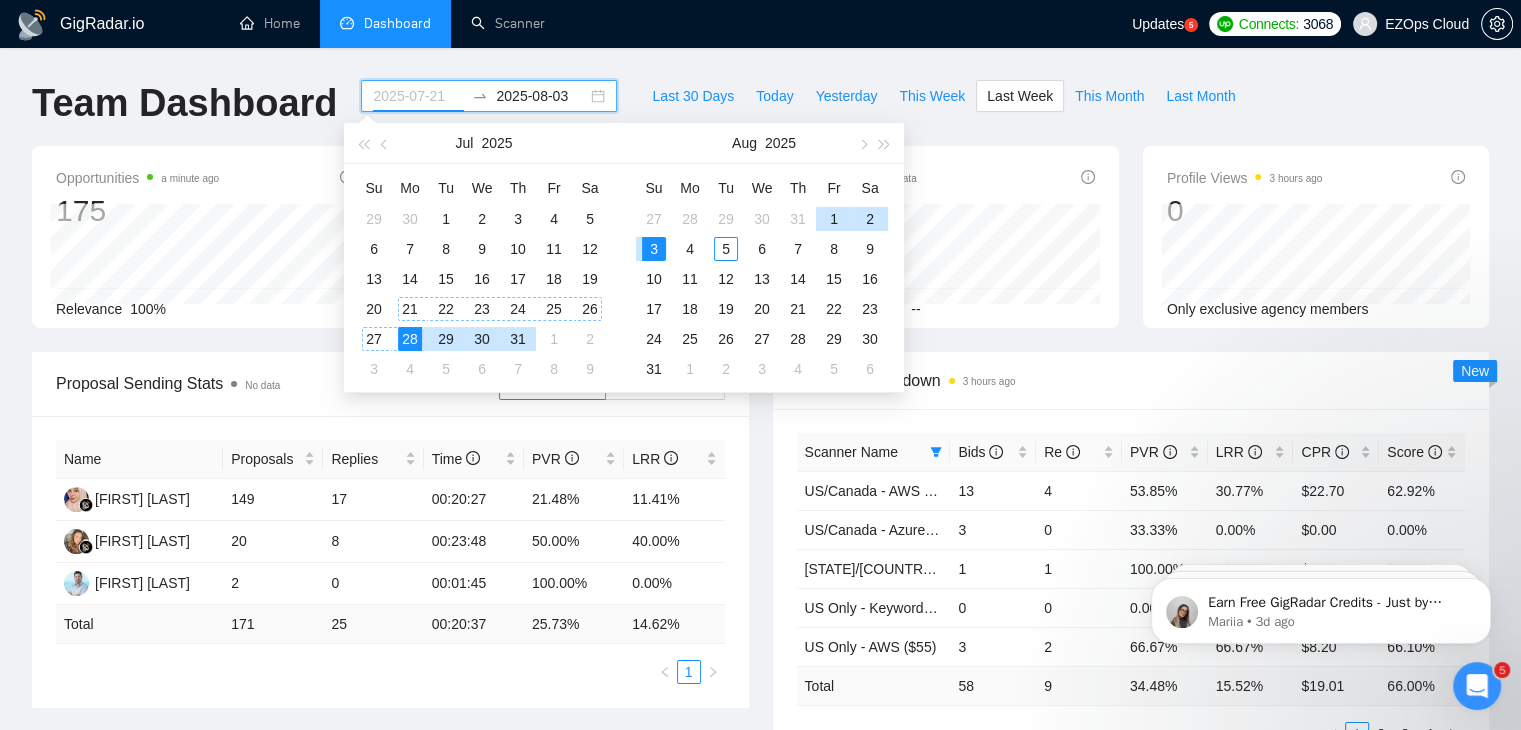 click on "21" at bounding box center (410, 309) 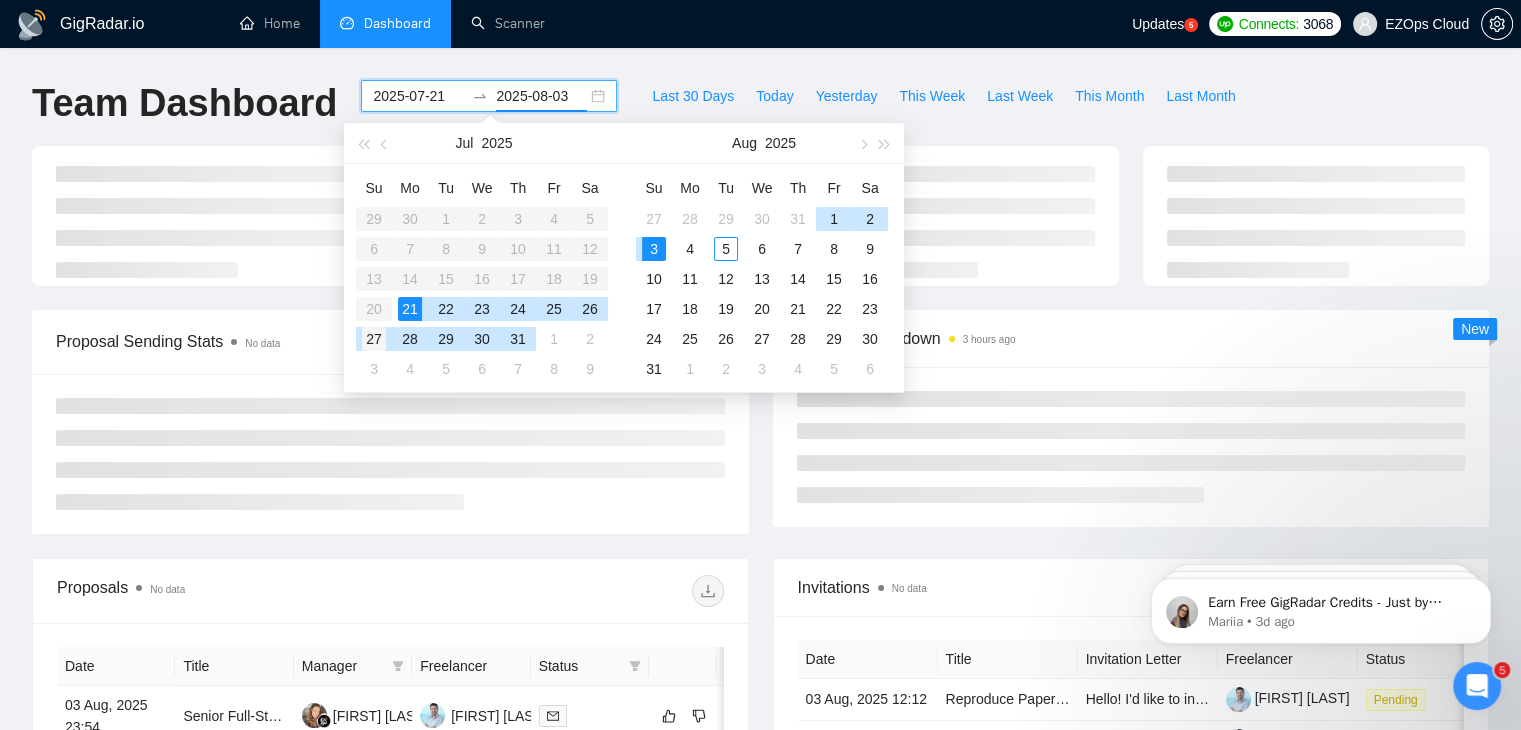 type on "2025-07-27" 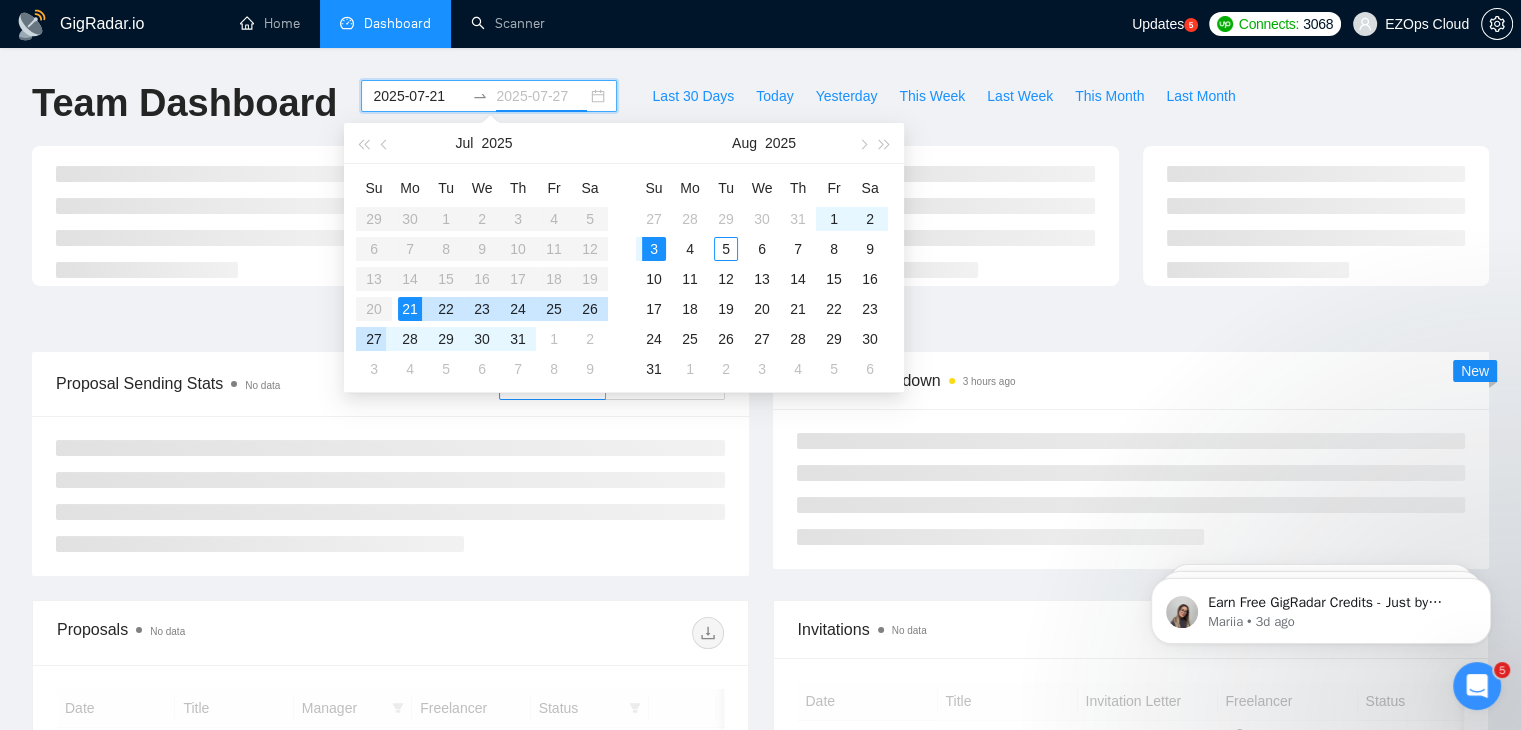 click on "27" at bounding box center [374, 339] 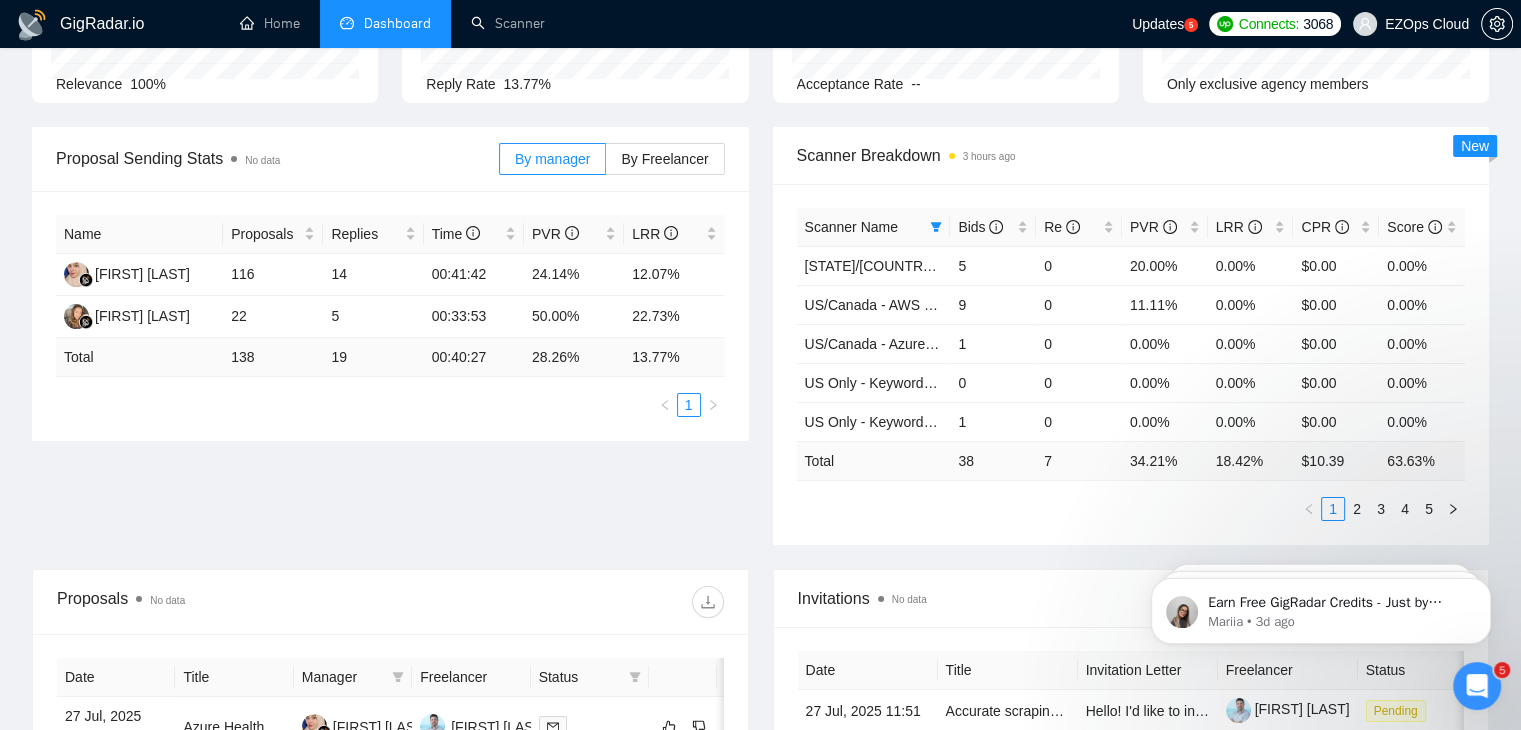 scroll, scrollTop: 254, scrollLeft: 0, axis: vertical 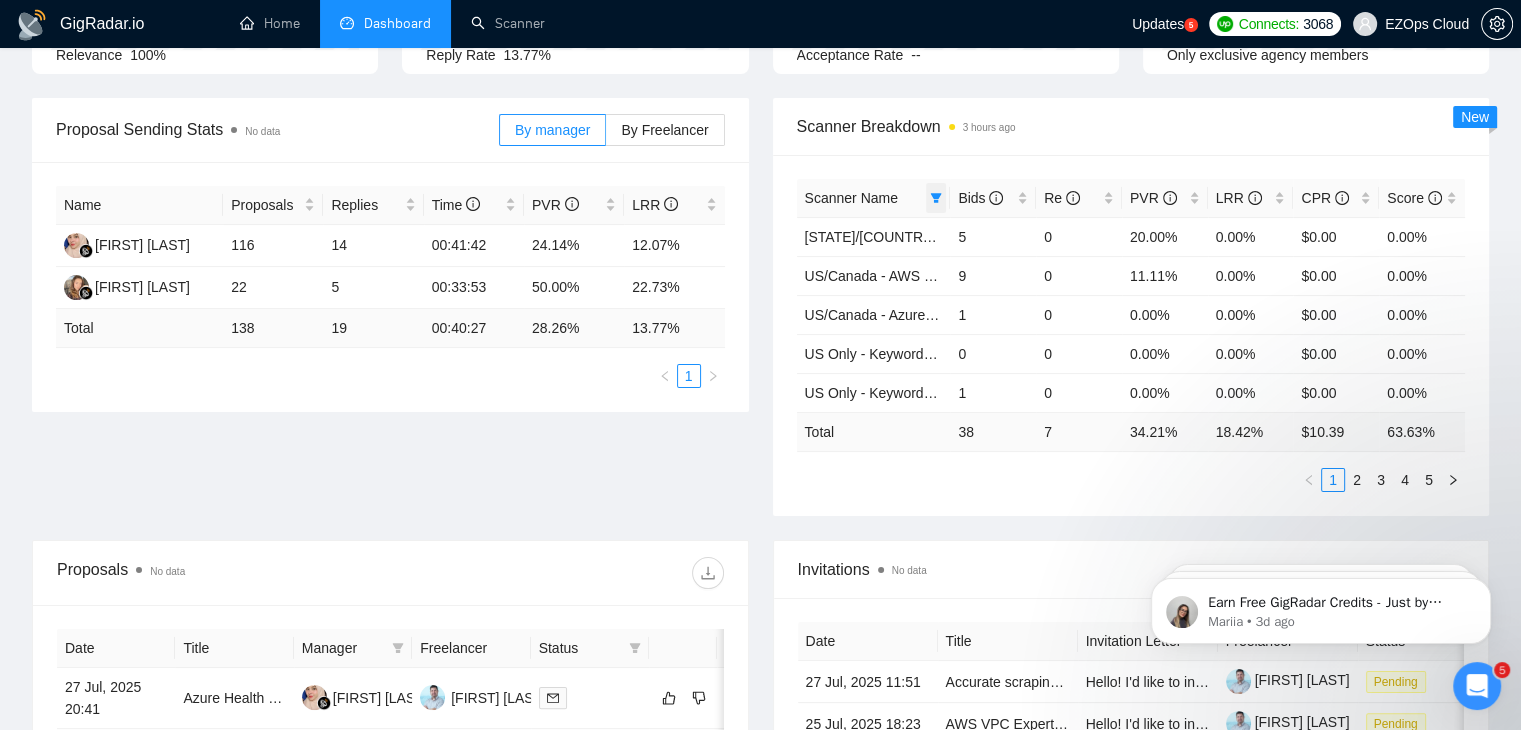 click 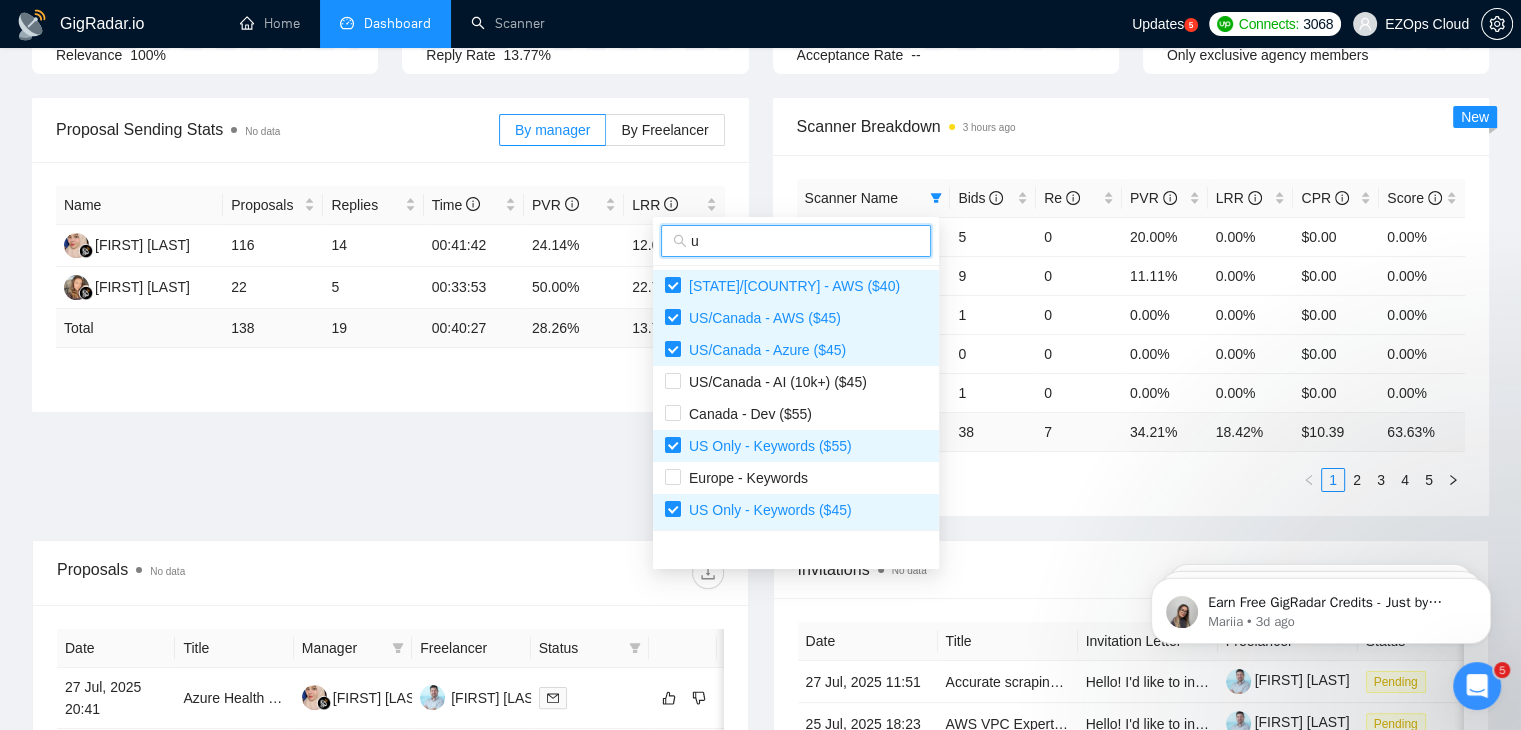 click on "u" at bounding box center [805, 241] 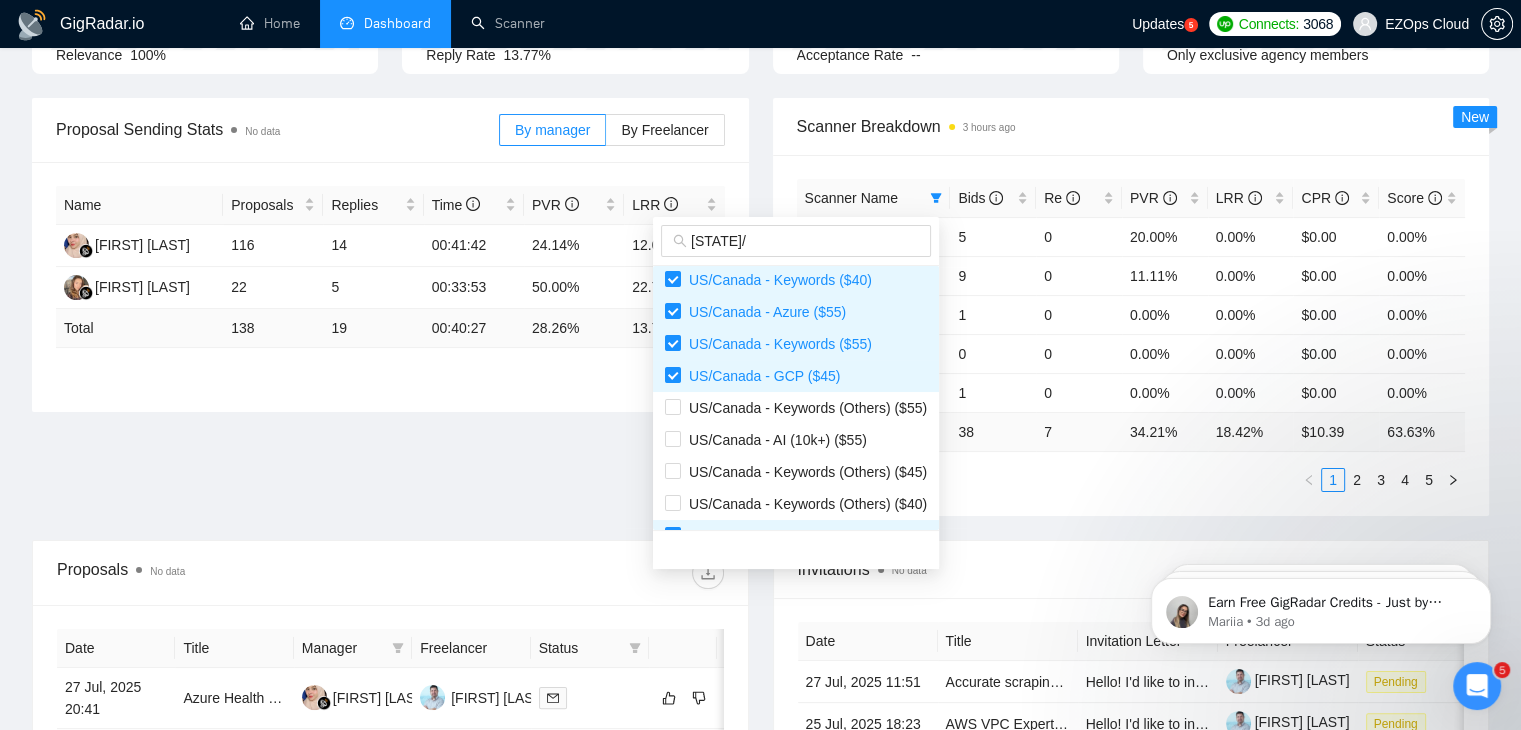 scroll, scrollTop: 288, scrollLeft: 0, axis: vertical 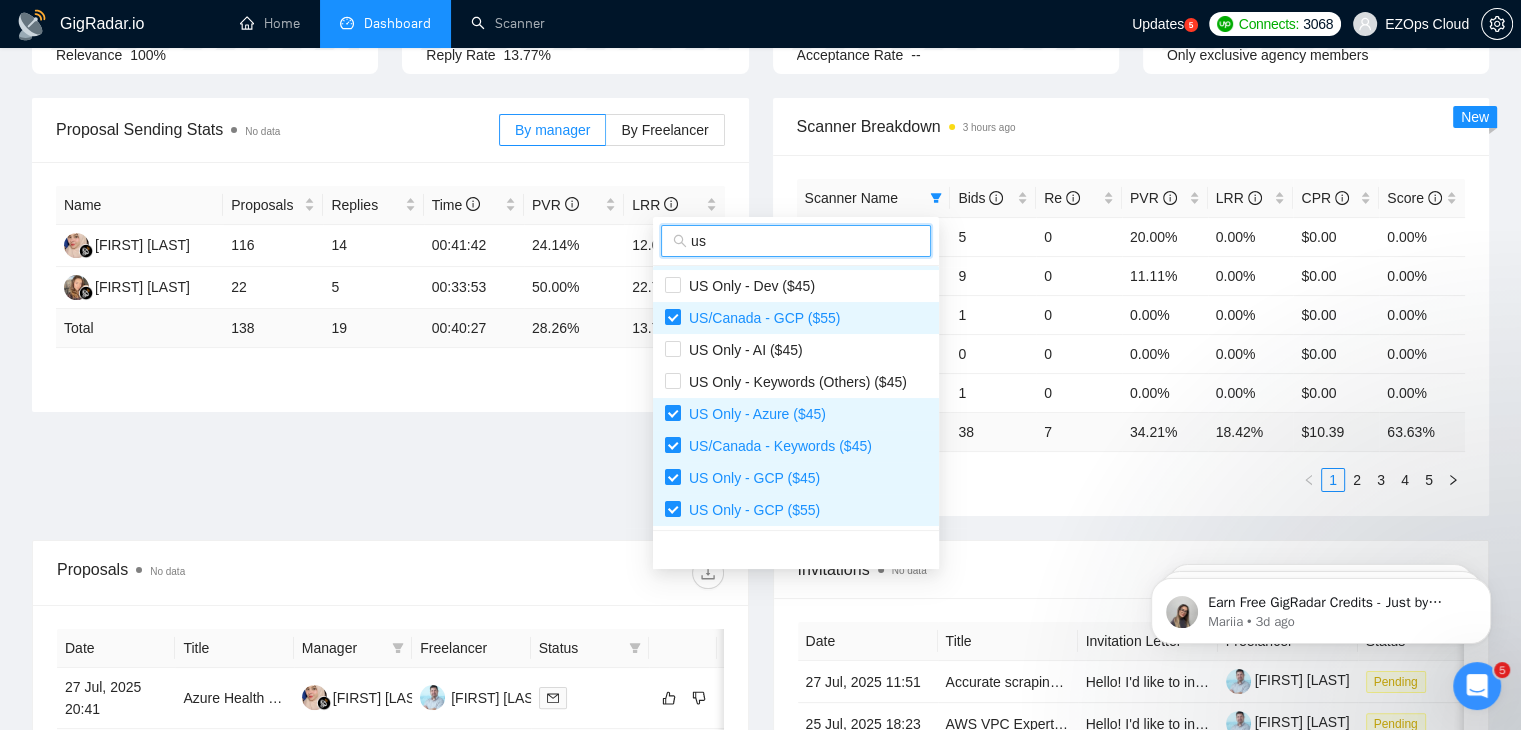click on "us" at bounding box center [805, 241] 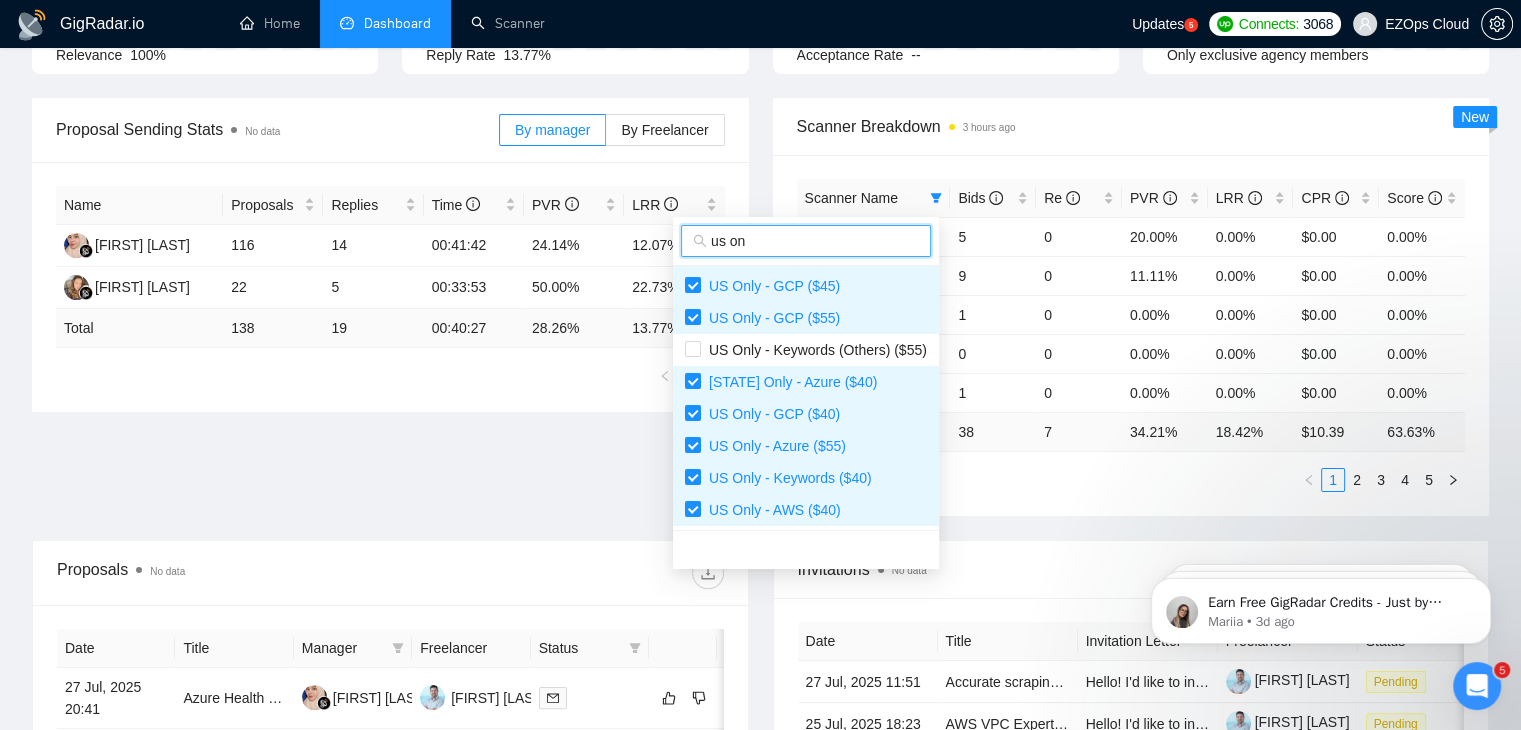 type on "us on" 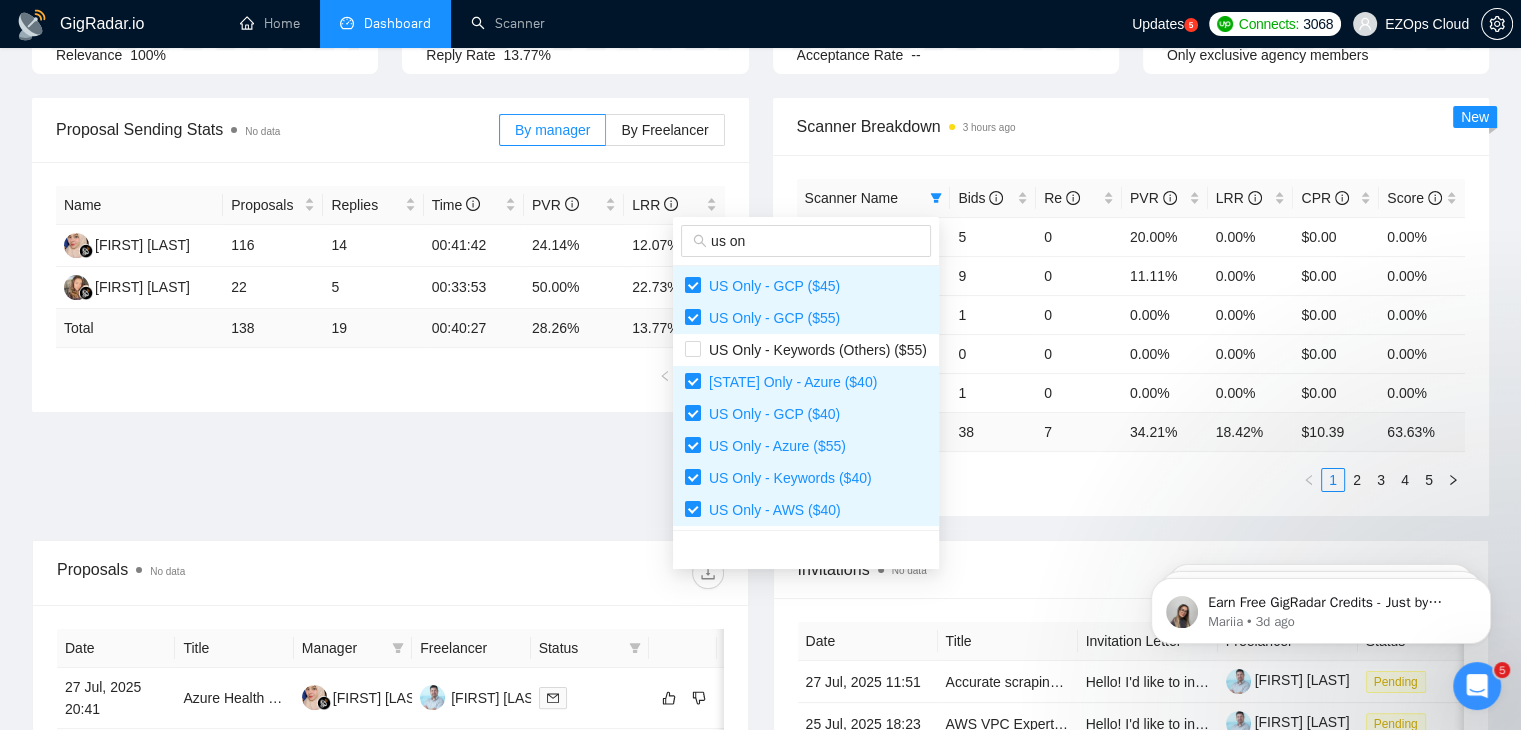 scroll, scrollTop: 0, scrollLeft: 0, axis: both 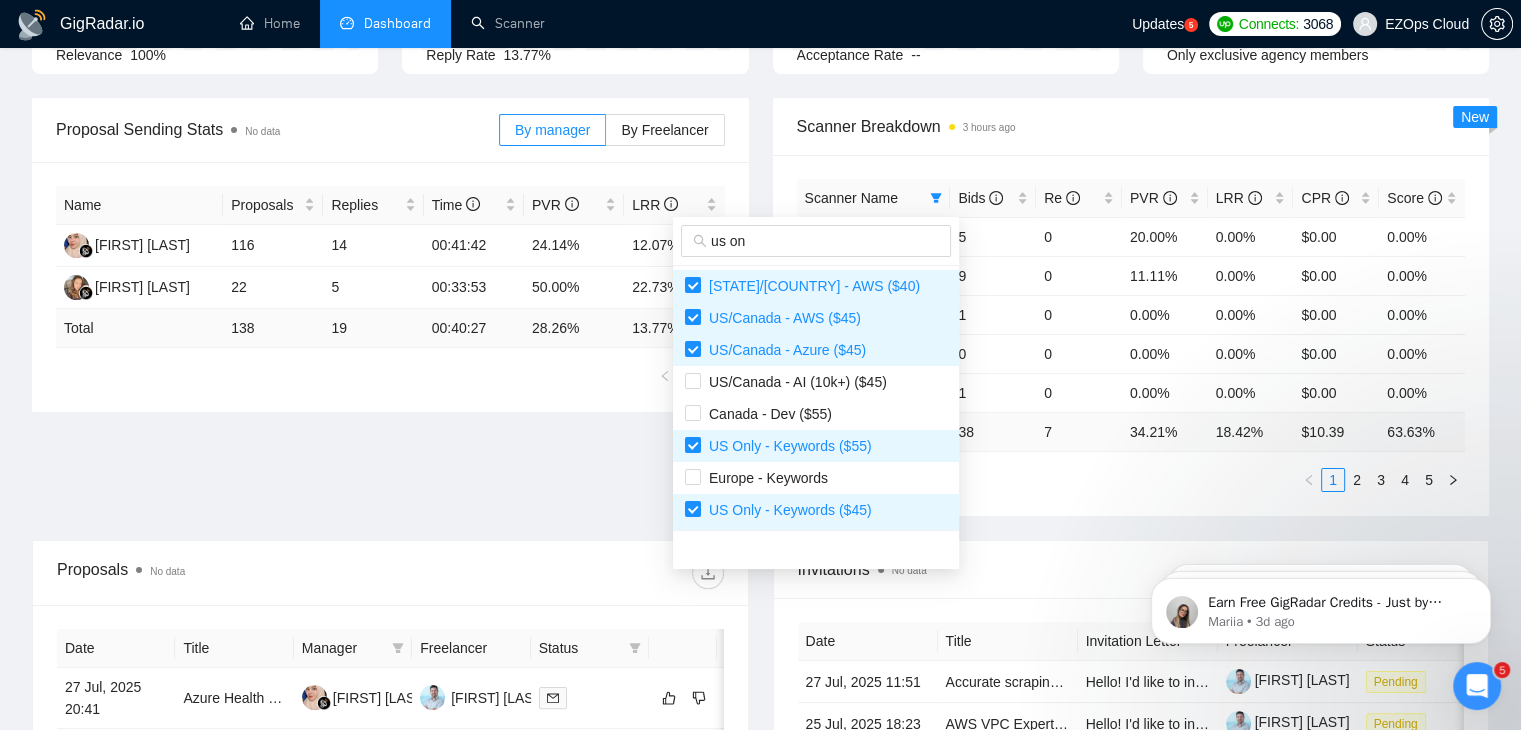 type 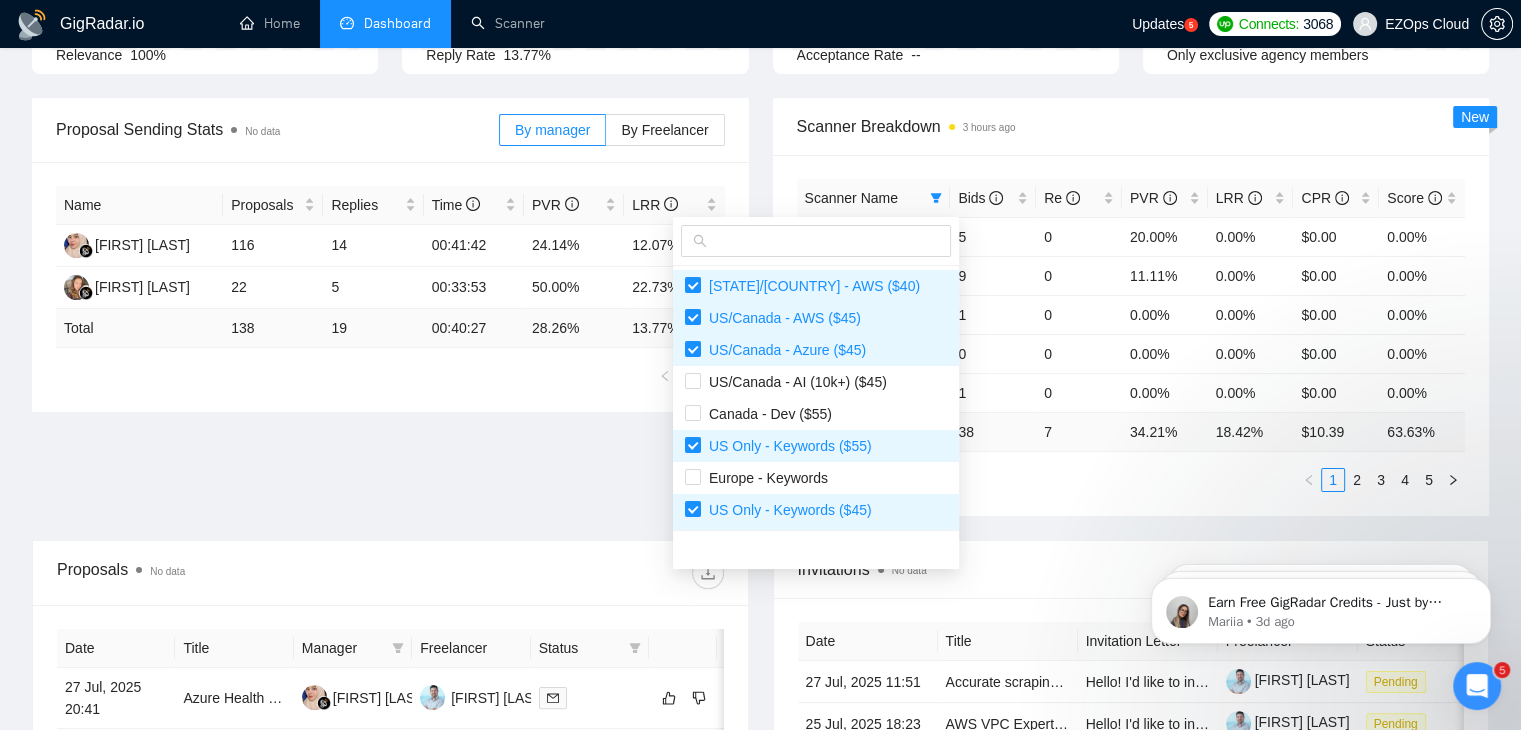 click on "Scanner Name Bids   Re   PVR   LRR   CPR   Score   [STATE]/[COUNTRY] - AWS ($40) 5 0 20.00% 0.00% $0.00 0.00% [STATE]/[COUNTRY] - AWS ($45) 9 0 11.11% 0.00% $0.00 0.00% [STATE]/[COUNTRY] - Azure ($45) 1 0 0.00% 0.00% $0.00 0.00% [STATE] Only - Keywords ($55) 0 0 0.00% 0.00% $0.00 0.00% [STATE] Only - Keywords ($45) 1 0 0.00% 0.00% $0.00 0.00% Total 38 7 34.21 % 18.42 % $ 10.39 63.63 % 1 2 3 4 5" at bounding box center (1131, 335) 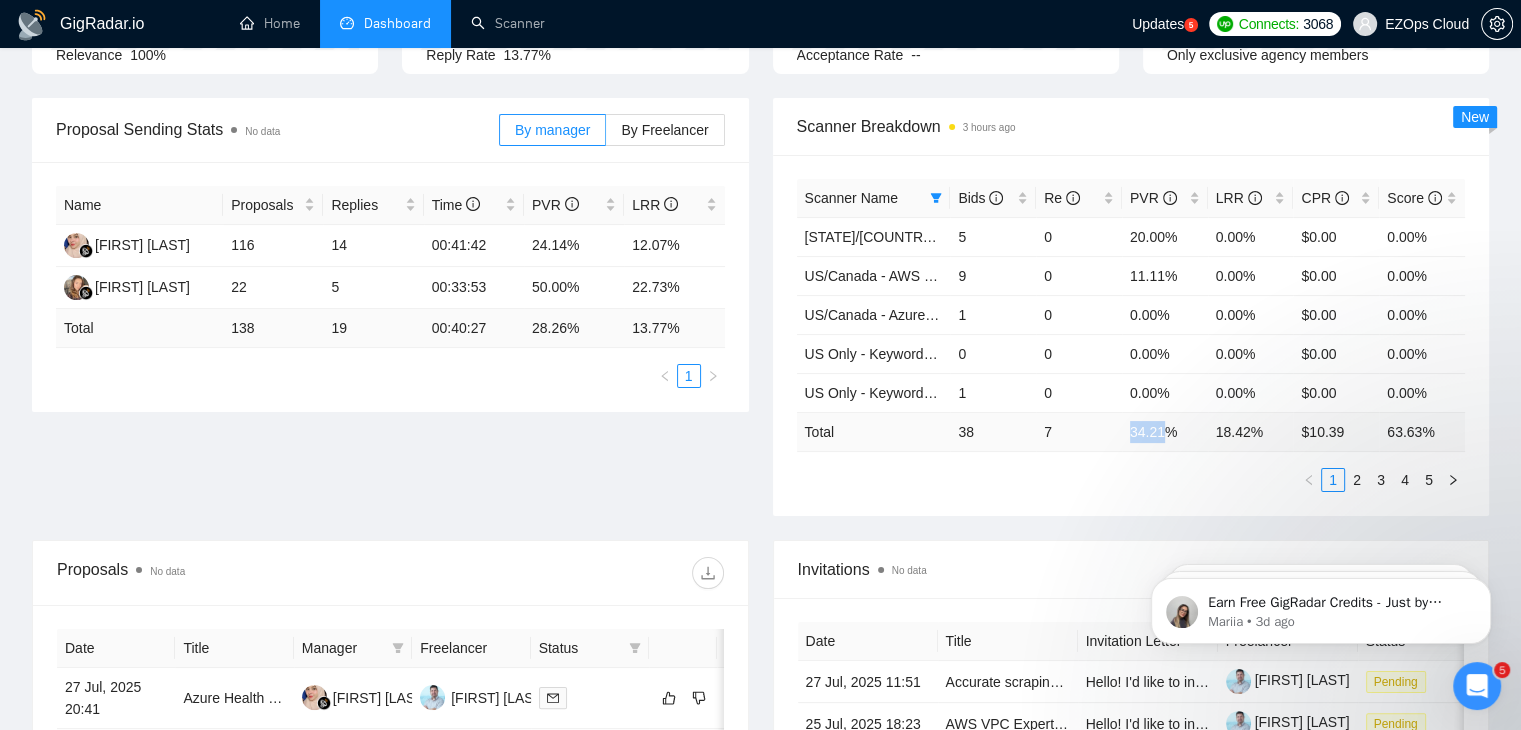 drag, startPoint x: 1126, startPoint y: 431, endPoint x: 1163, endPoint y: 429, distance: 37.054016 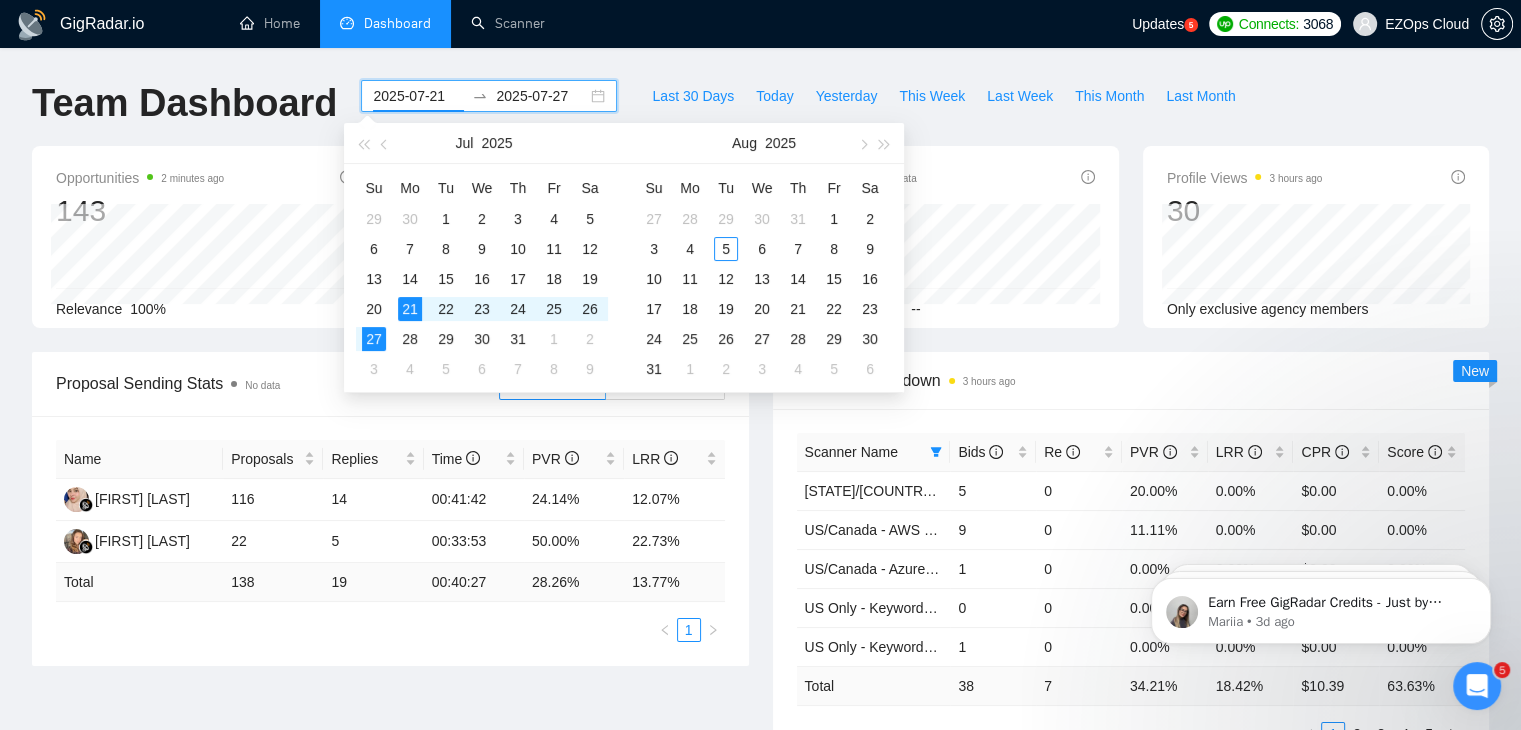 click on "2025-07-21" at bounding box center [418, 96] 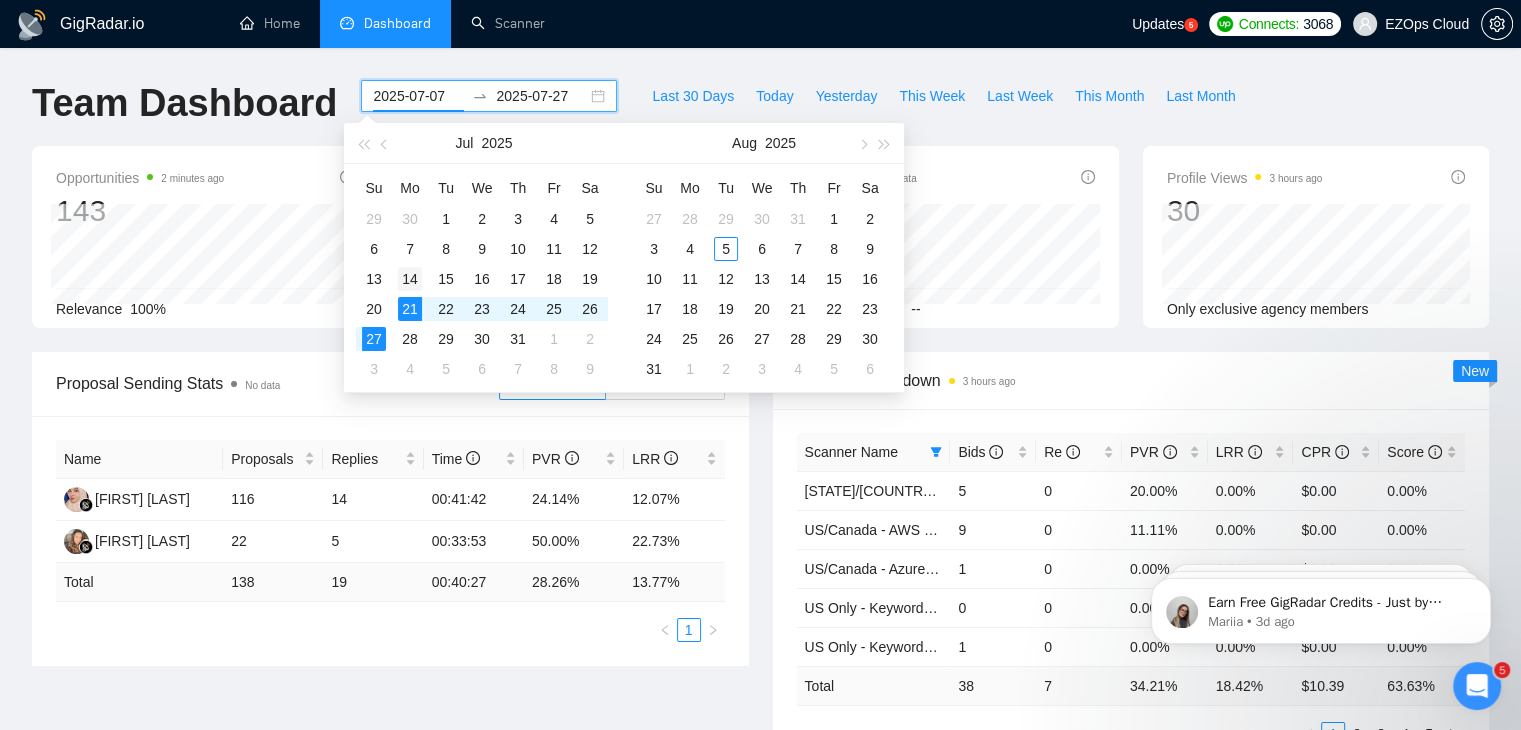 type on "2025-07-14" 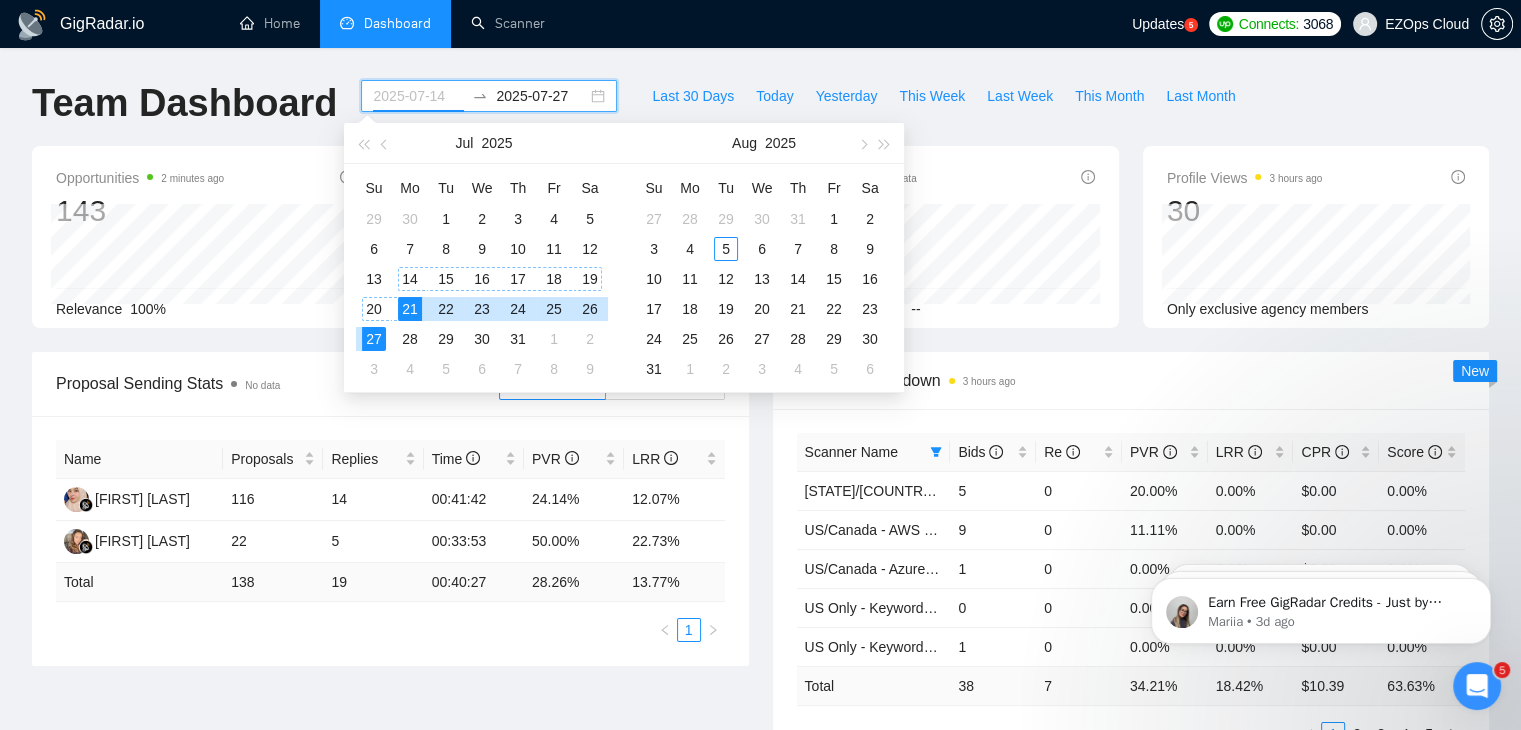 click on "14" at bounding box center (410, 279) 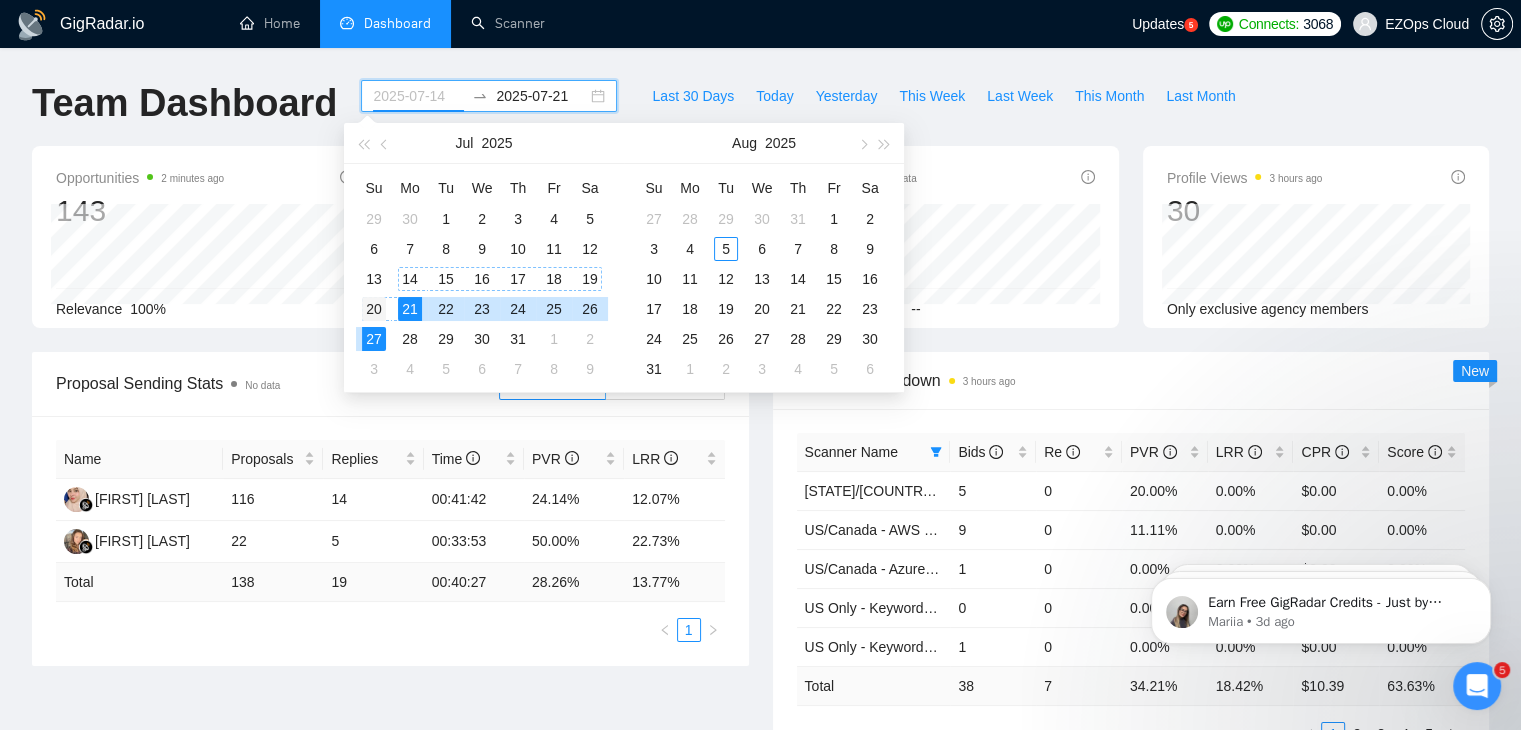 type on "2025-07-20" 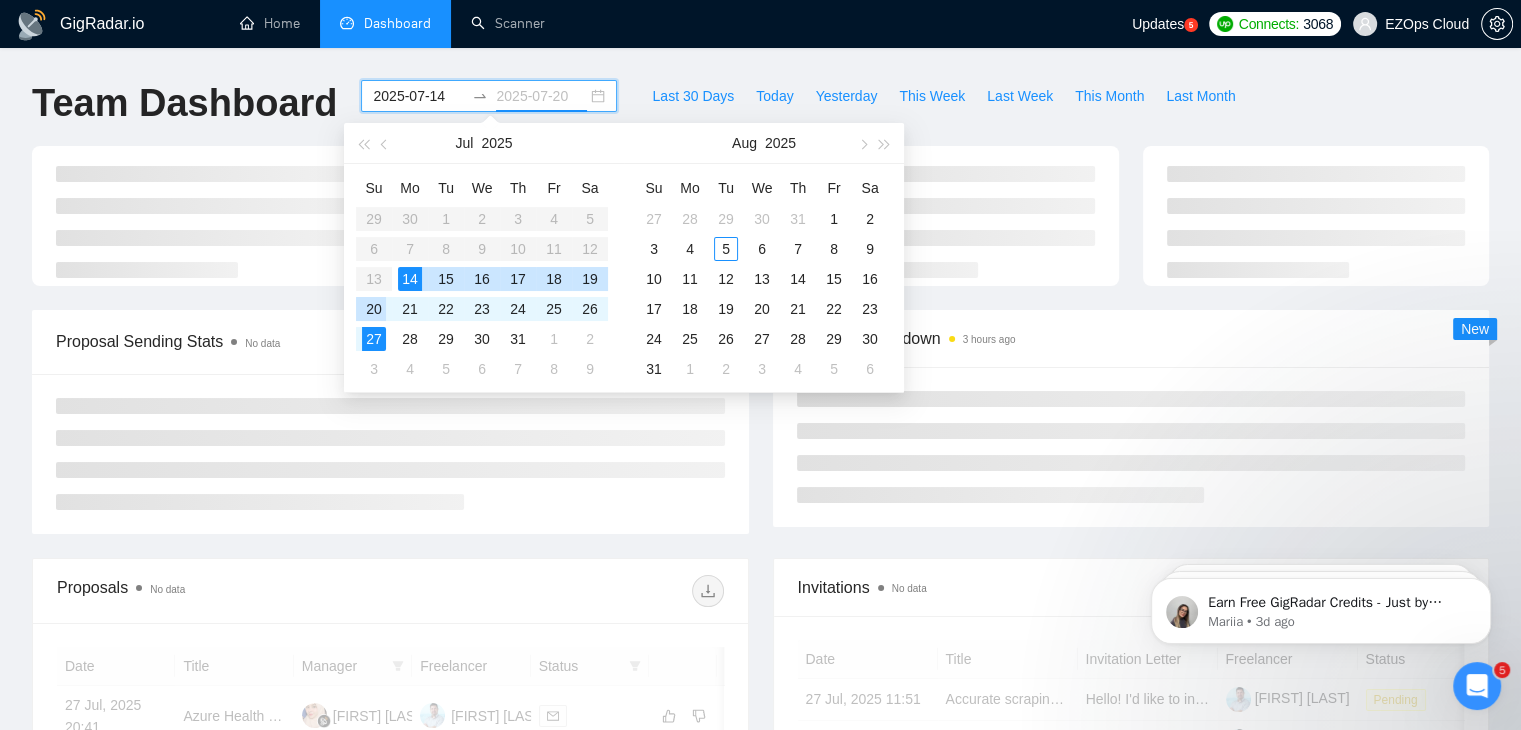 click on "20" at bounding box center (374, 309) 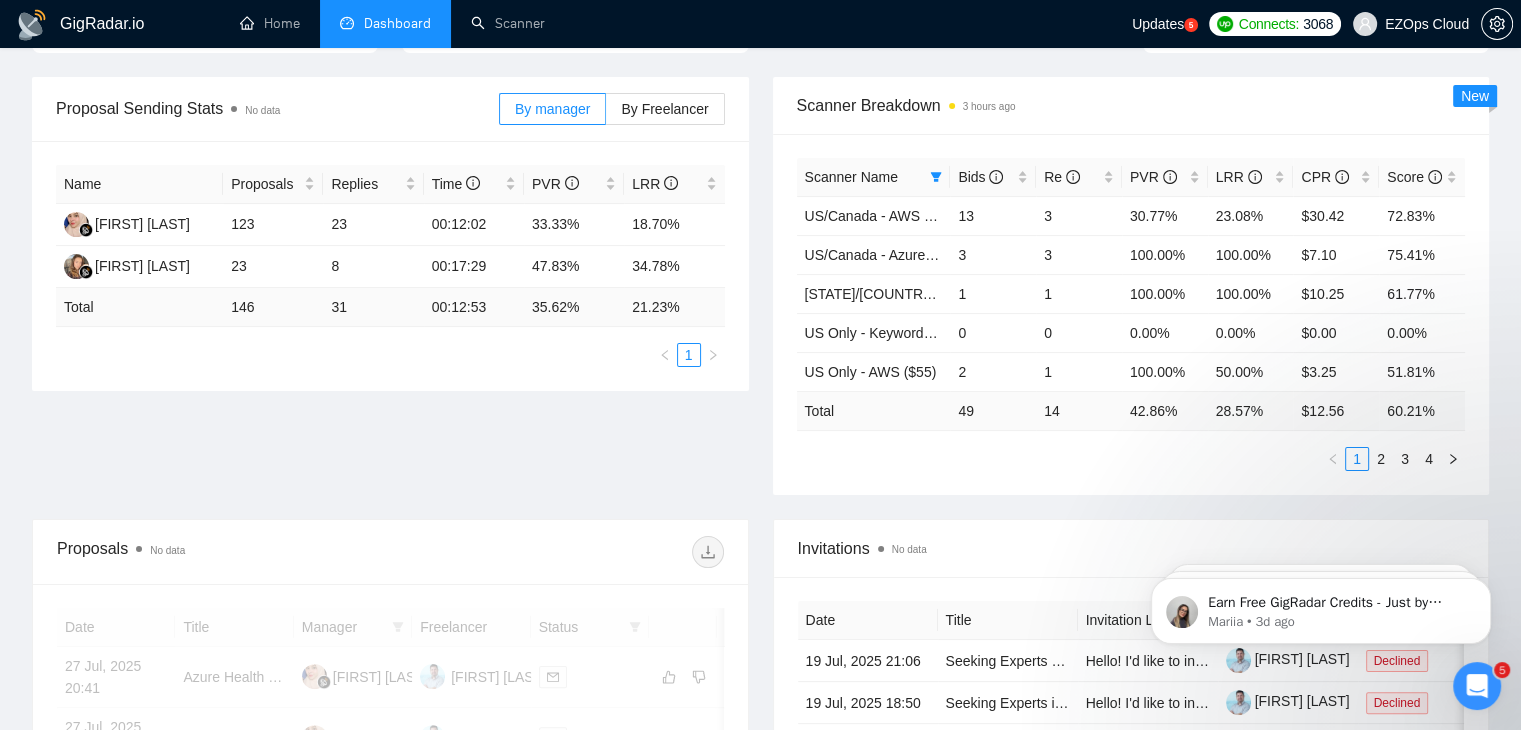scroll, scrollTop: 271, scrollLeft: 0, axis: vertical 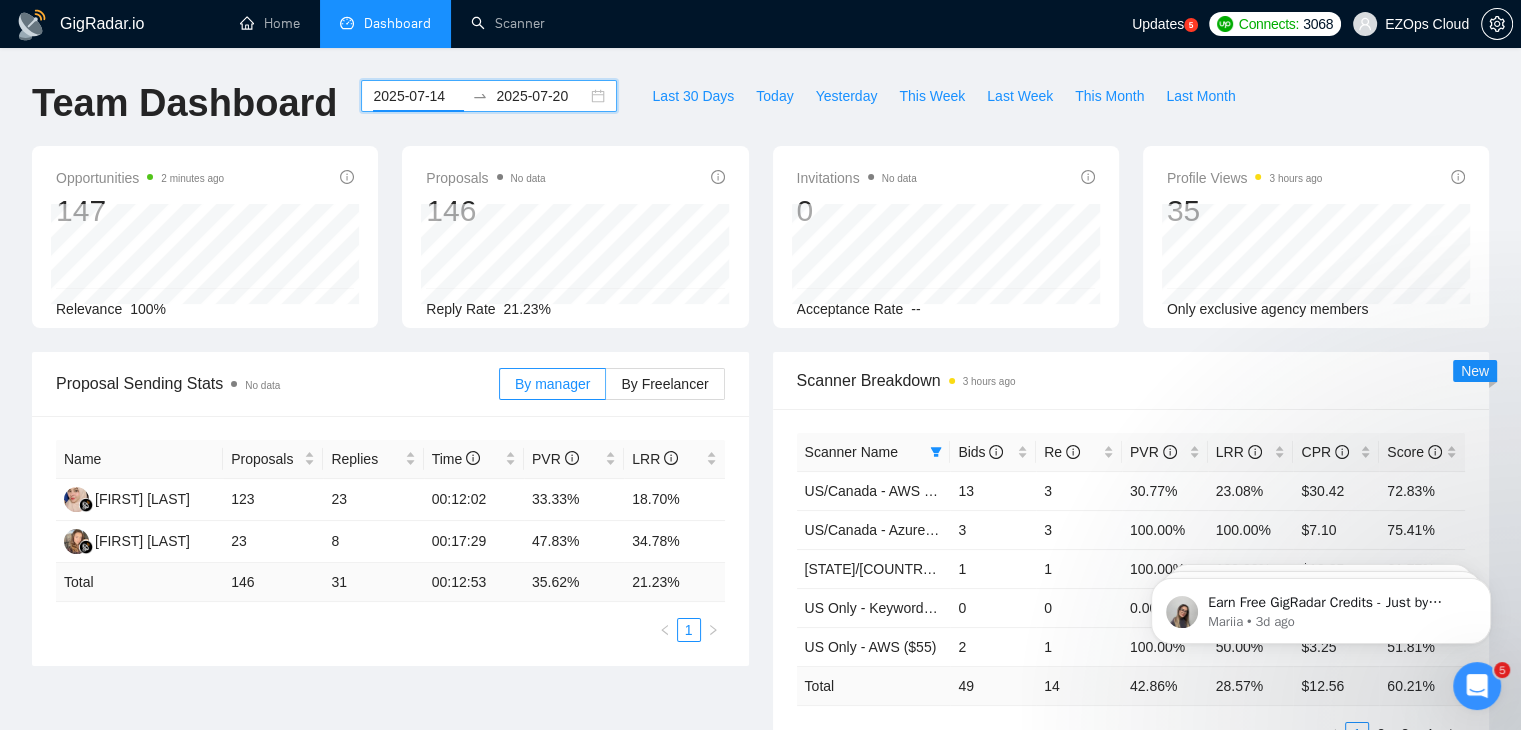 click on "2025-07-14" at bounding box center [418, 96] 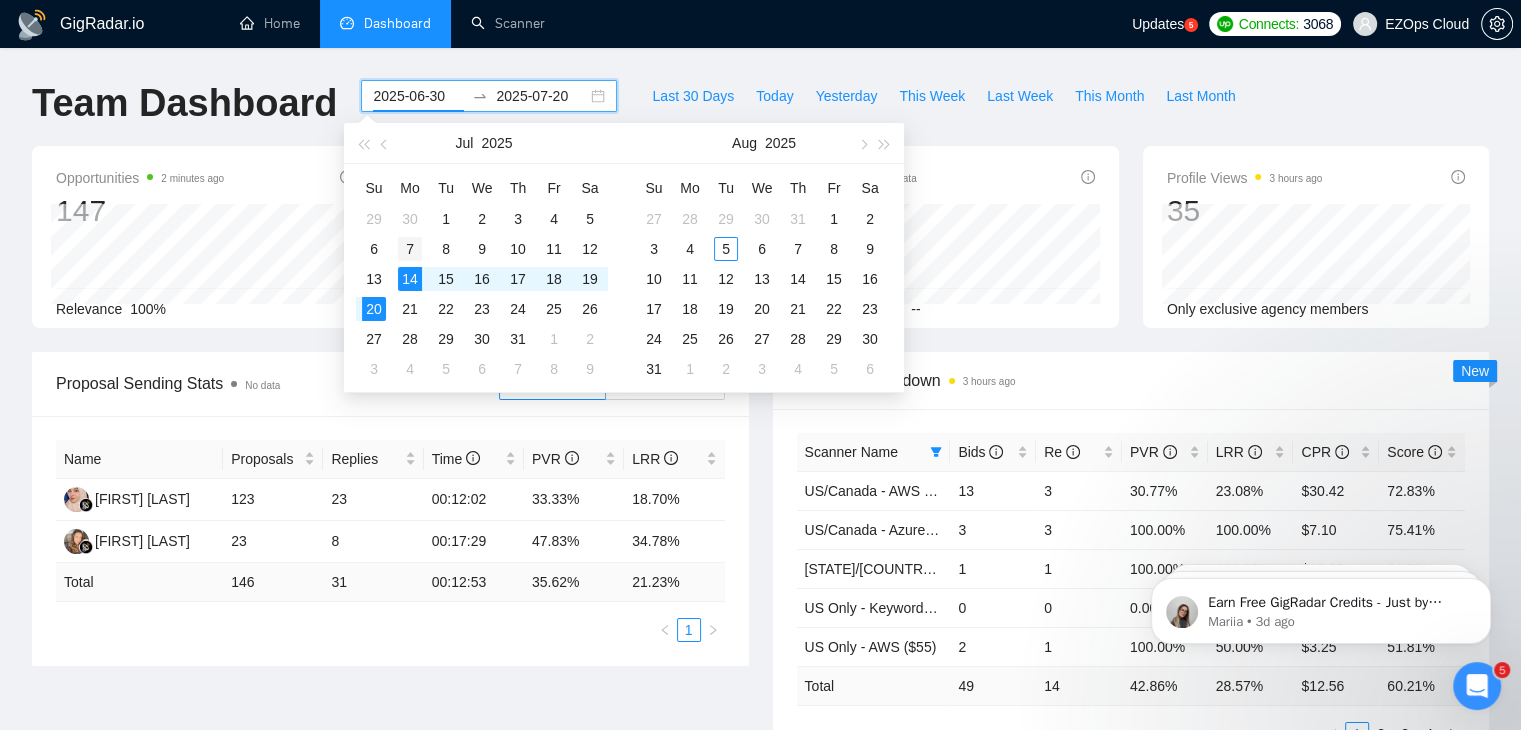 type on "2025-07-07" 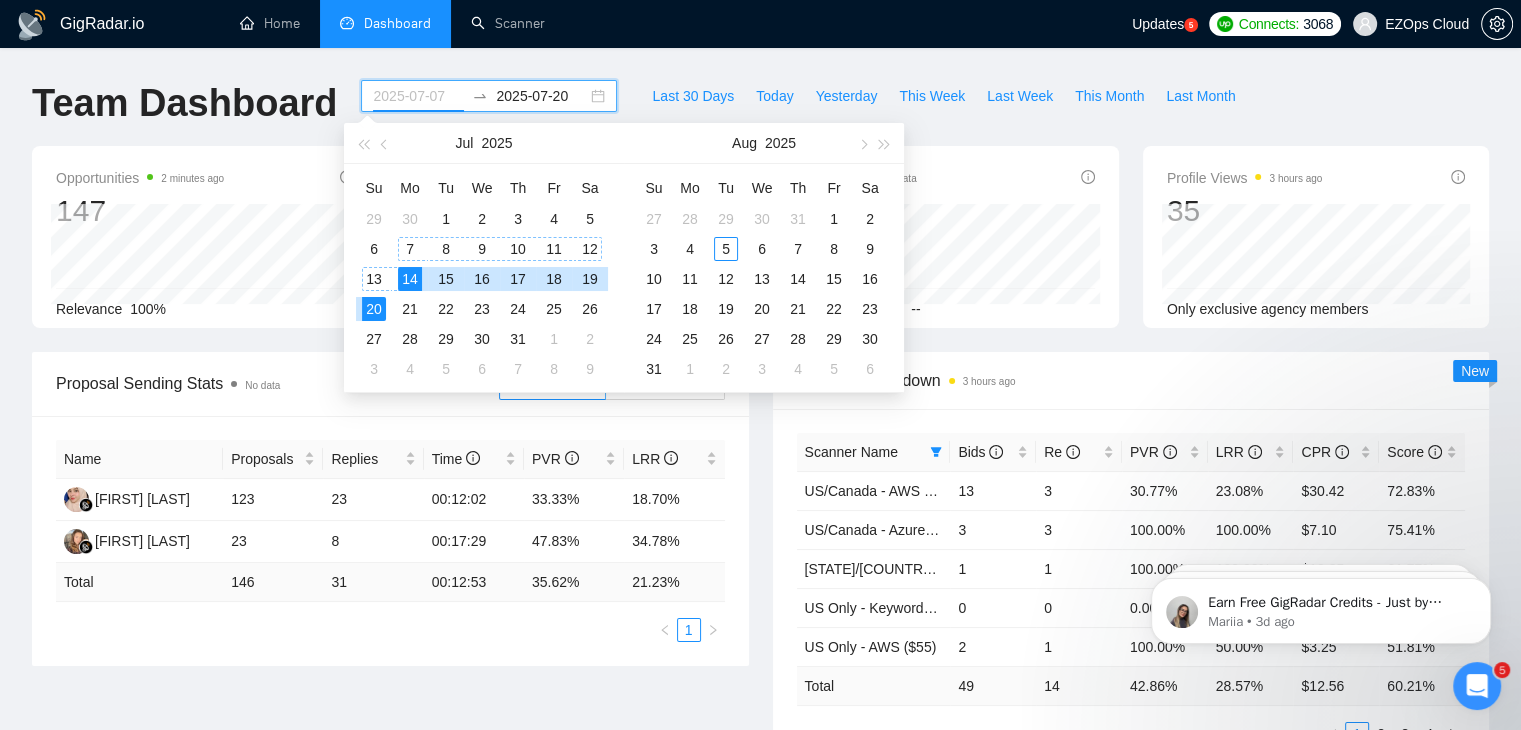 click on "7" at bounding box center [410, 249] 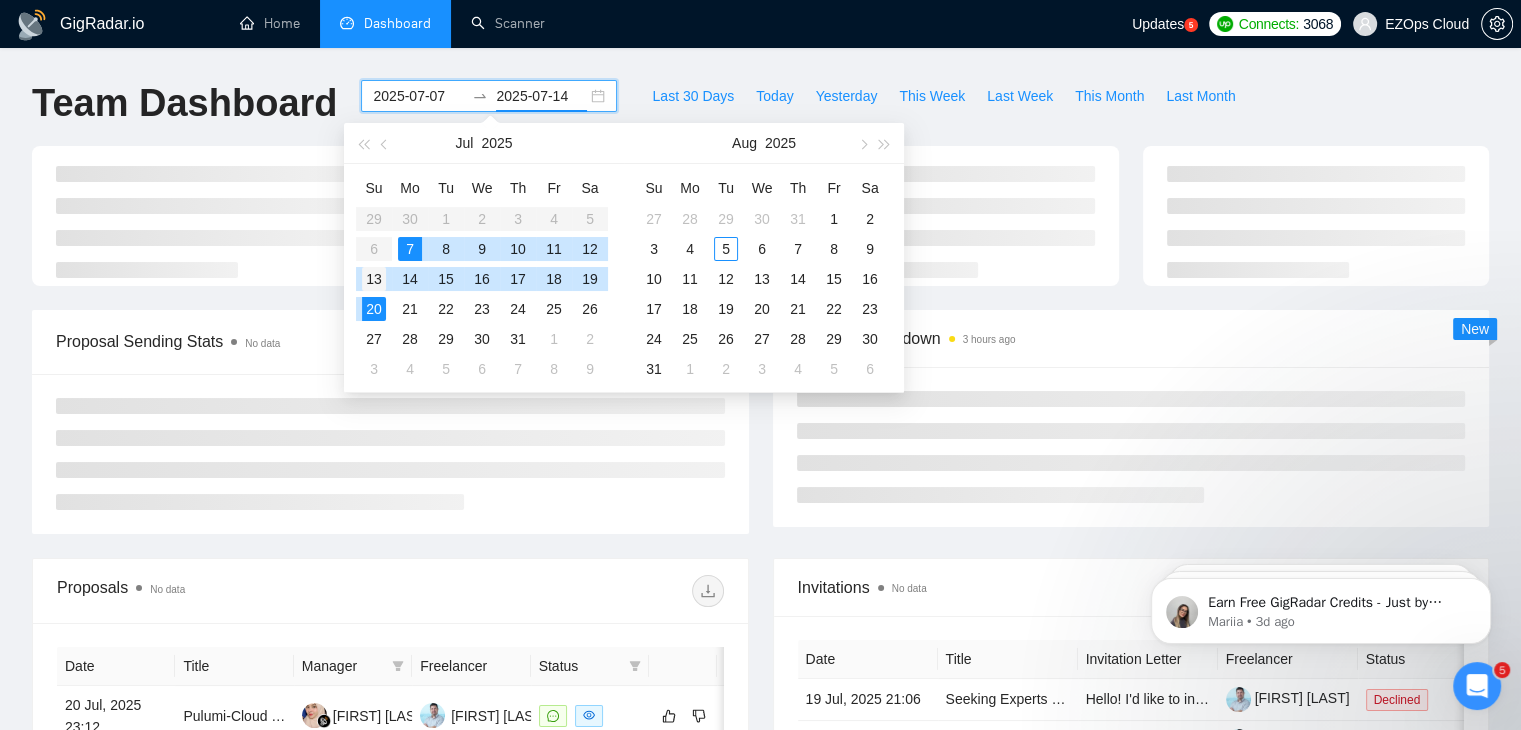 type on "2025-07-13" 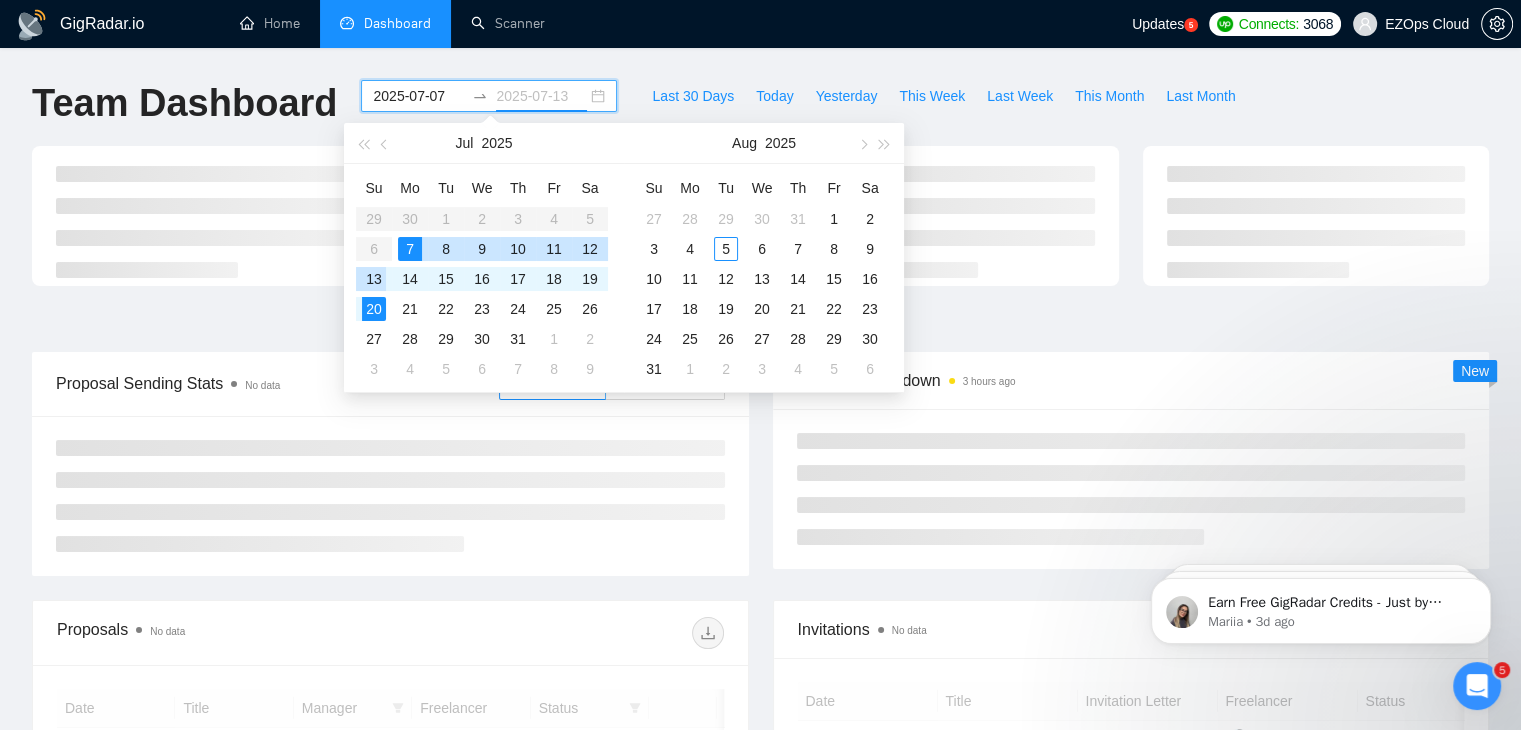 click on "13" at bounding box center (374, 279) 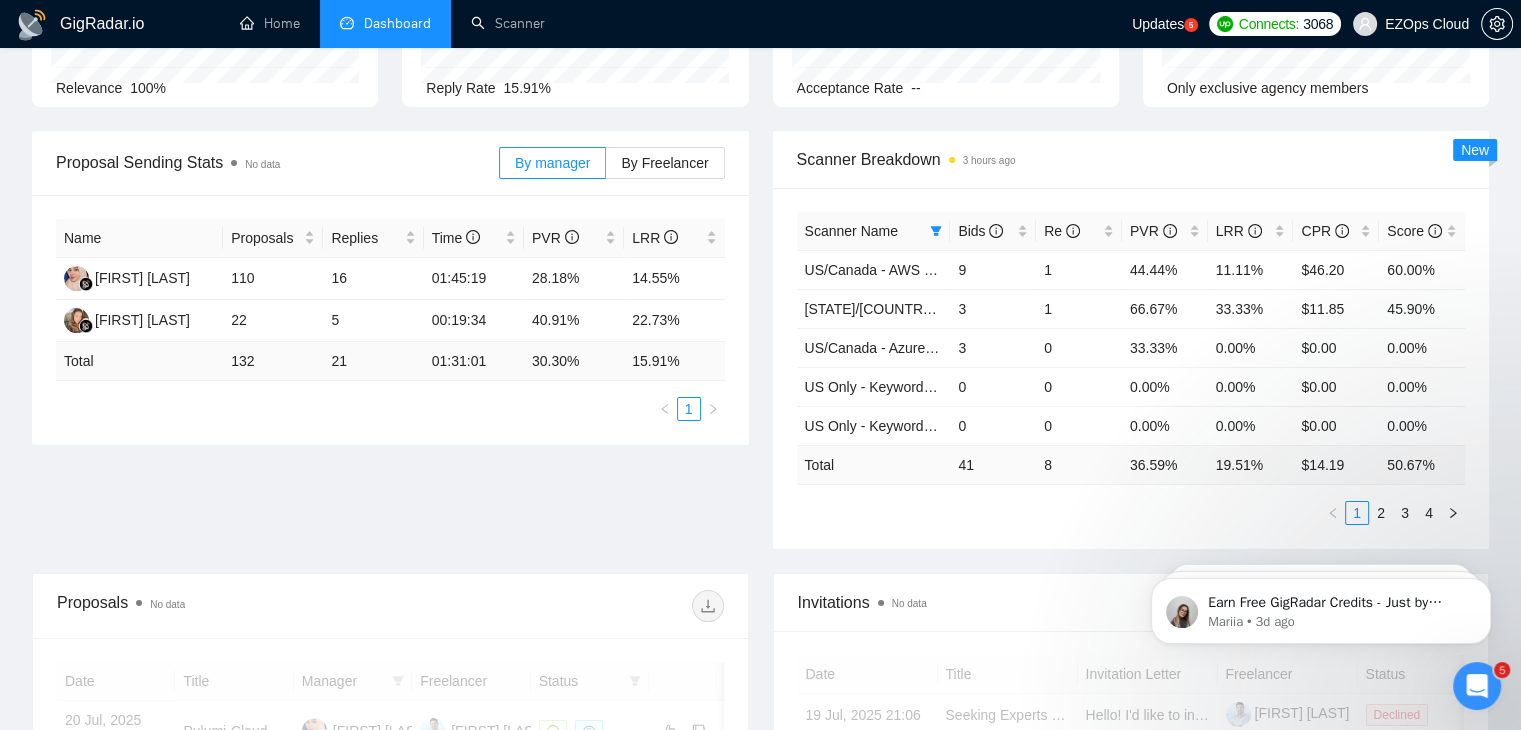 scroll, scrollTop: 220, scrollLeft: 0, axis: vertical 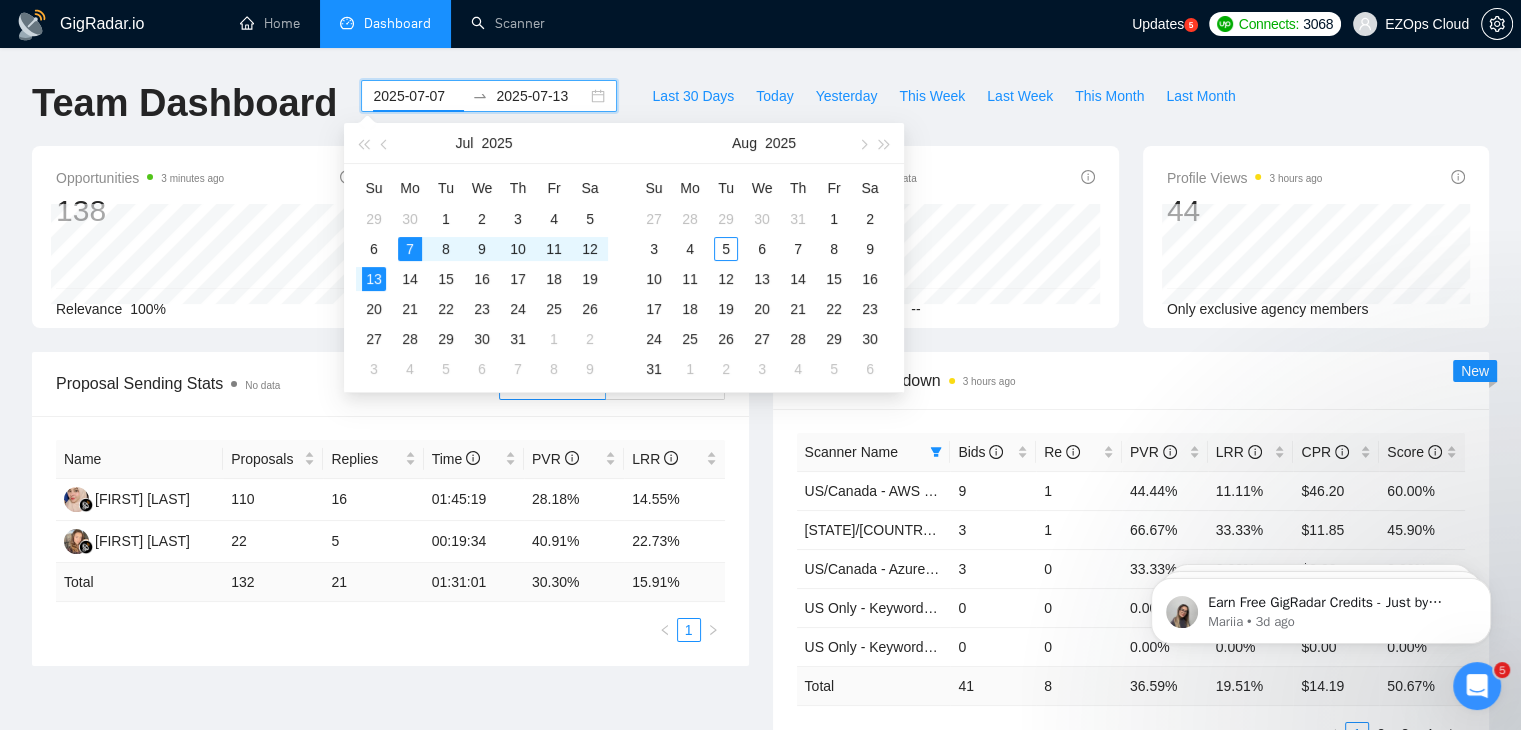 click on "2025-07-07" at bounding box center (418, 96) 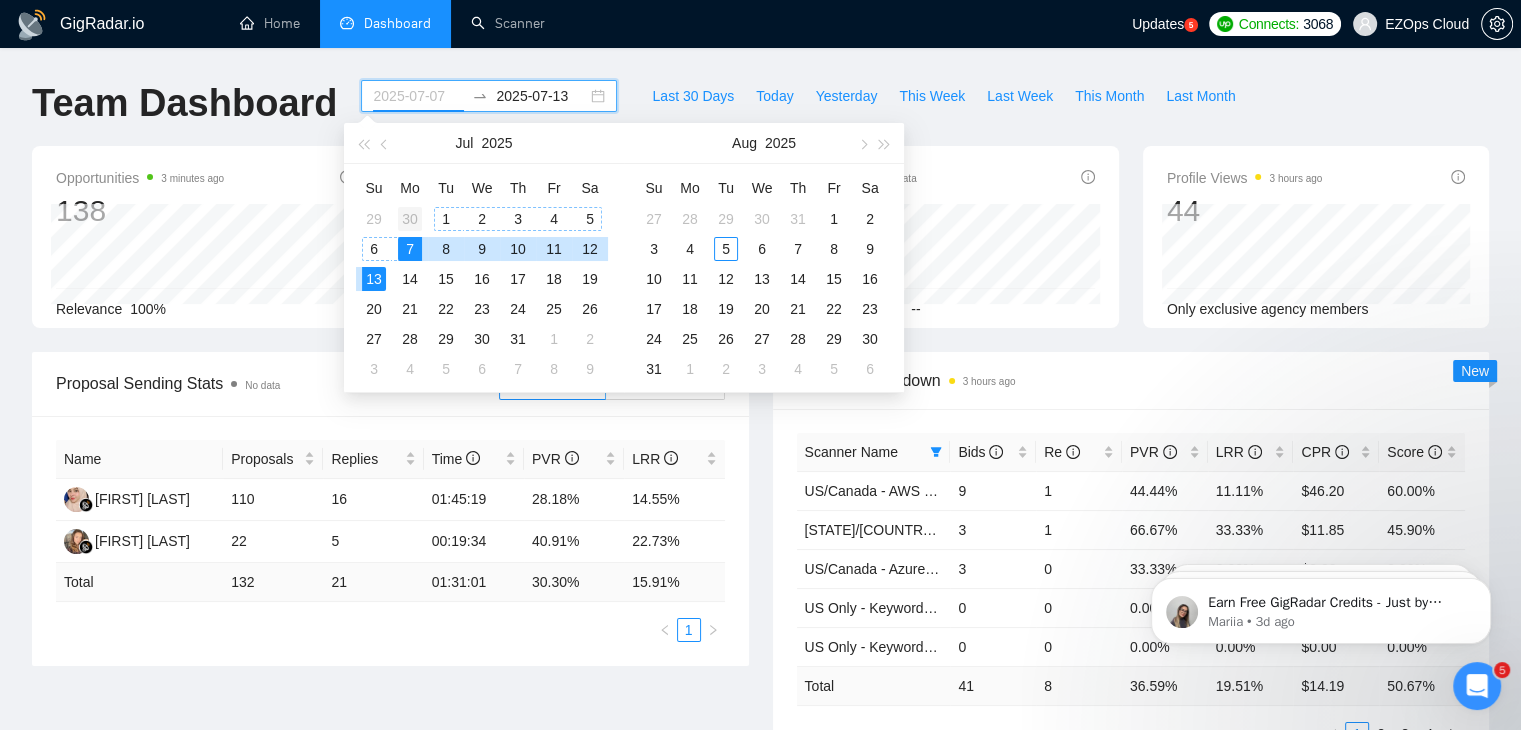 type on "2025-06-30" 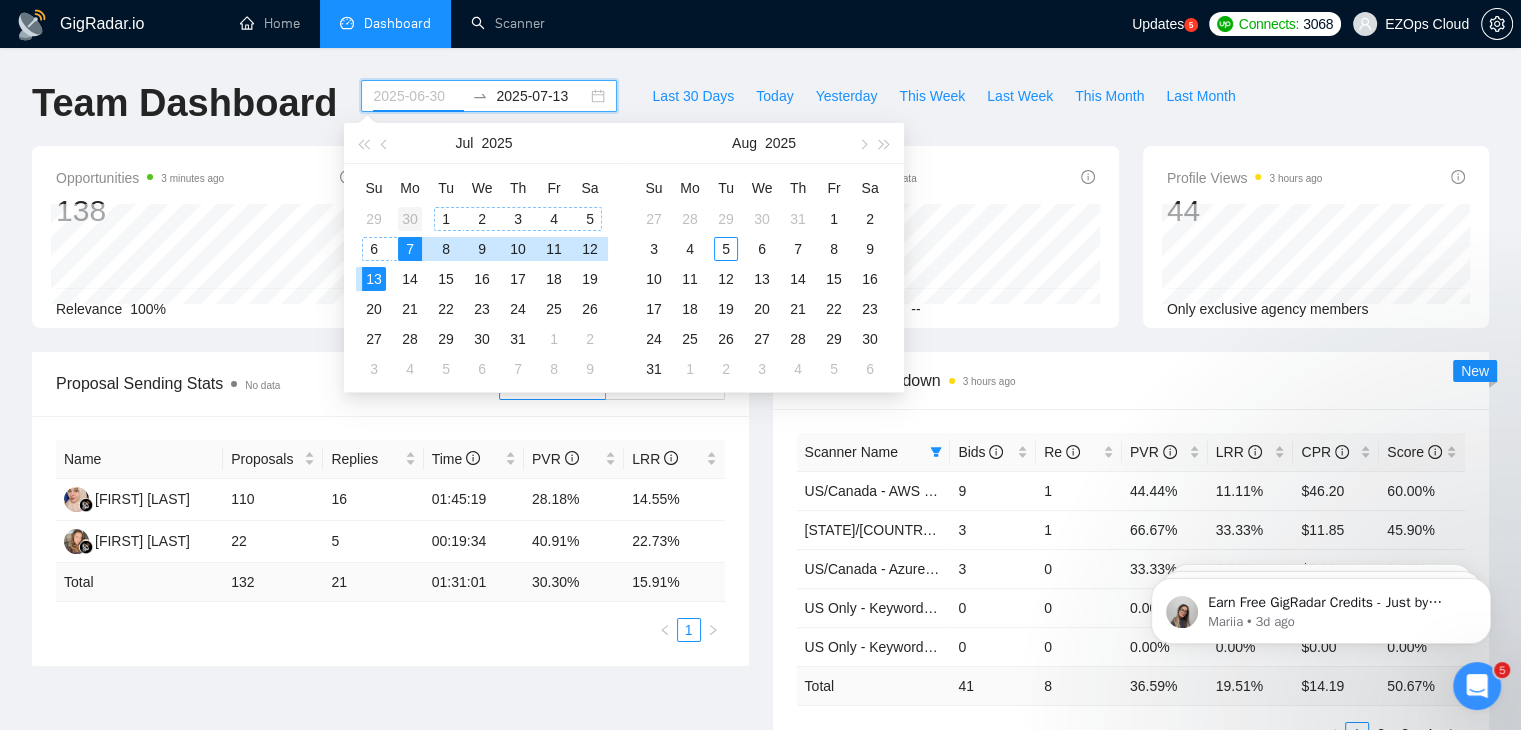 click on "30" at bounding box center [410, 219] 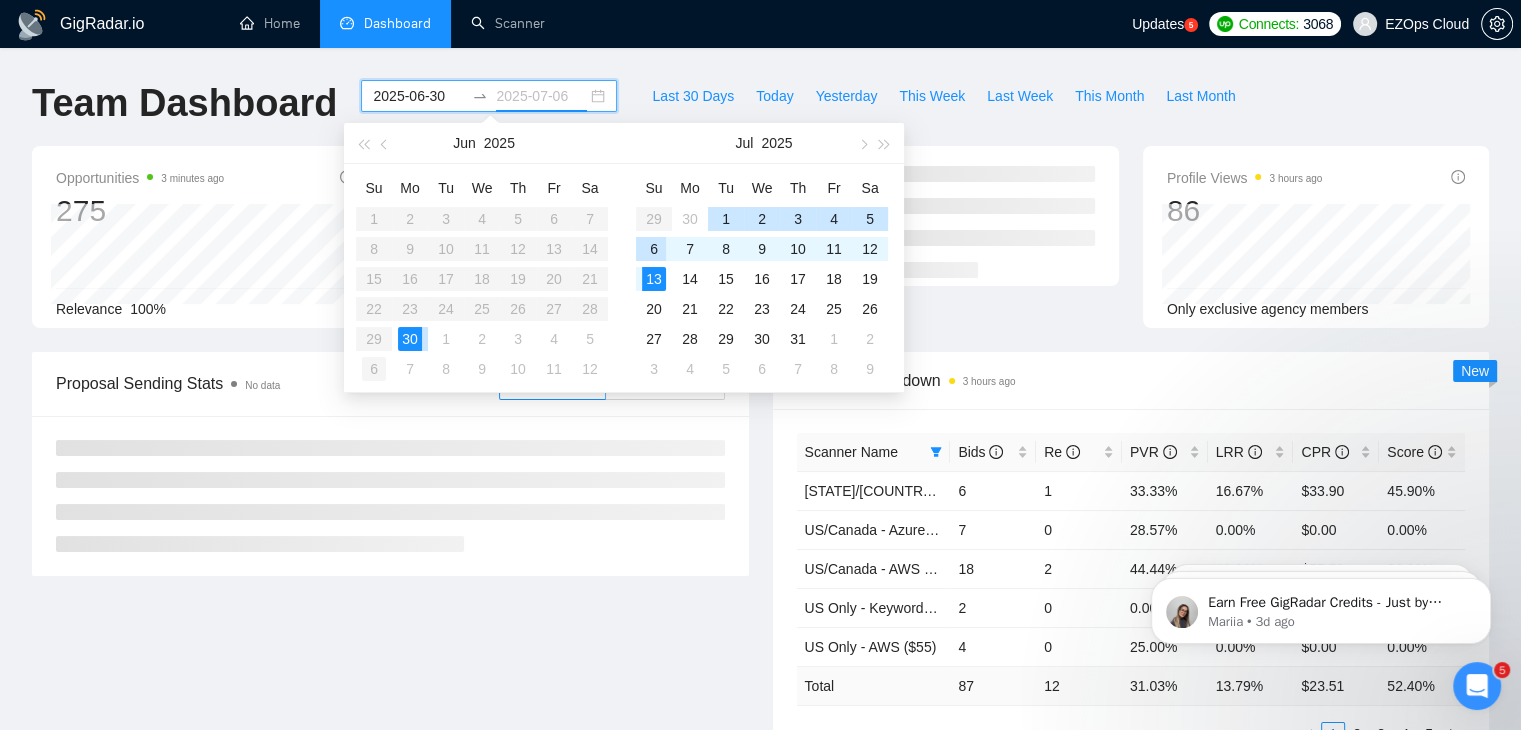 click on "6" at bounding box center (374, 369) 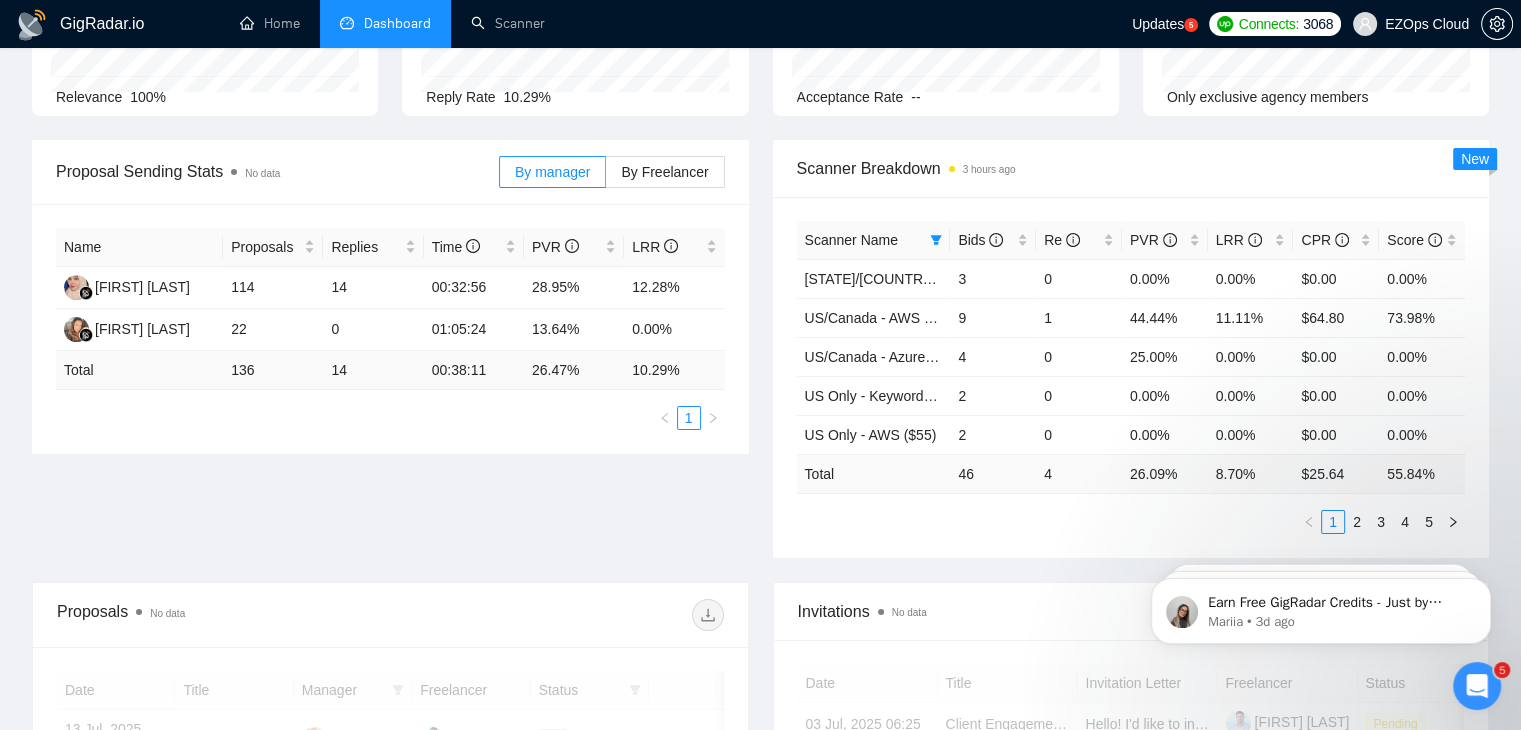 scroll, scrollTop: 214, scrollLeft: 0, axis: vertical 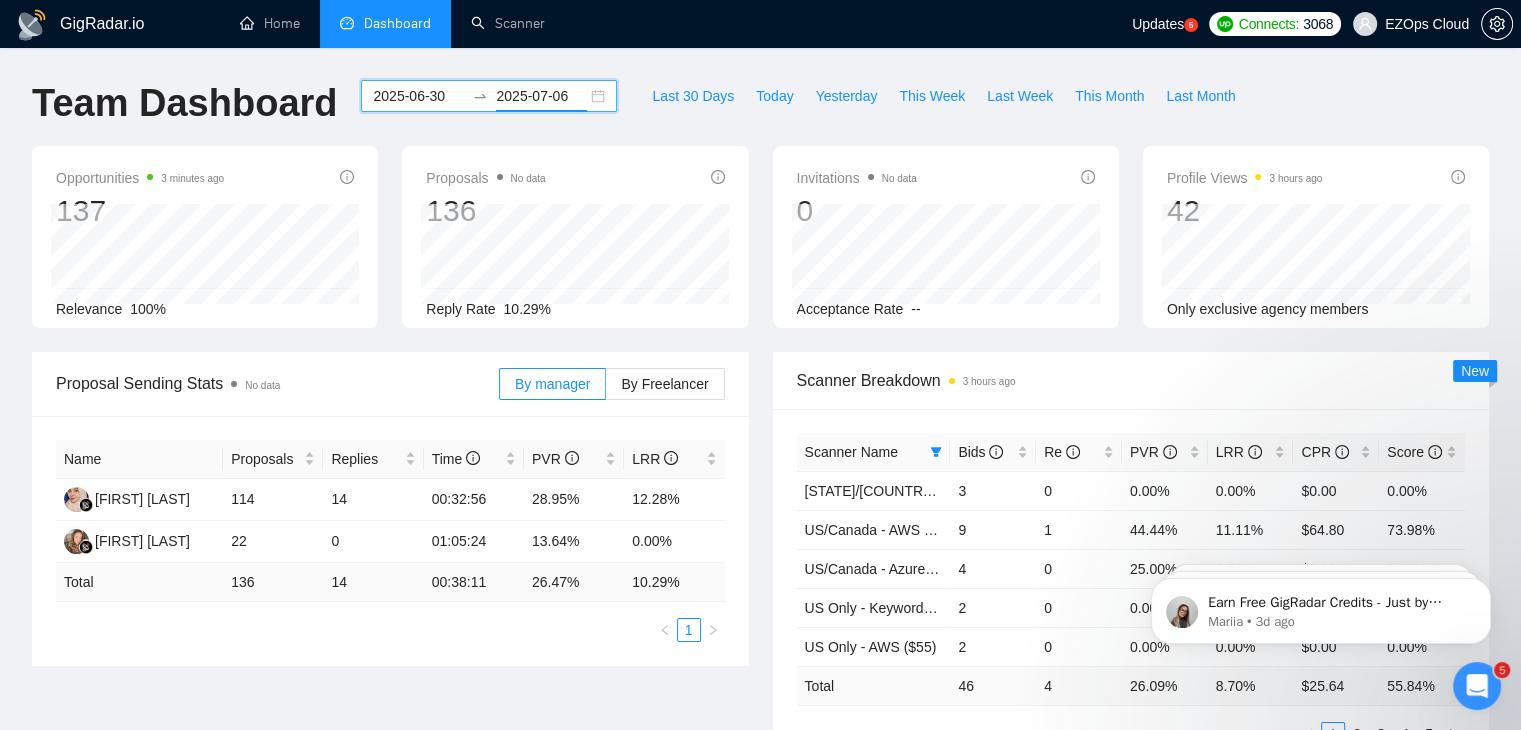 click on "2025-07-06" at bounding box center [541, 96] 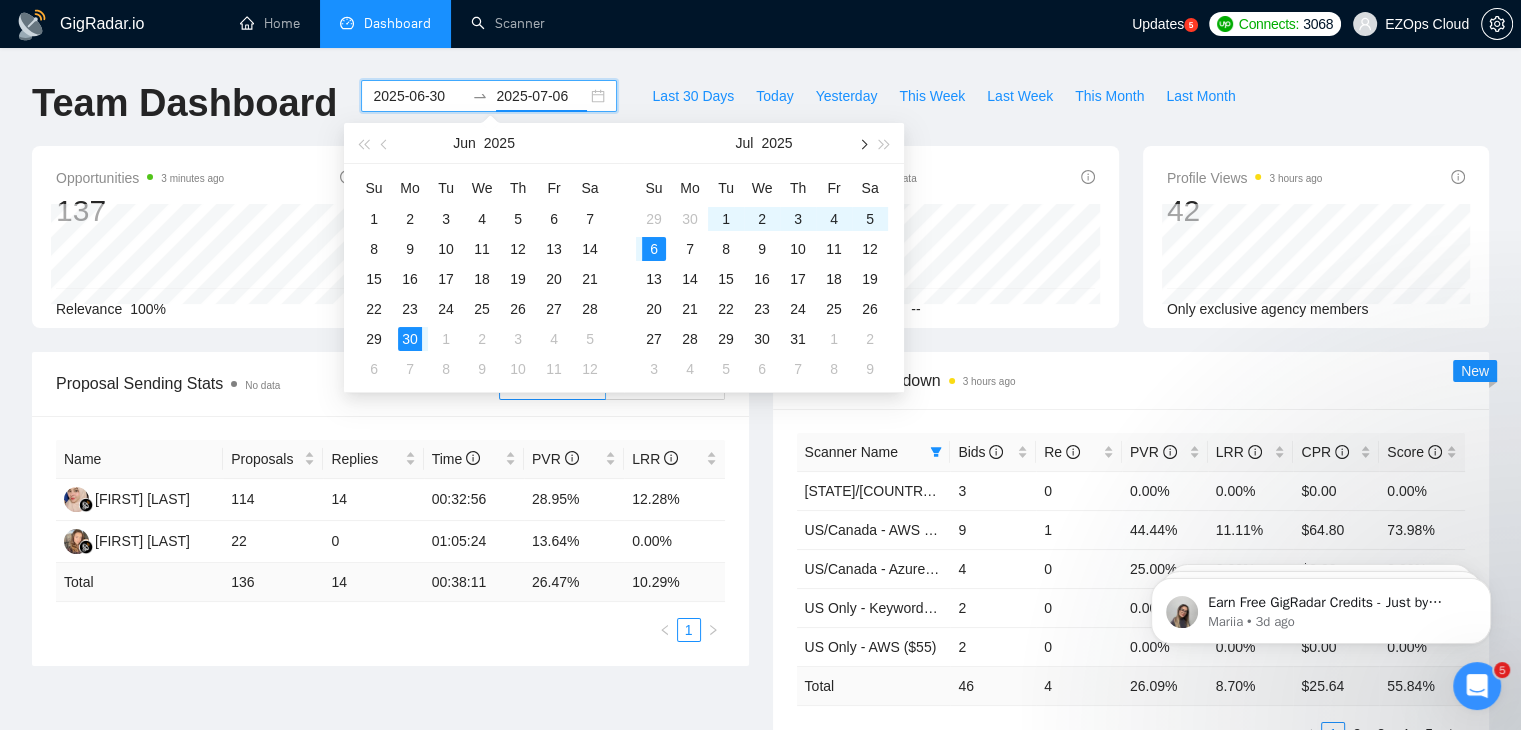 click at bounding box center (862, 143) 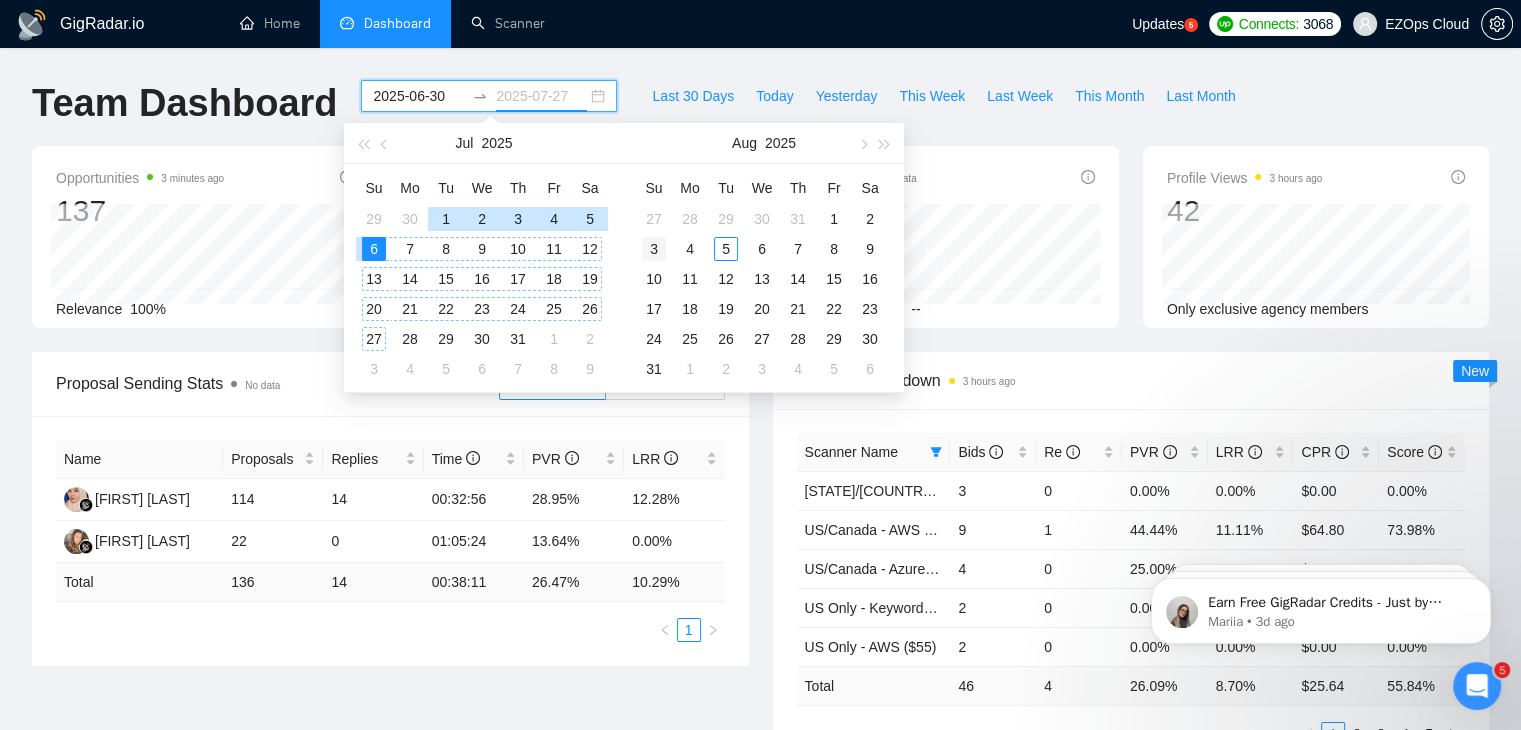type on "2025-08-03" 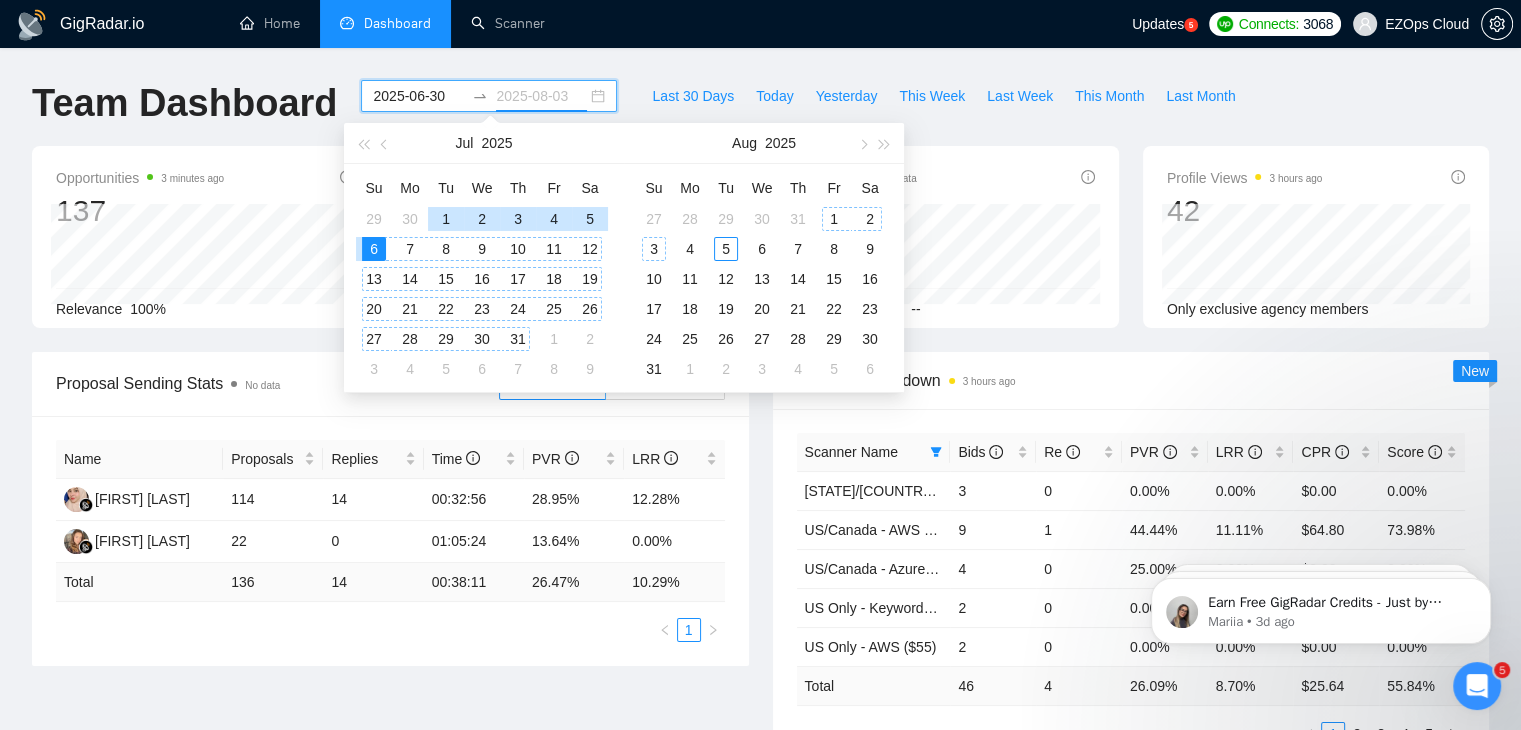 click on "3" at bounding box center [654, 249] 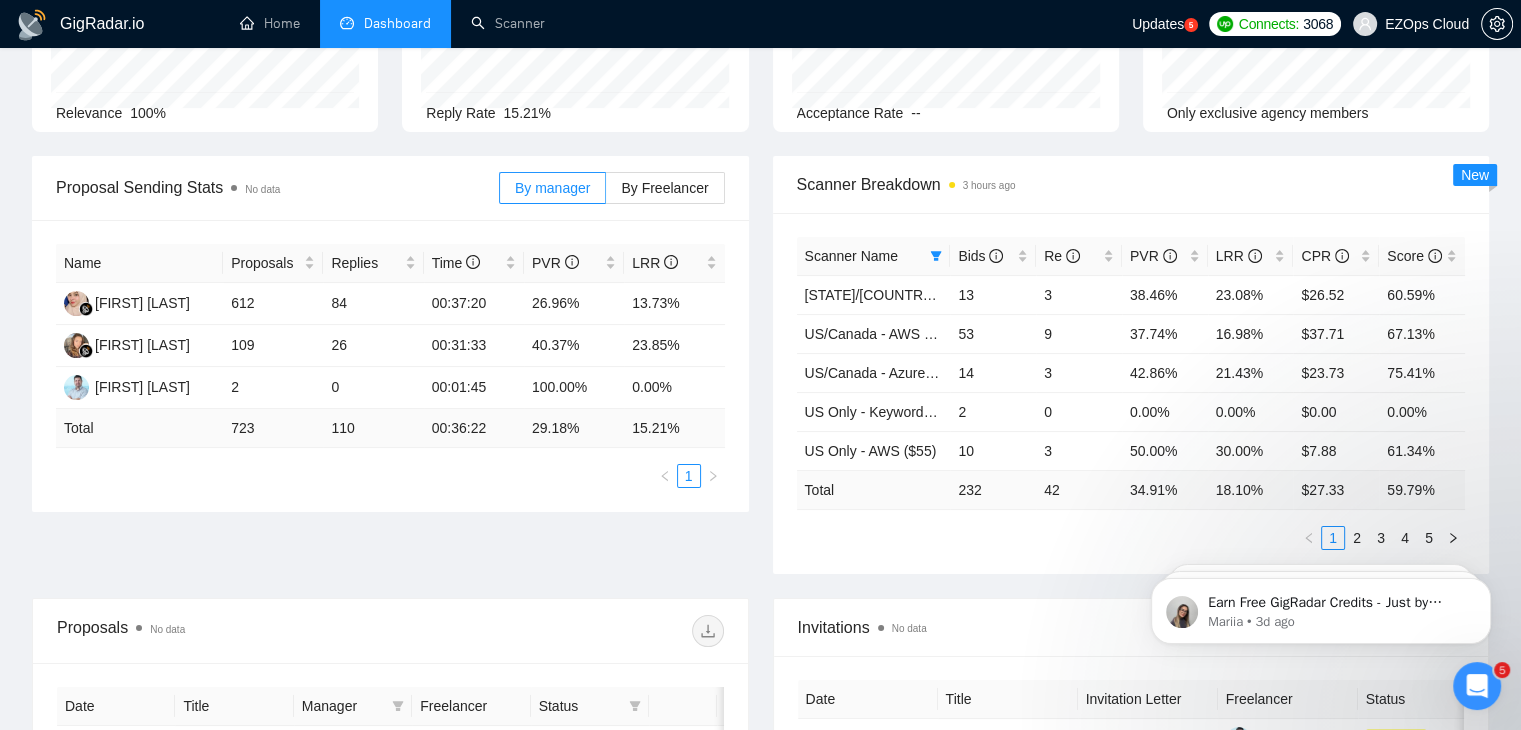 scroll, scrollTop: 229, scrollLeft: 0, axis: vertical 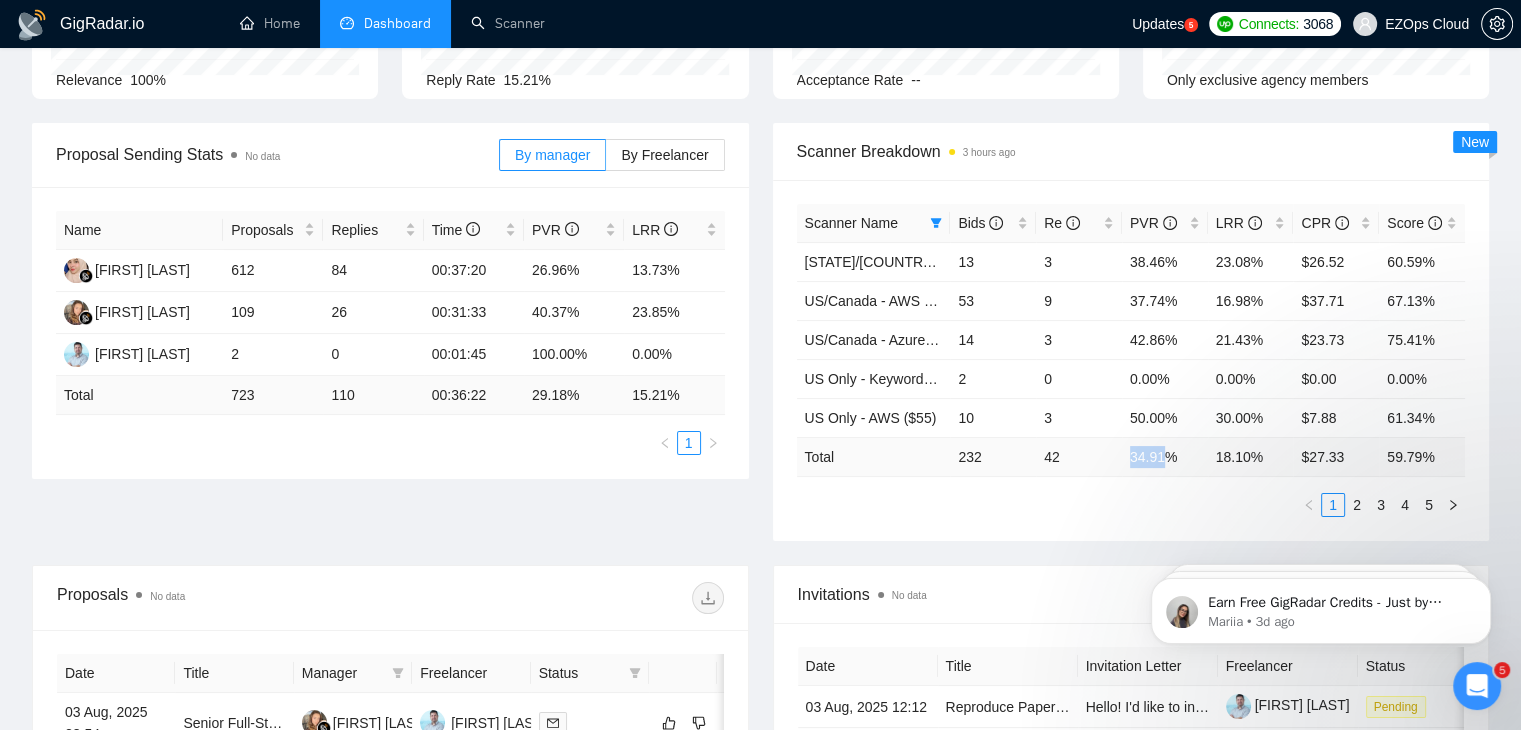 drag, startPoint x: 1128, startPoint y: 457, endPoint x: 1161, endPoint y: 457, distance: 33 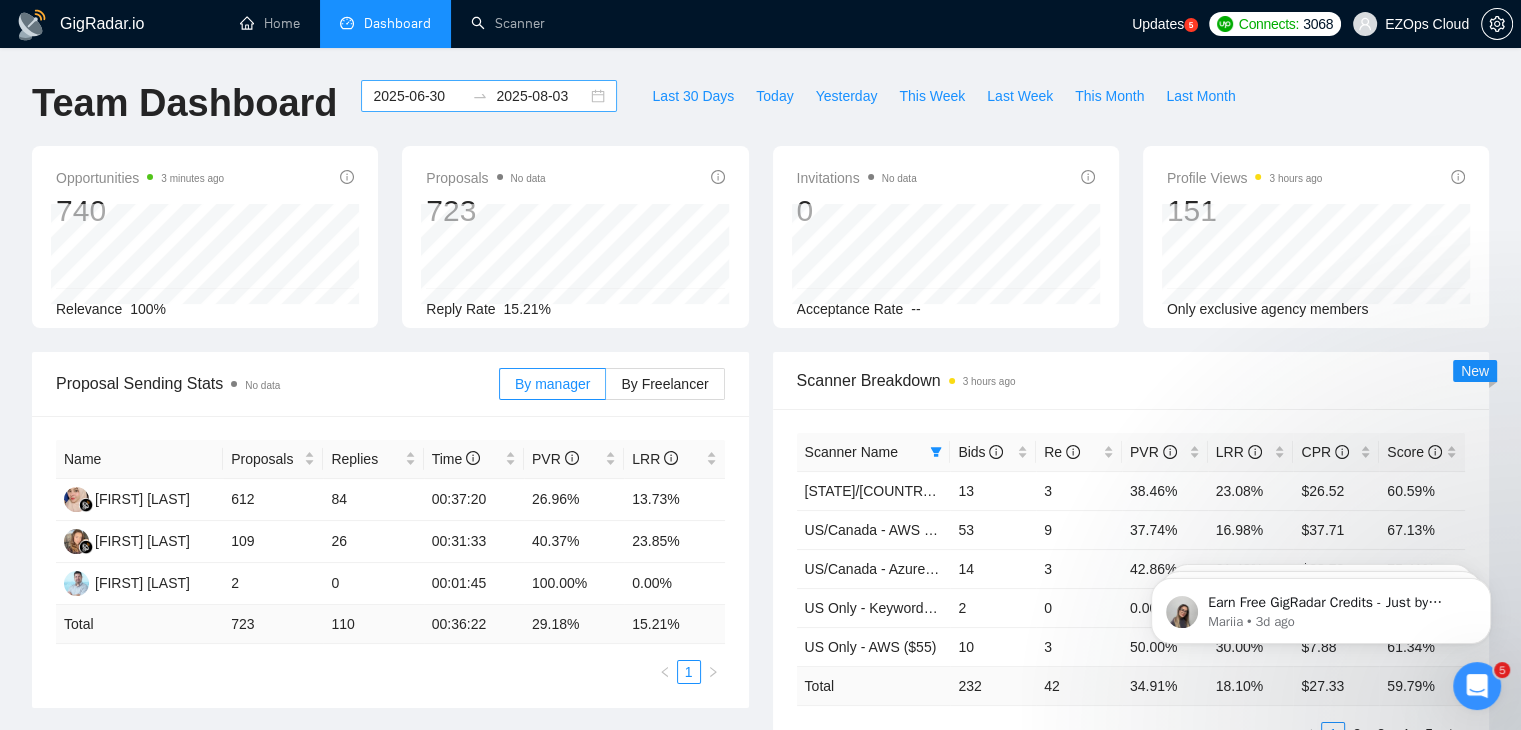 click on "2025-06-30" at bounding box center (418, 96) 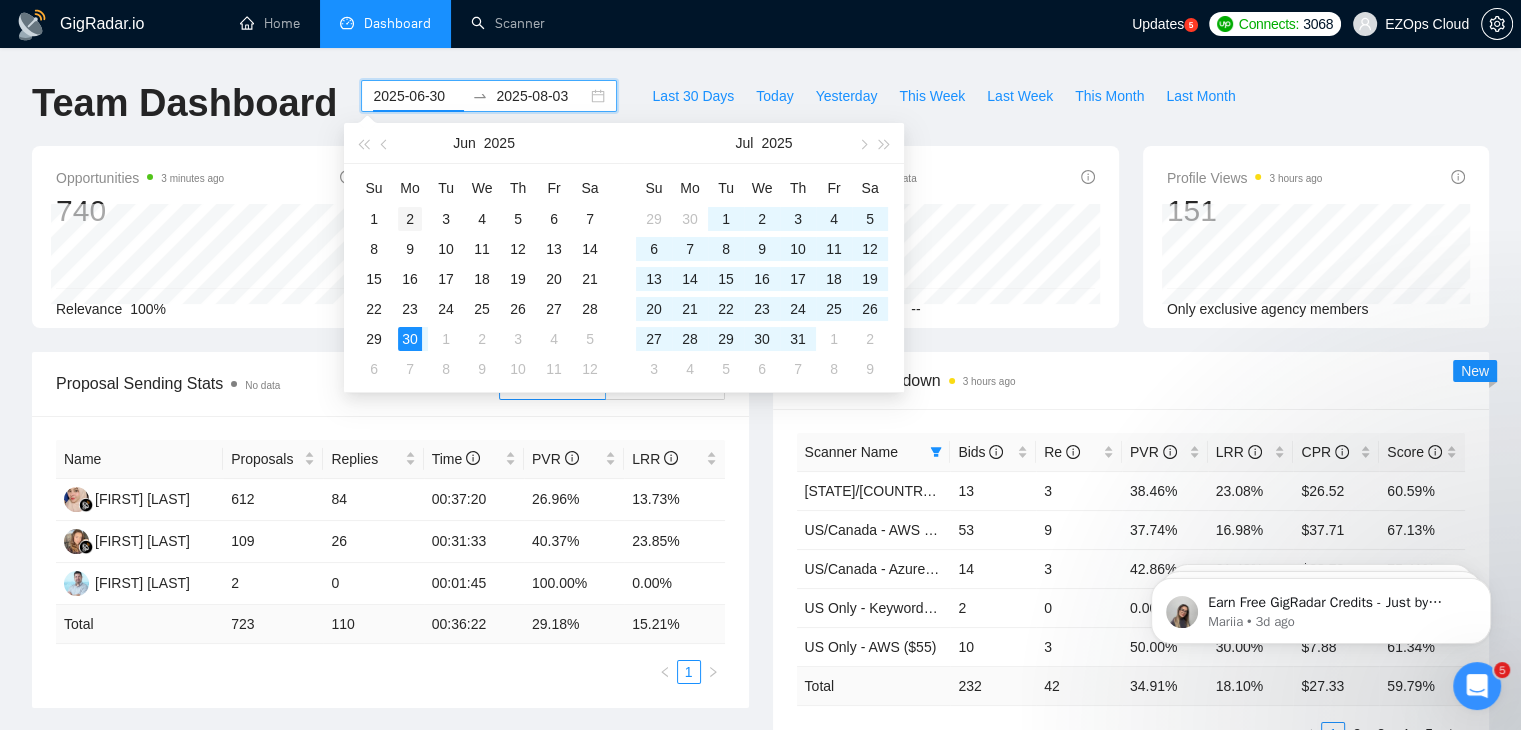 type on "2025-06-02" 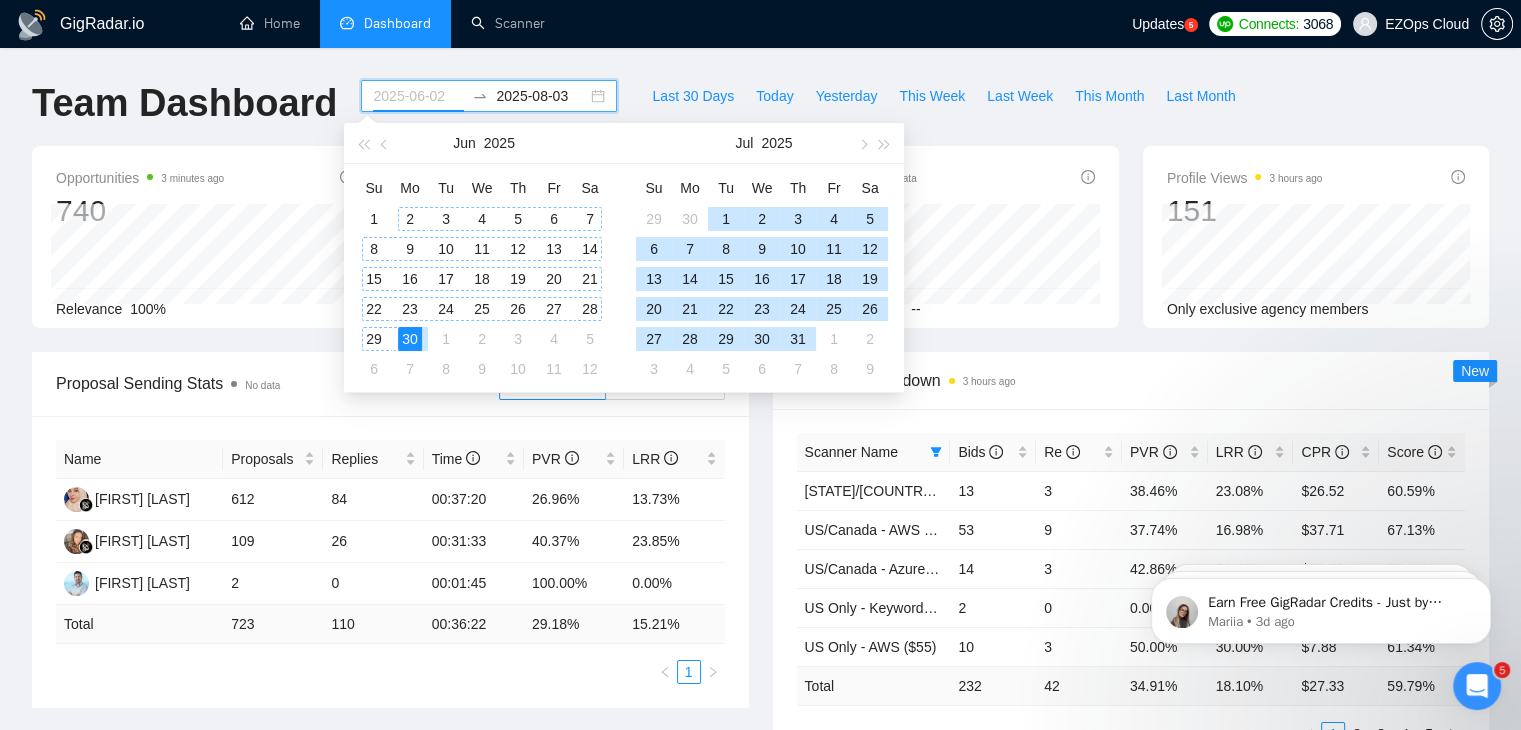 click on "2" at bounding box center [410, 219] 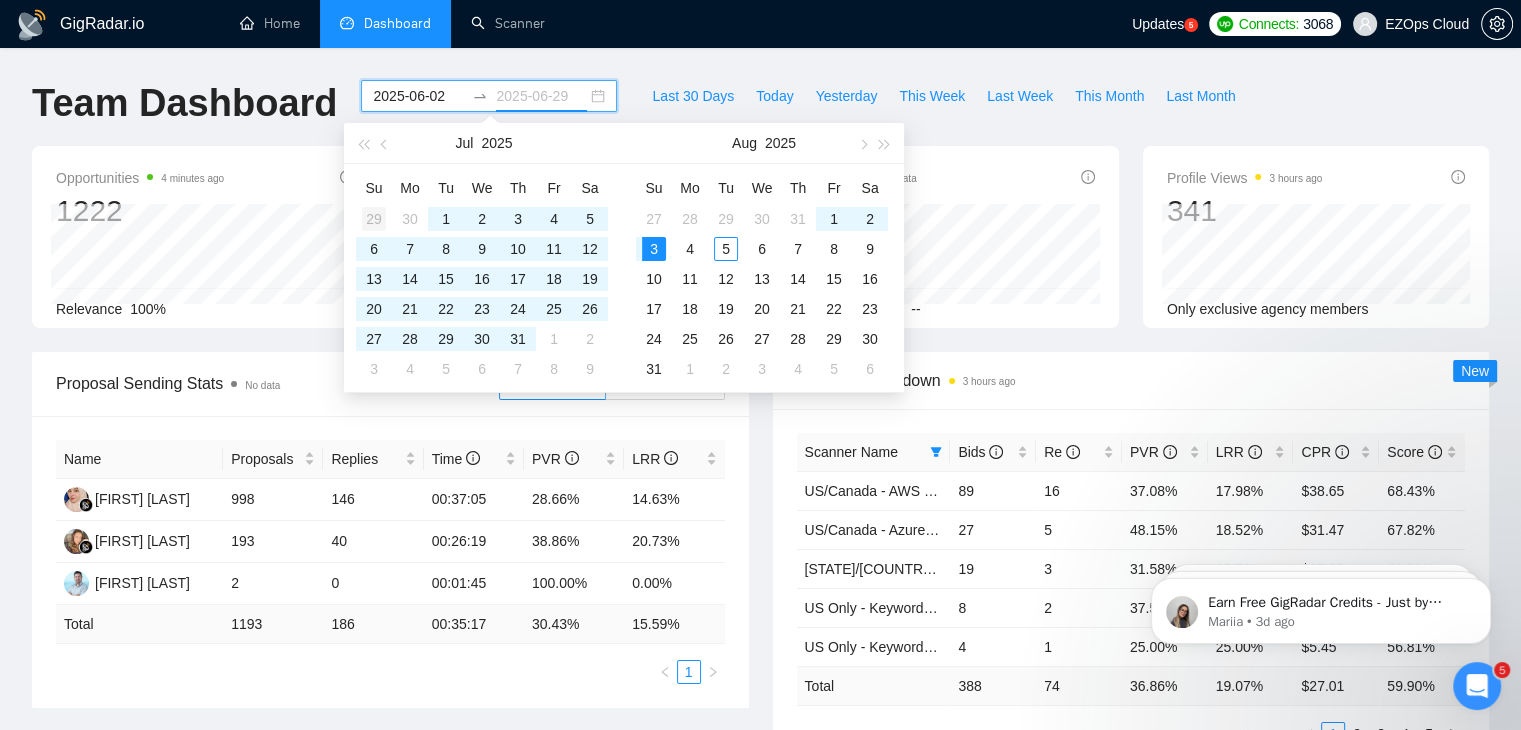 click on "29" at bounding box center (374, 219) 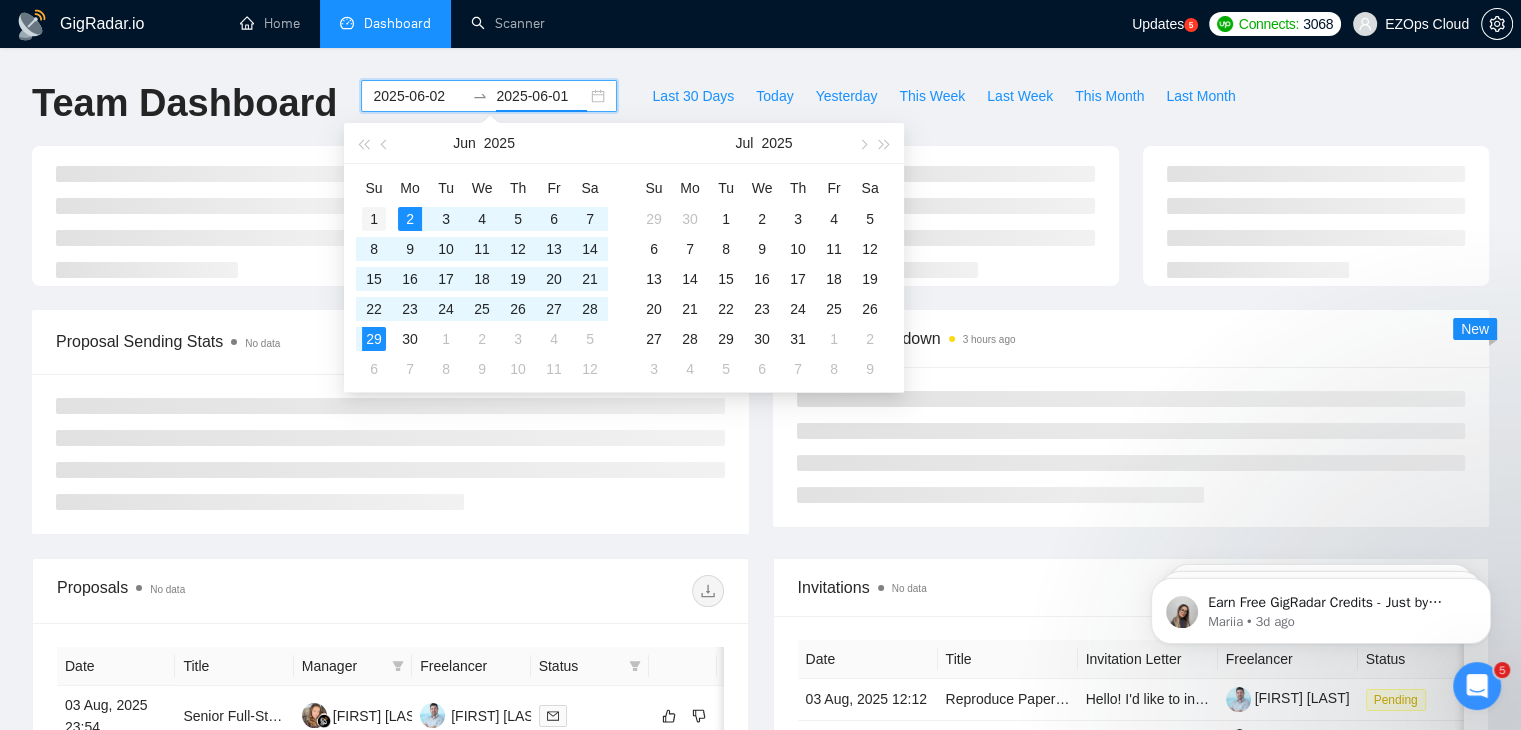 type on "2025-06-29" 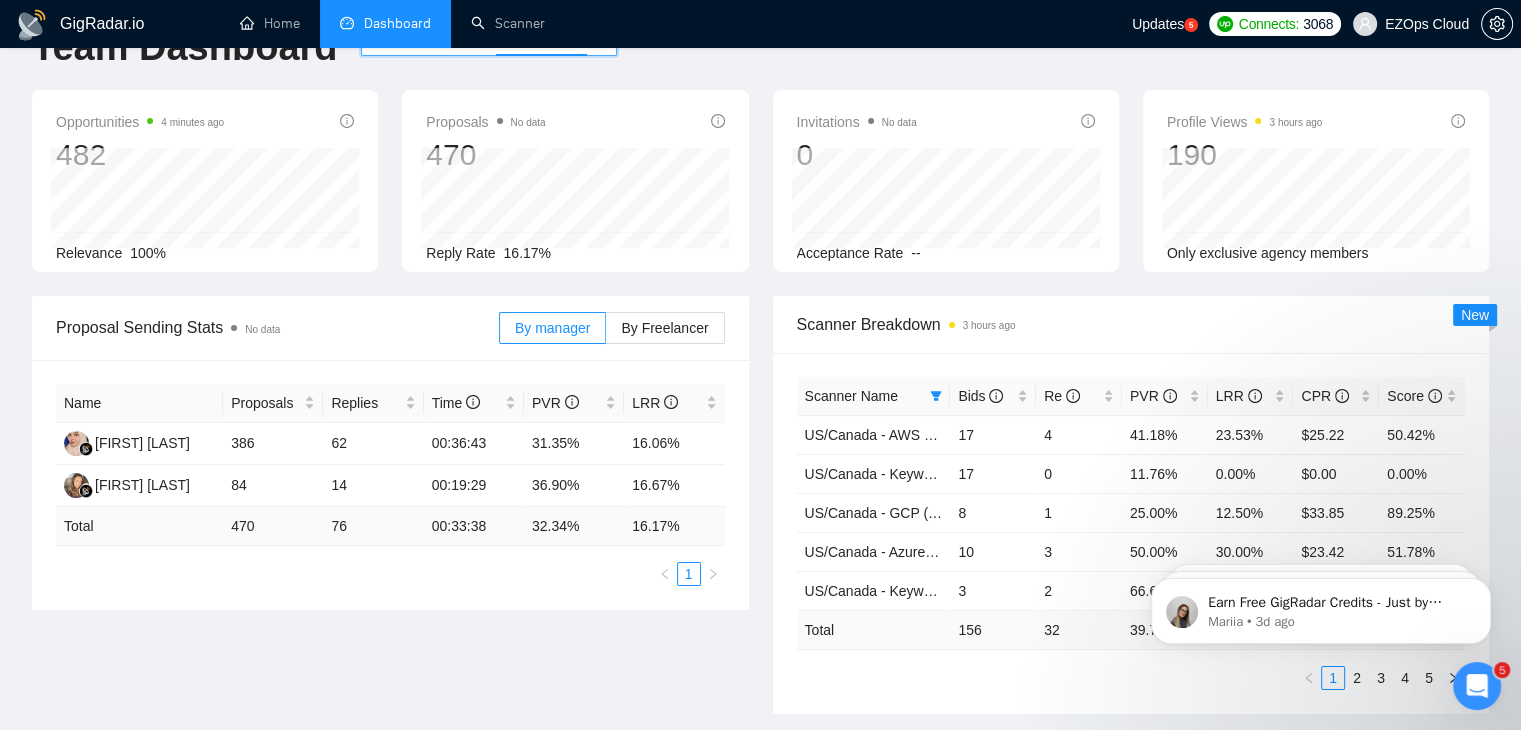 scroll, scrollTop: 78, scrollLeft: 0, axis: vertical 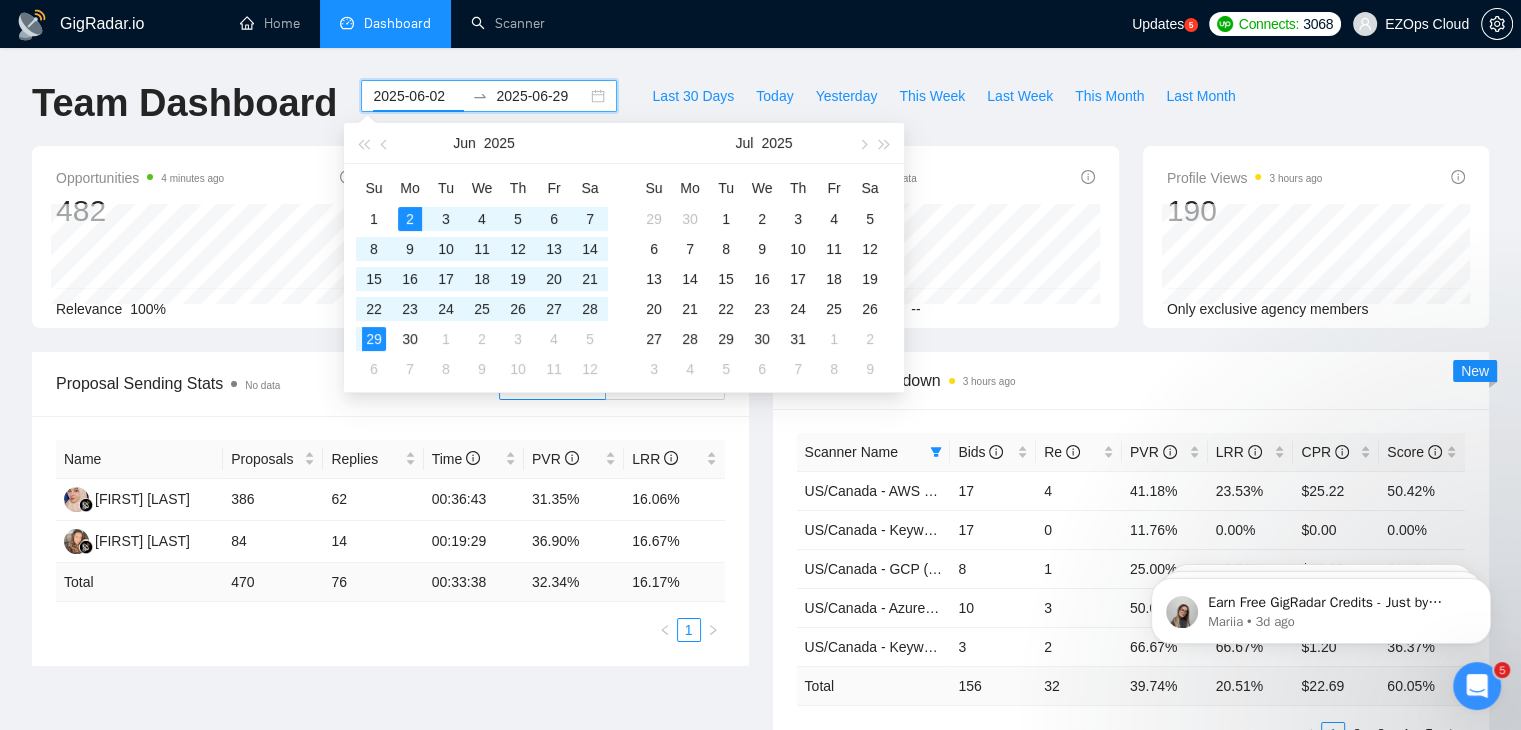 click on "2025-06-02" at bounding box center (418, 96) 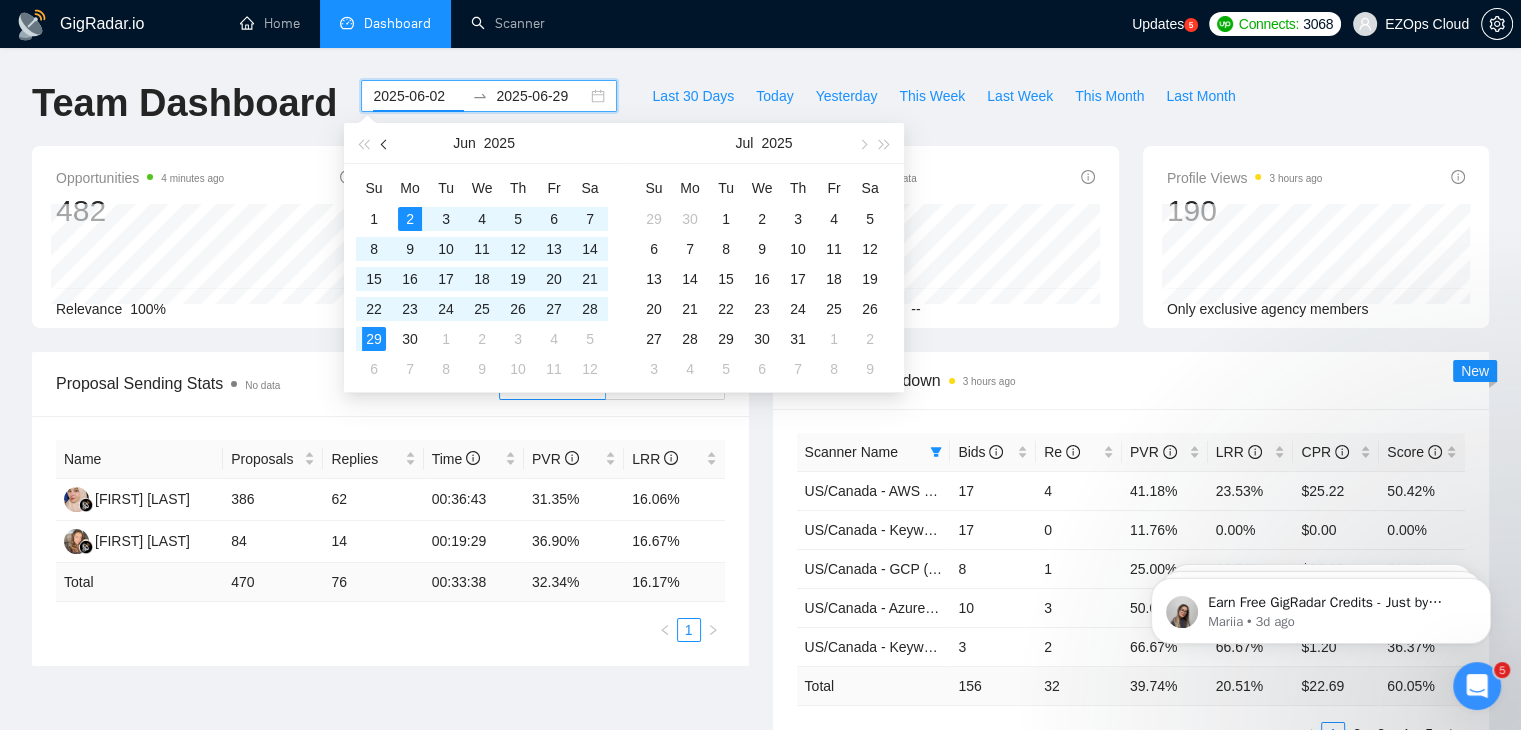click at bounding box center [386, 144] 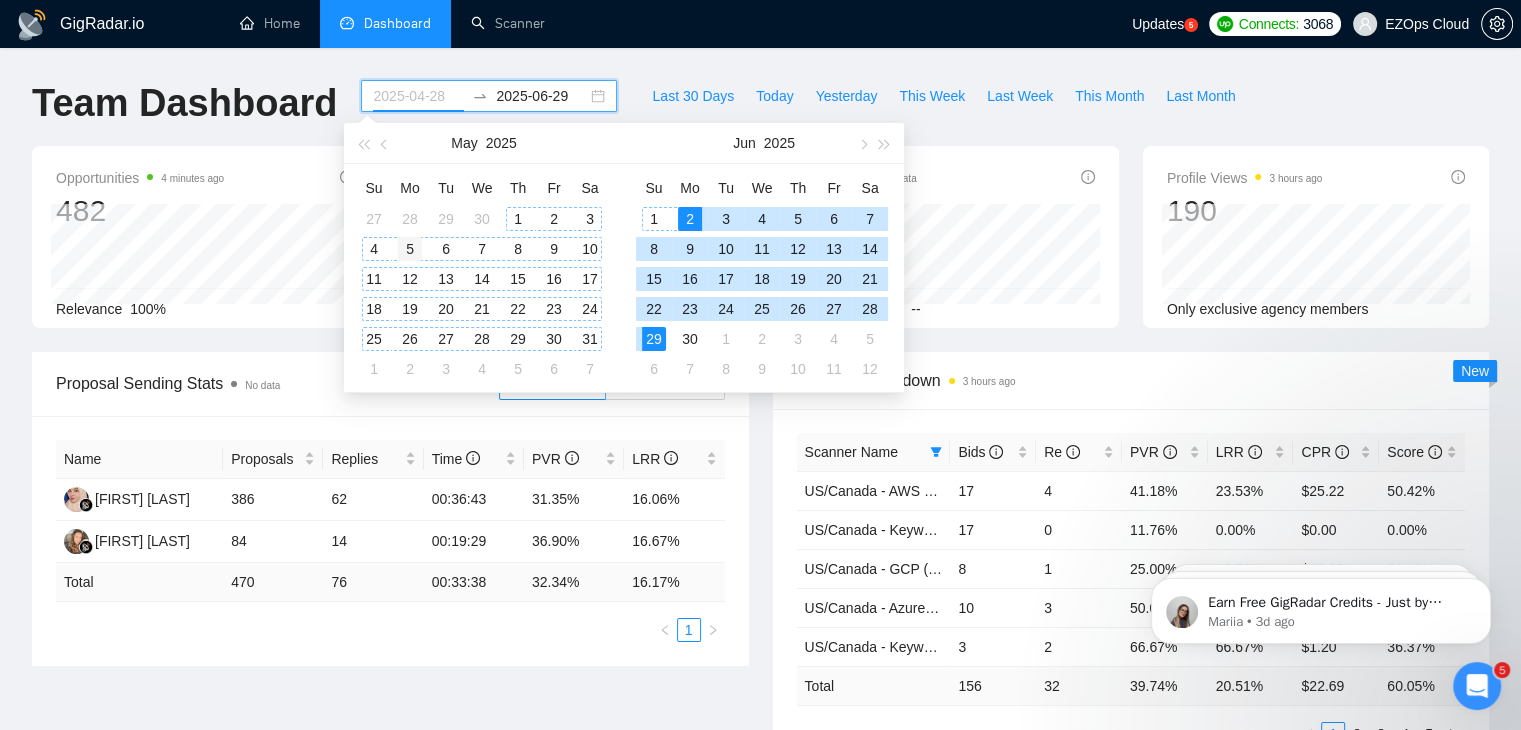 type on "2025-05-05" 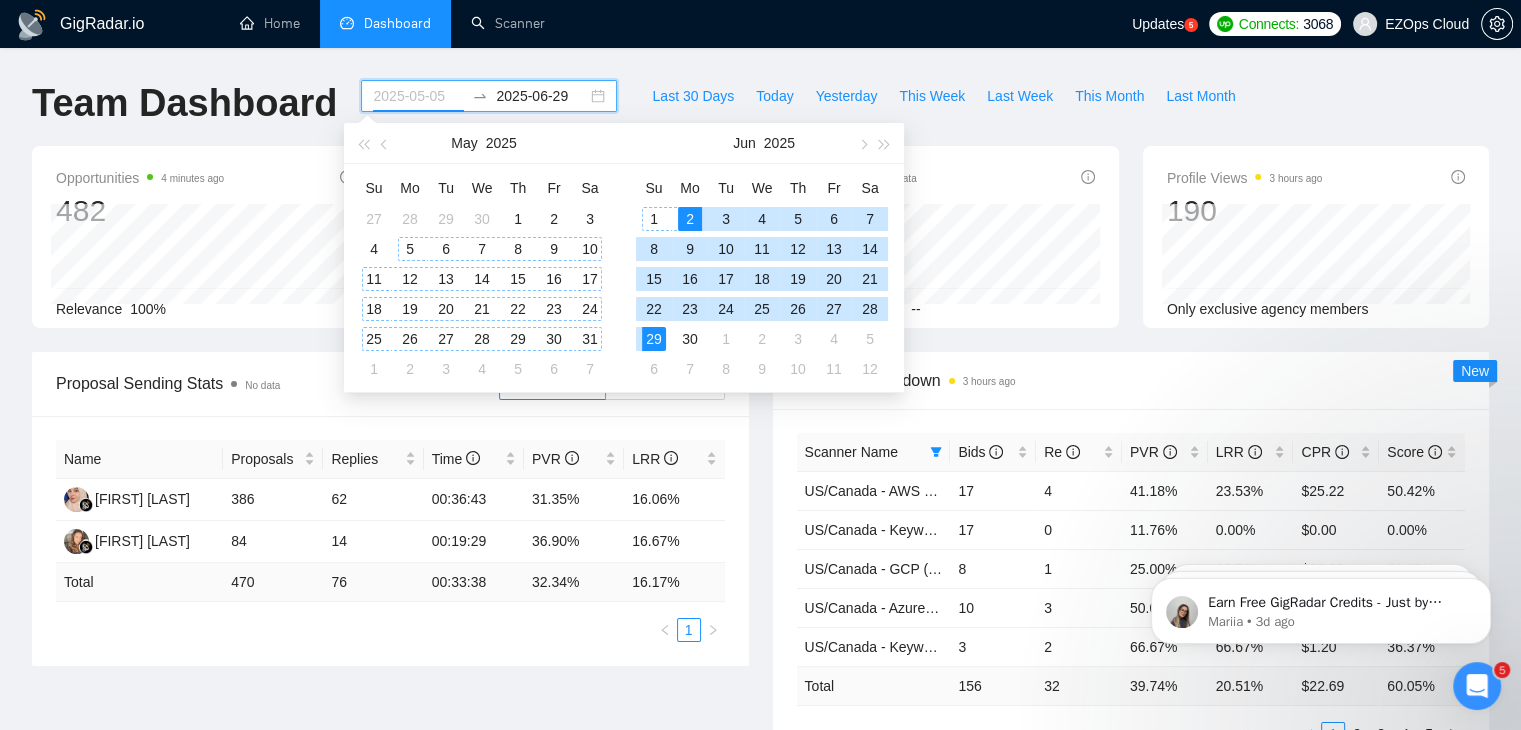 click on "5" at bounding box center [410, 249] 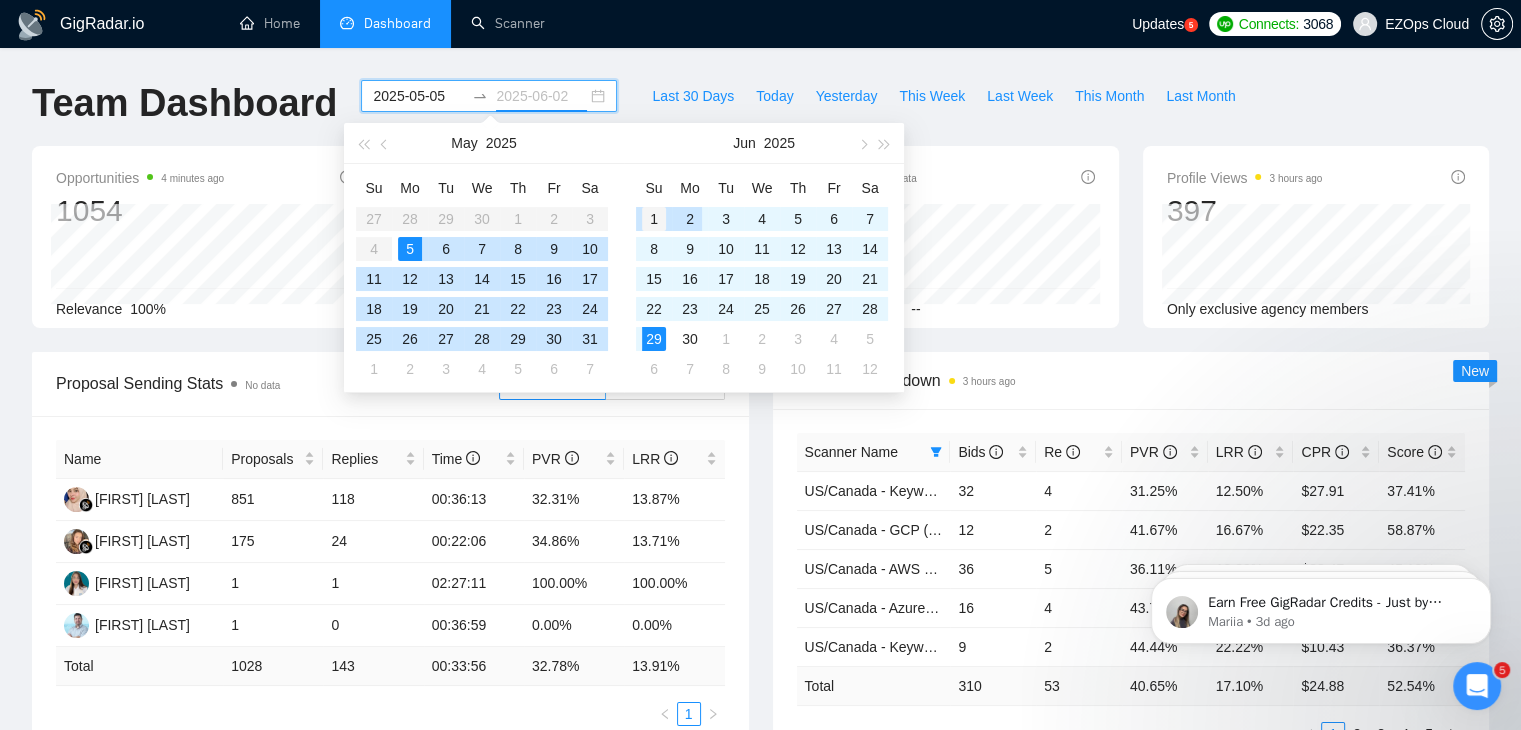 type on "2025-06-01" 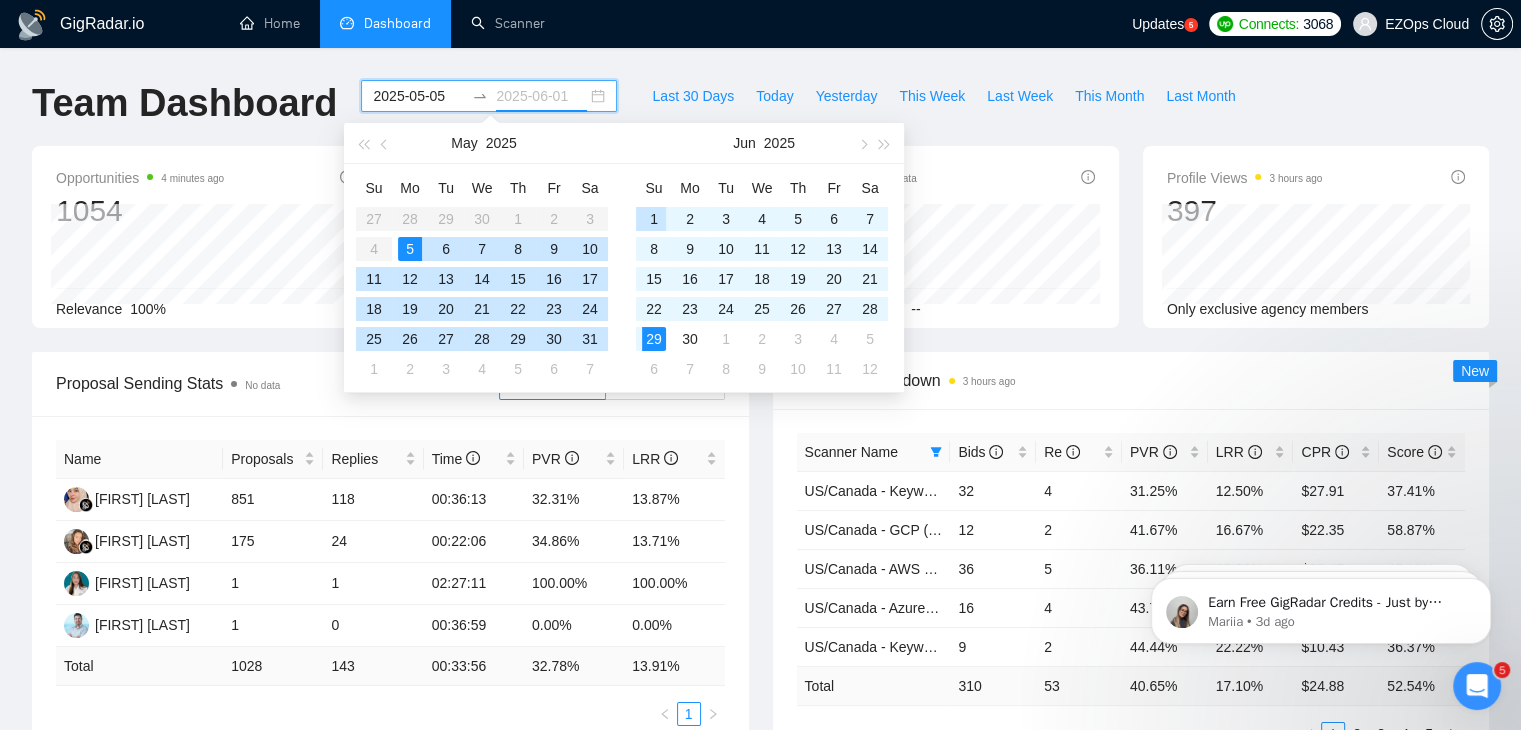 click on "1" at bounding box center [654, 219] 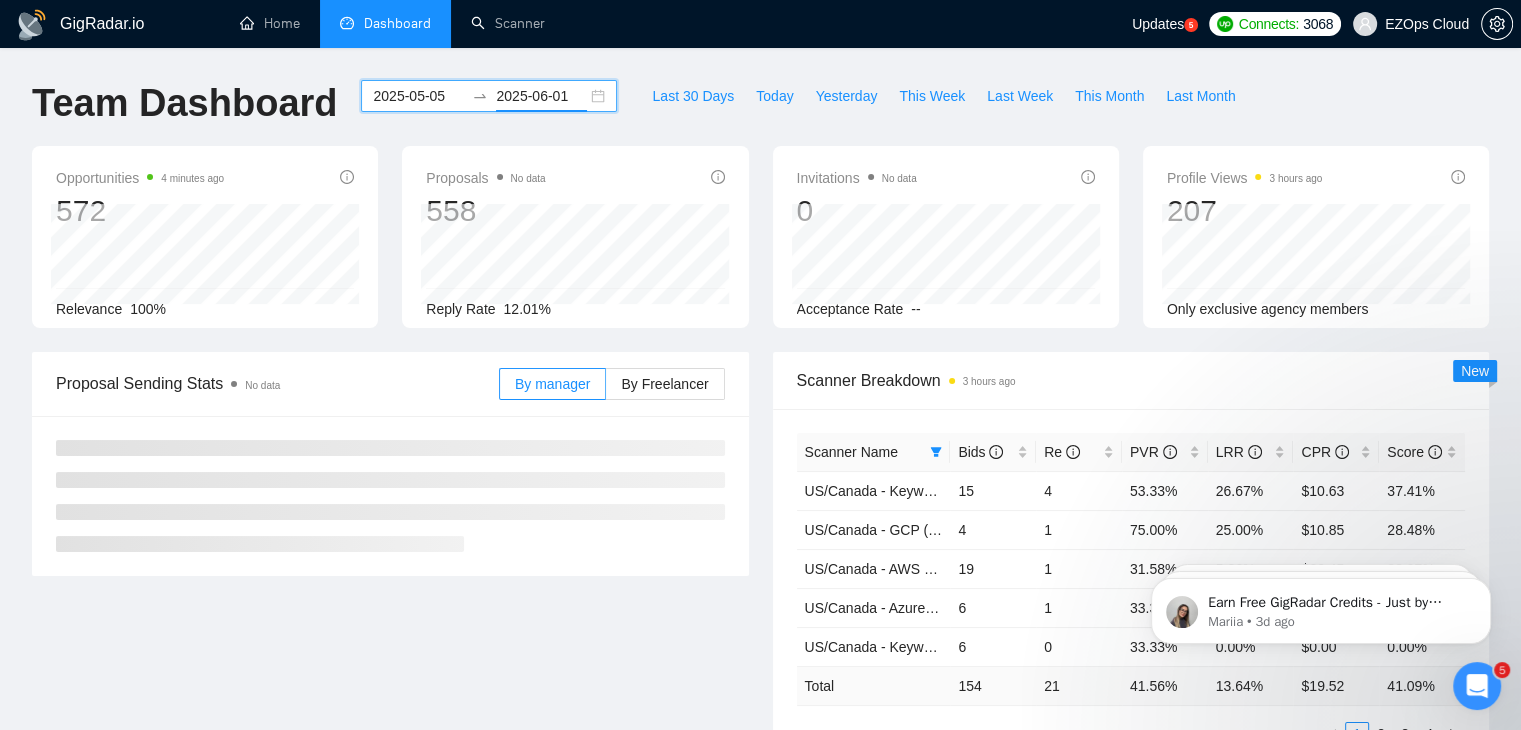 scroll, scrollTop: 168, scrollLeft: 0, axis: vertical 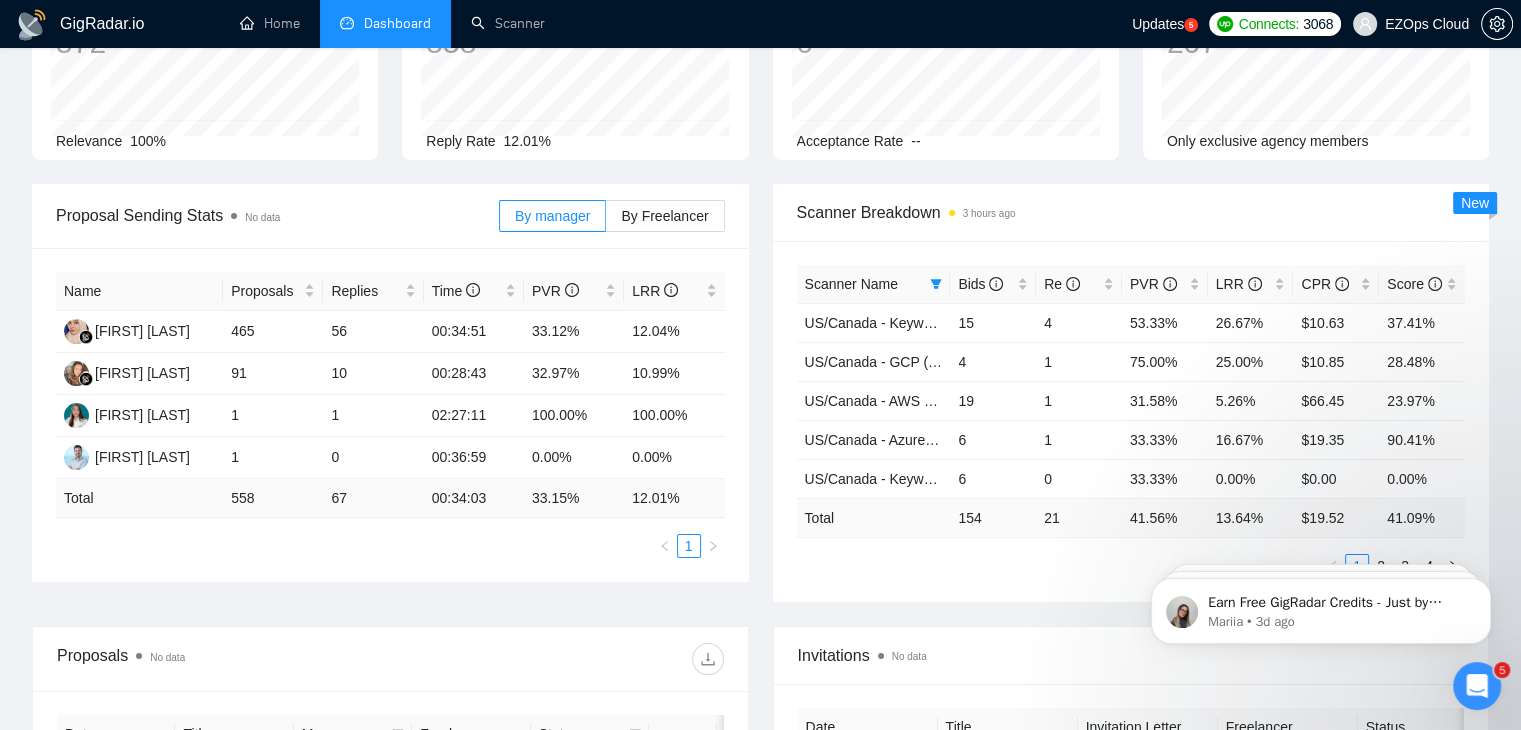 click on "Proposal Sending Stats No data By manager By Freelancer Name Proposals Replies Time   PVR   LRR   [FIRST] [LAST] 465 56 00:34:51 33.12% 12.04% [FIRST] [LAST] 91 10 00:28:43 32.97% 10.99% [FIRST] [LAST] 1 1 02:27:11 100.00% 100.00% [FIRST] [LAST] 1 0 00:36:59 0.00% 0.00% Total 558 67 00:34:03 33.15 % 12.01 % 1" at bounding box center [390, 383] 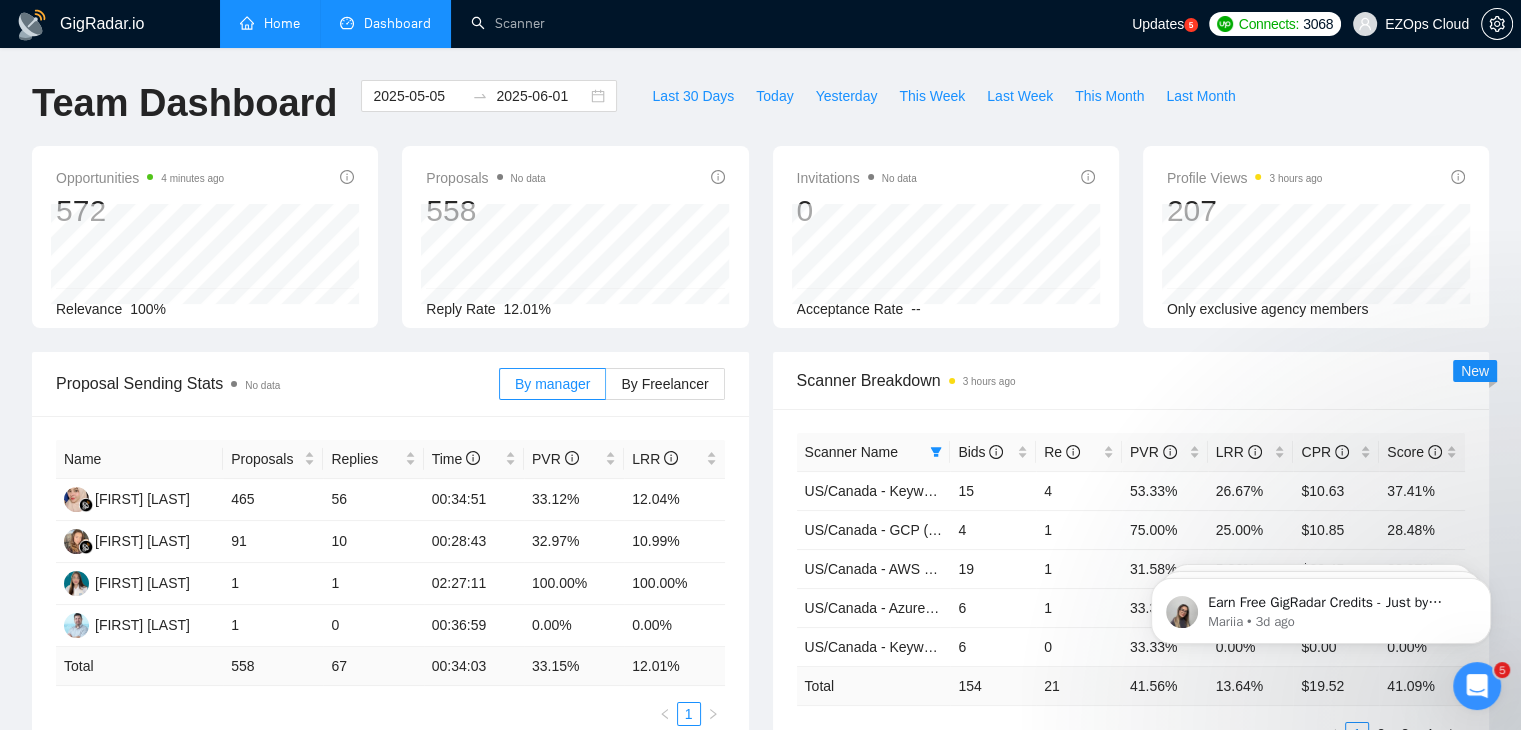 click on "Home" at bounding box center [270, 23] 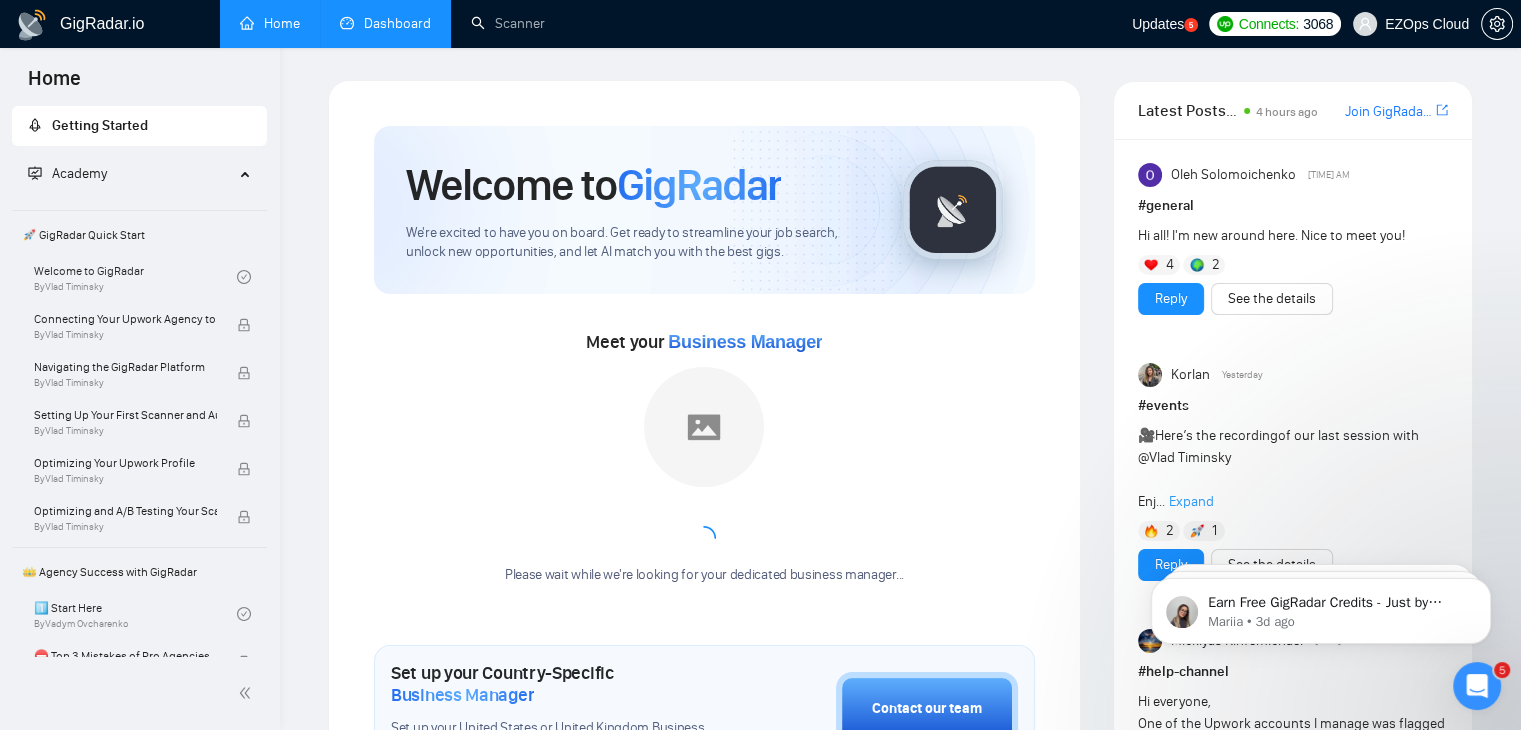 click on "Dashboard" at bounding box center (385, 23) 